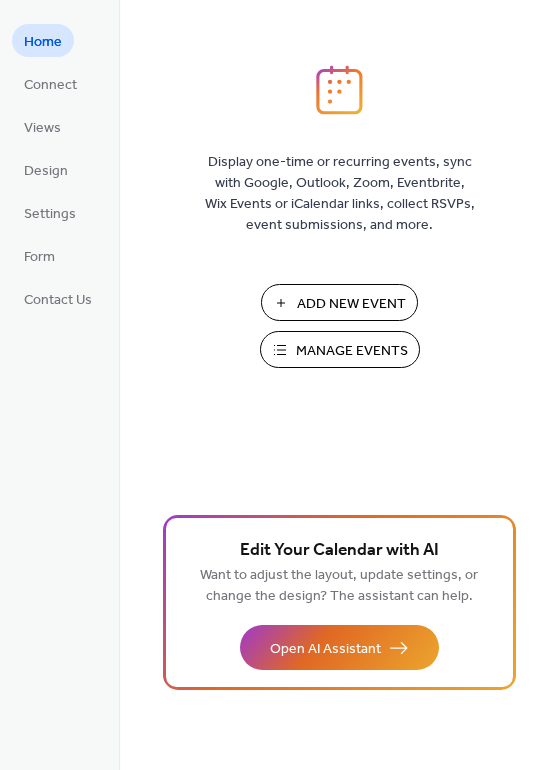 scroll, scrollTop: 0, scrollLeft: 0, axis: both 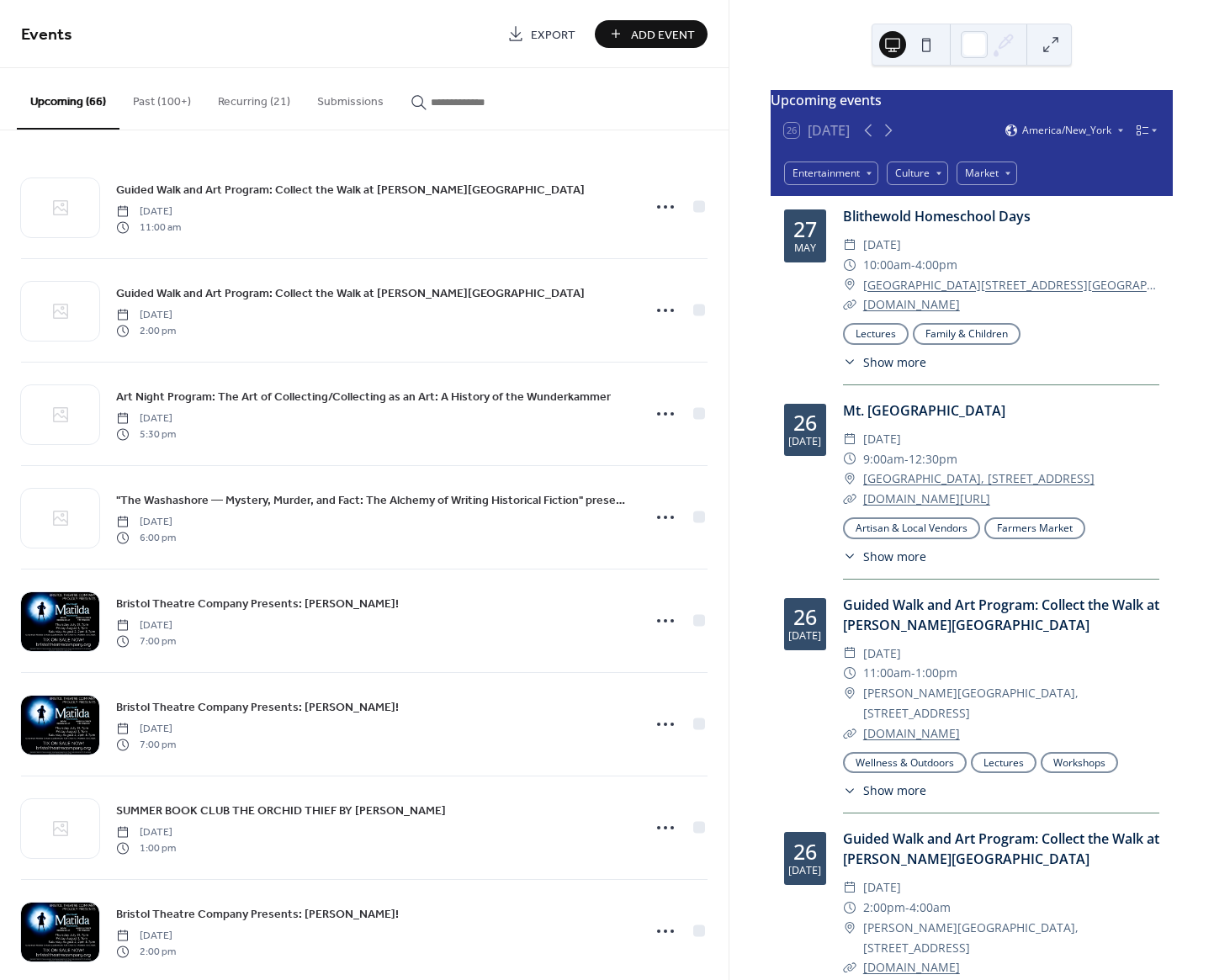 click at bounding box center (481, 102) 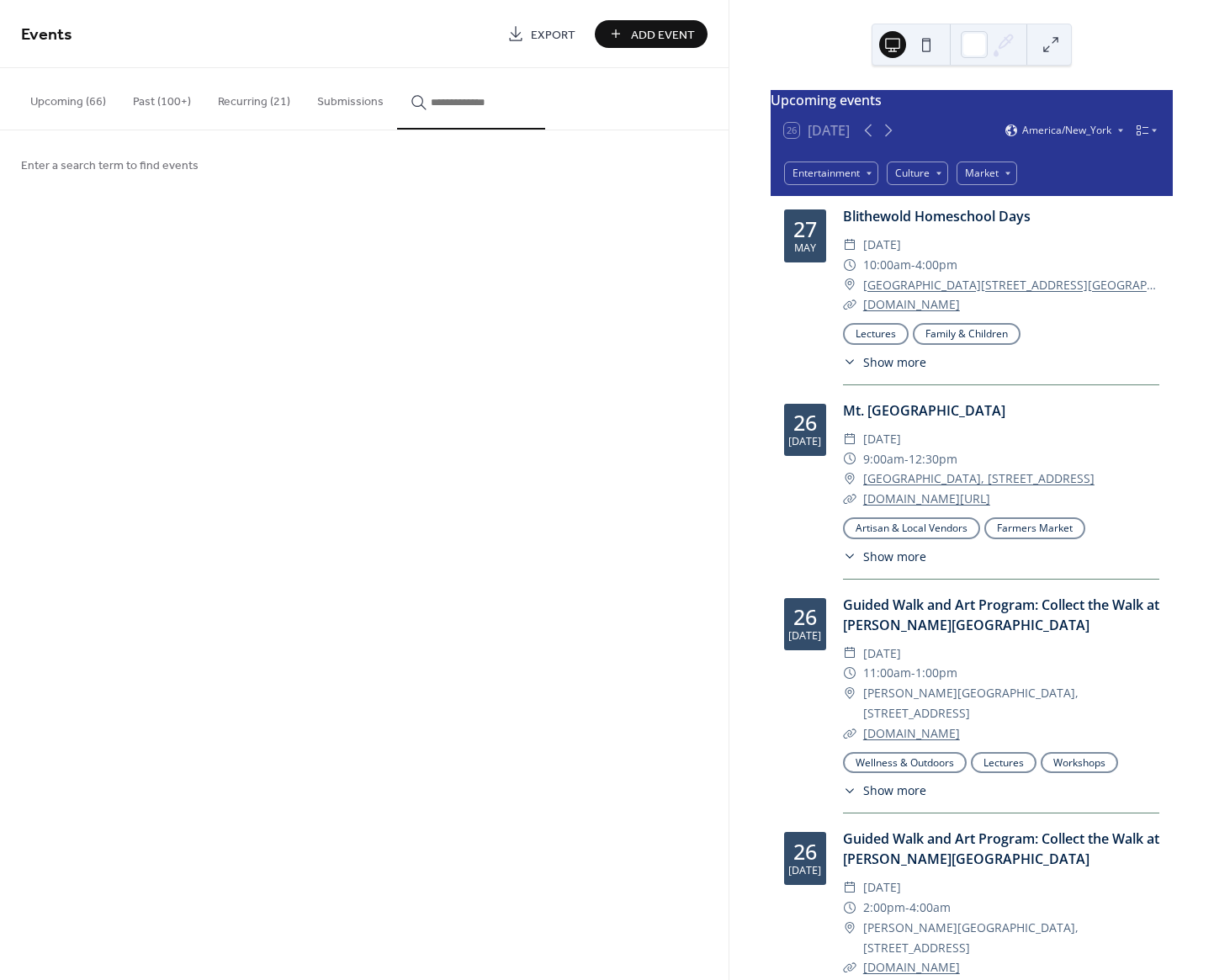 type on "*" 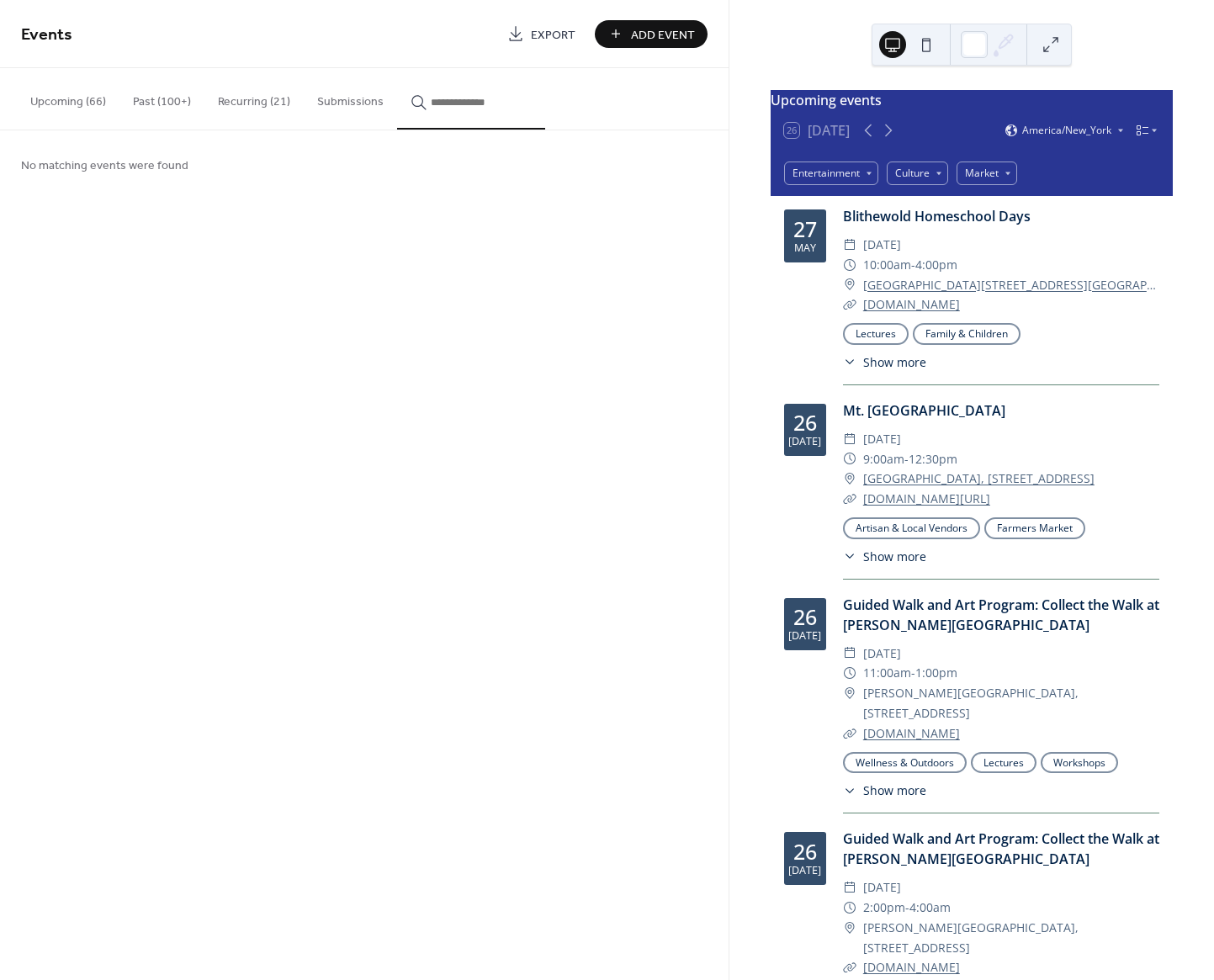 type on "*" 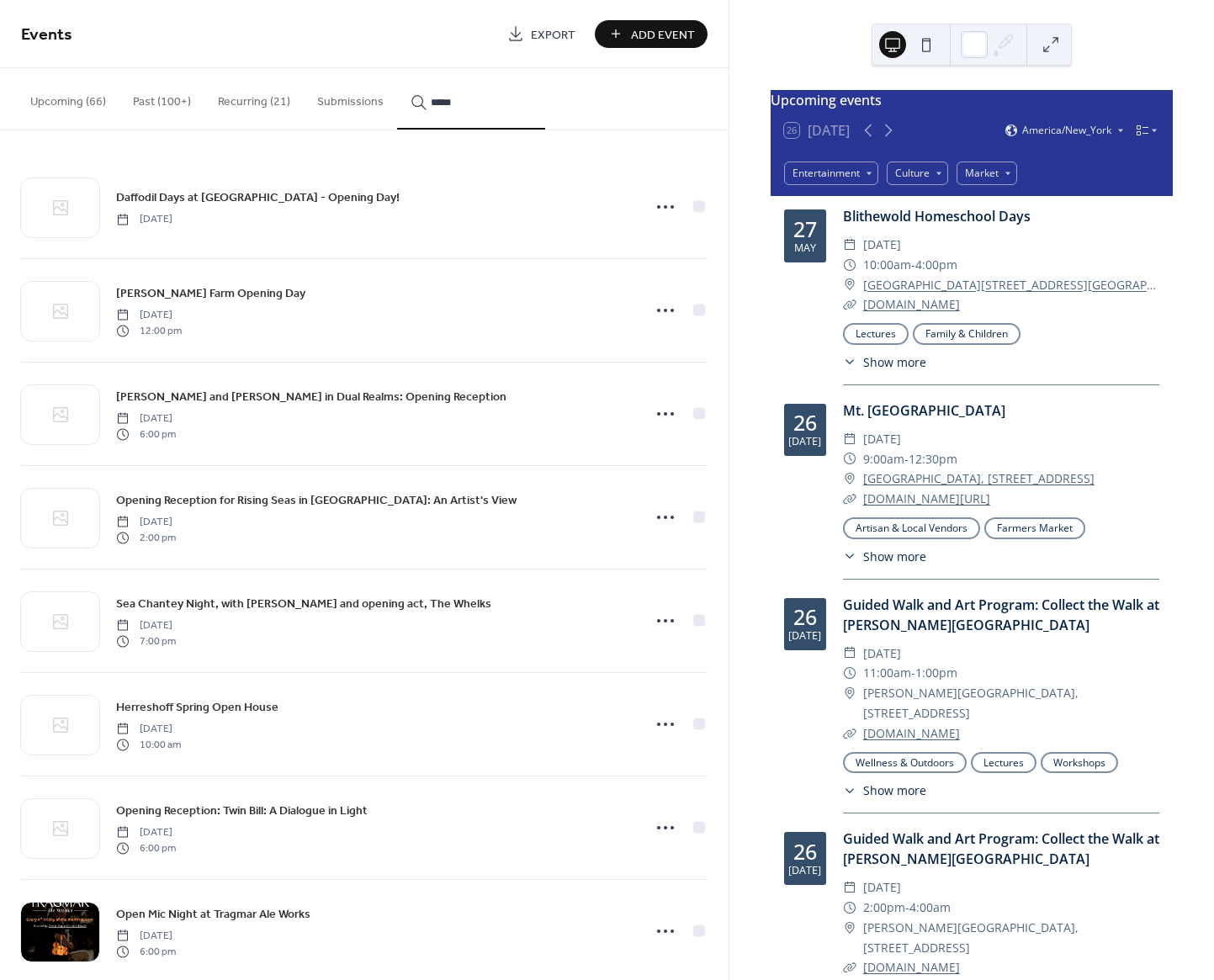 click on "****" at bounding box center (471, 98) 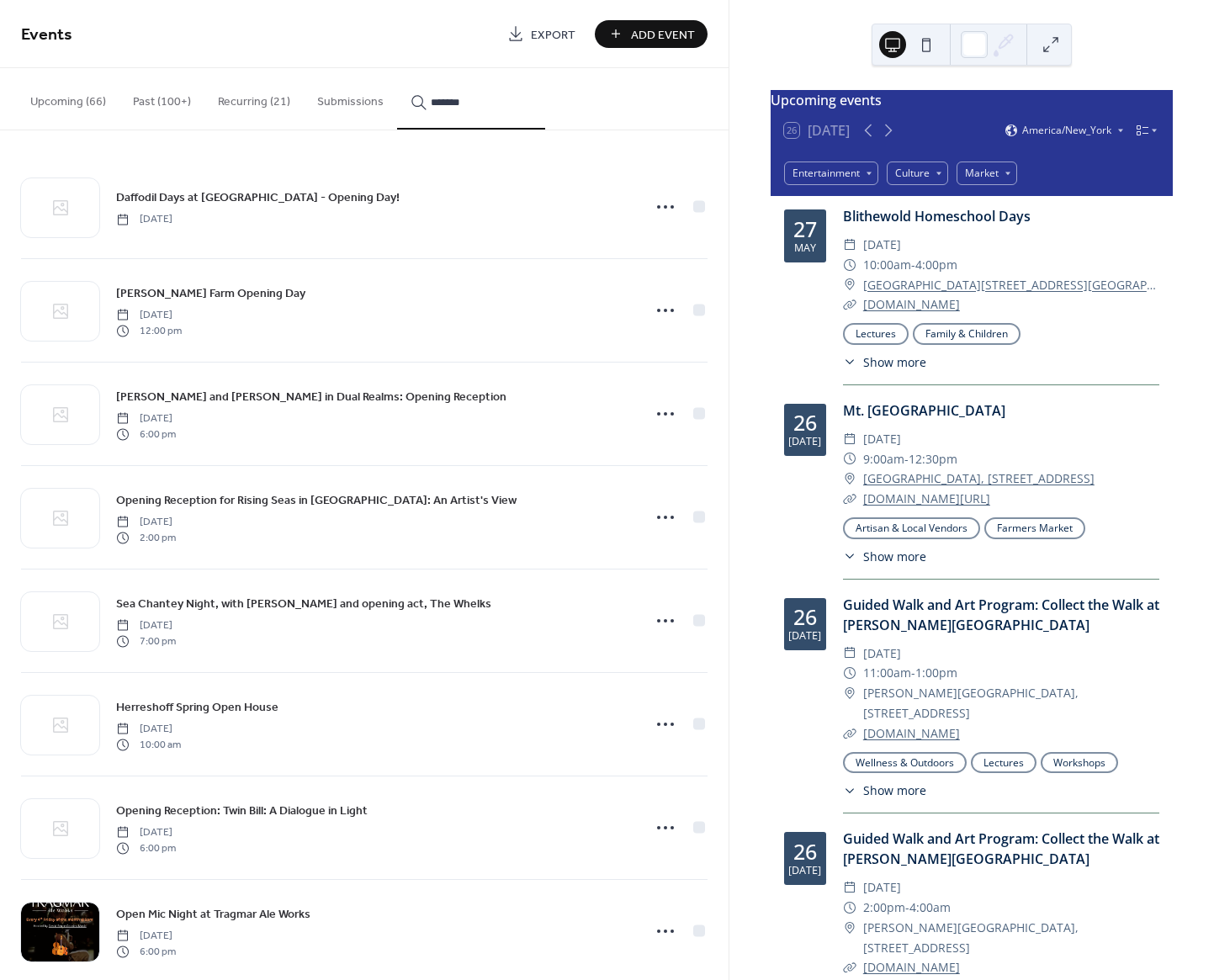 type on "********" 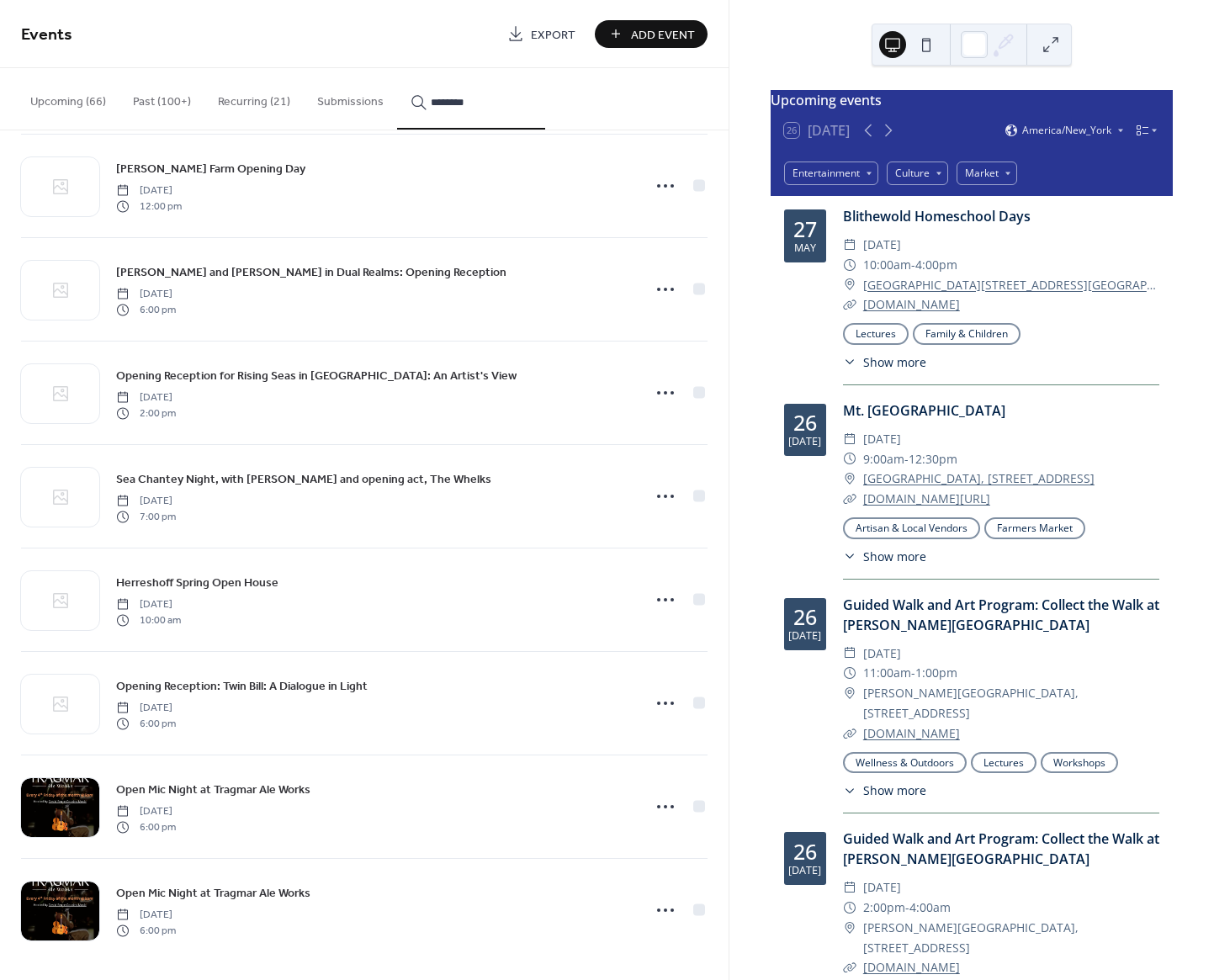 scroll, scrollTop: 131, scrollLeft: 0, axis: vertical 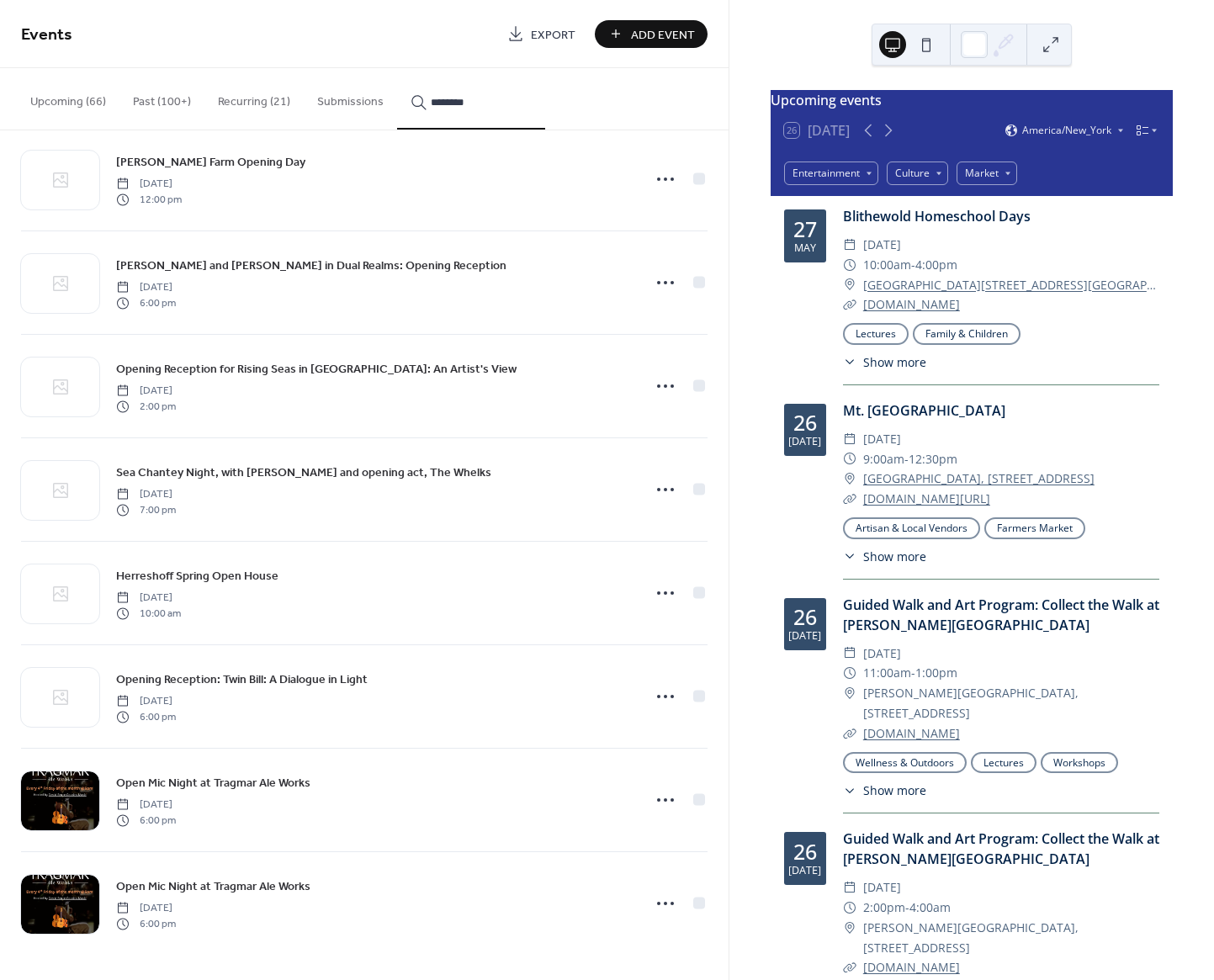 type 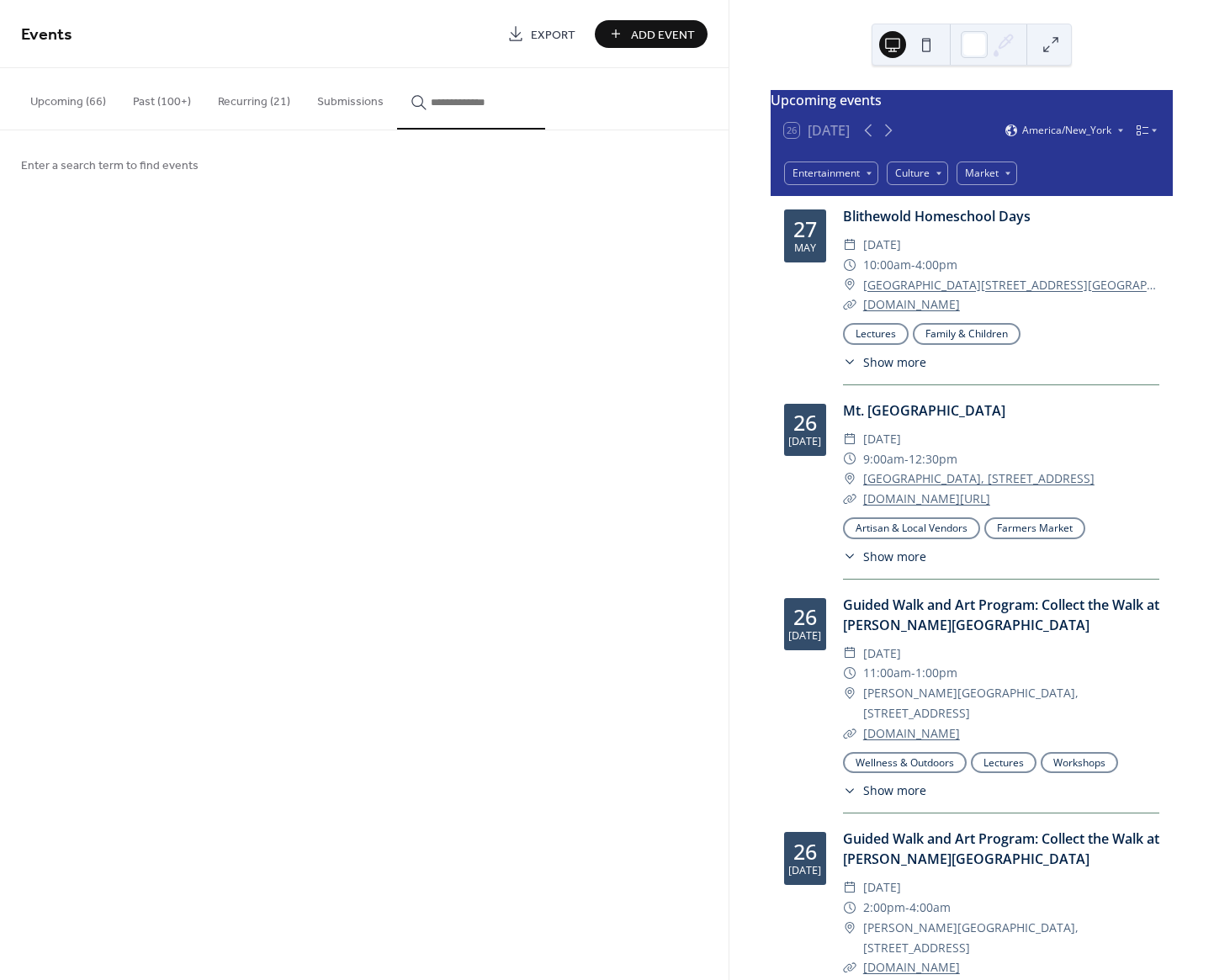 scroll, scrollTop: 0, scrollLeft: 0, axis: both 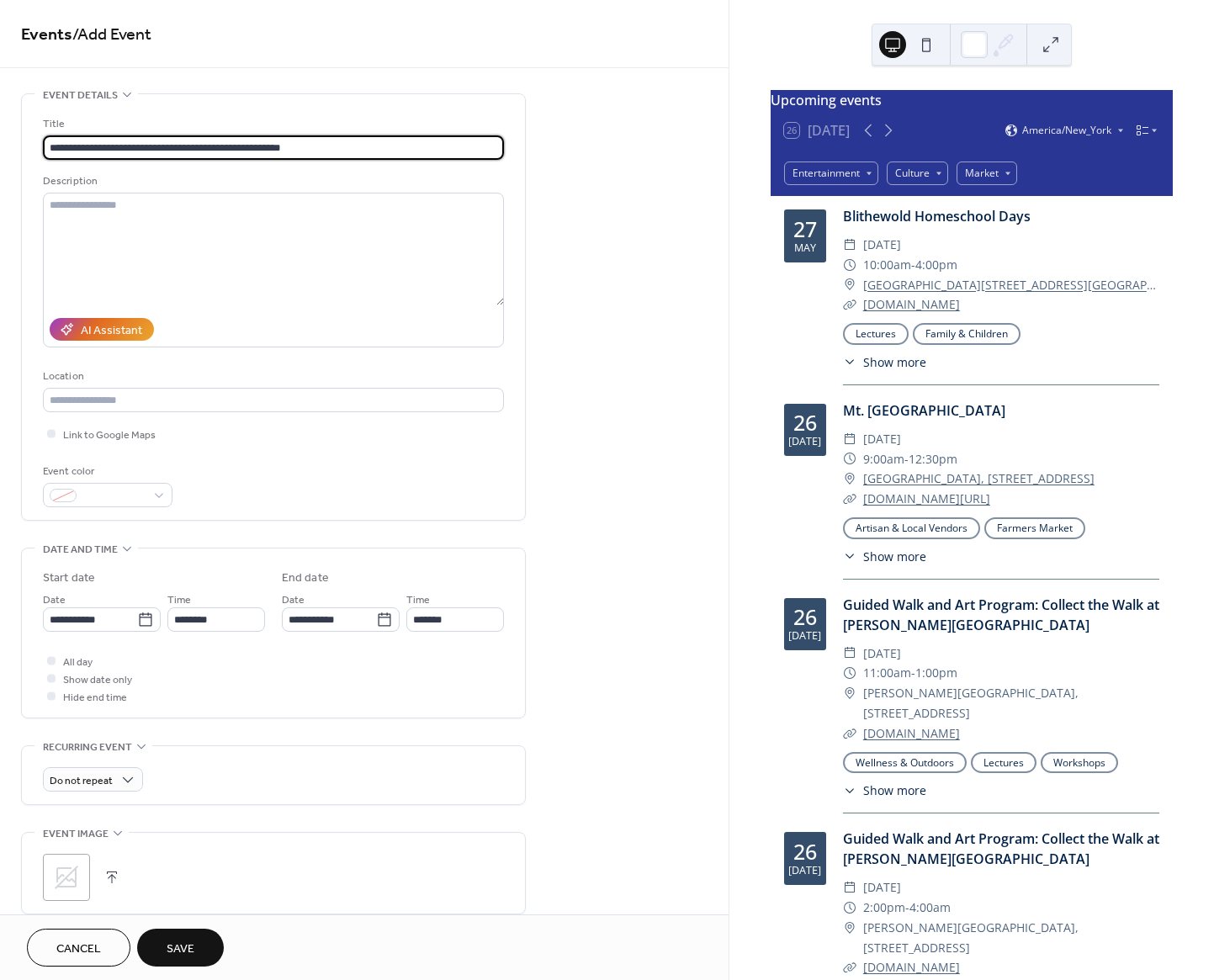 type on "**********" 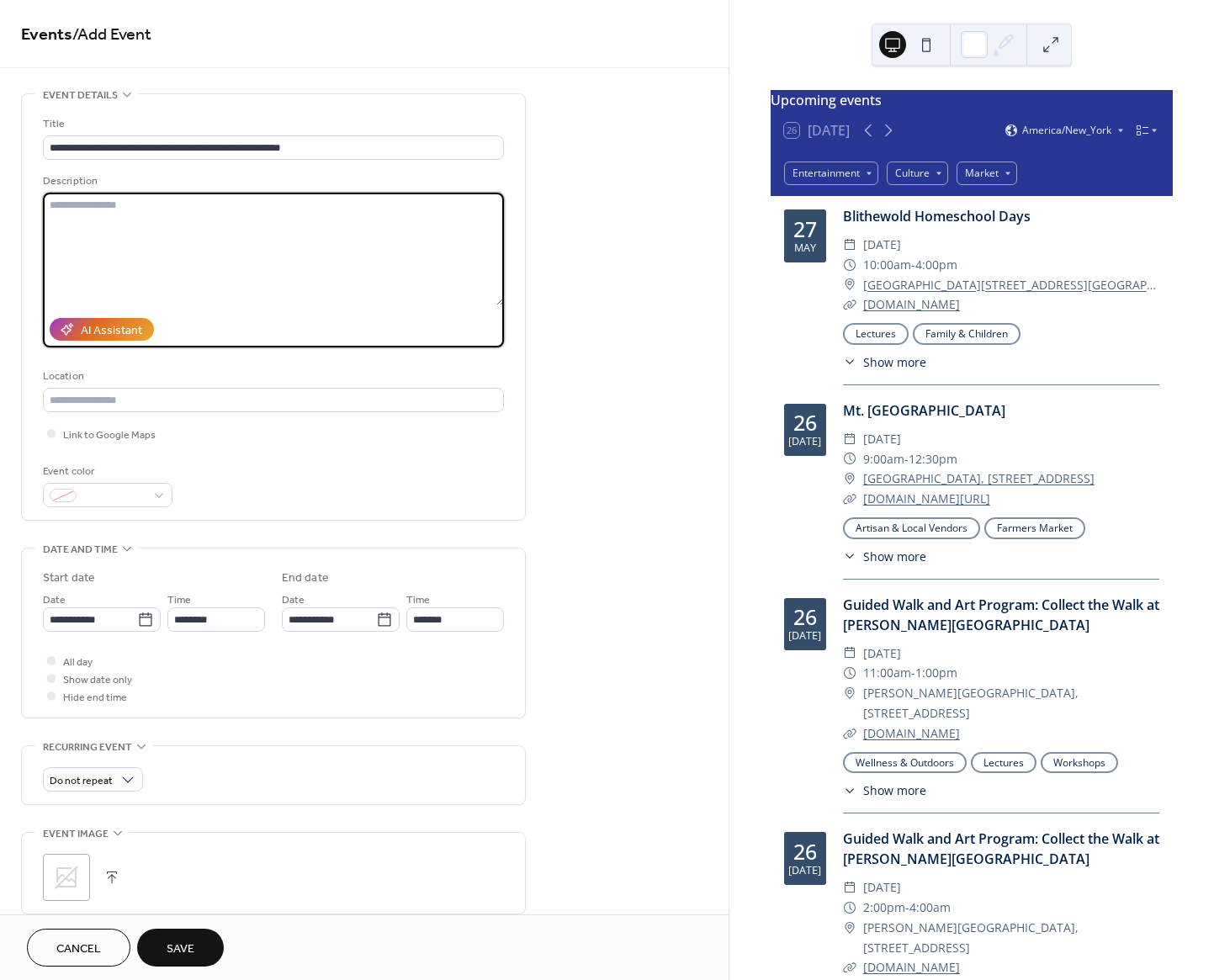 click on "Location" at bounding box center [272, 376] 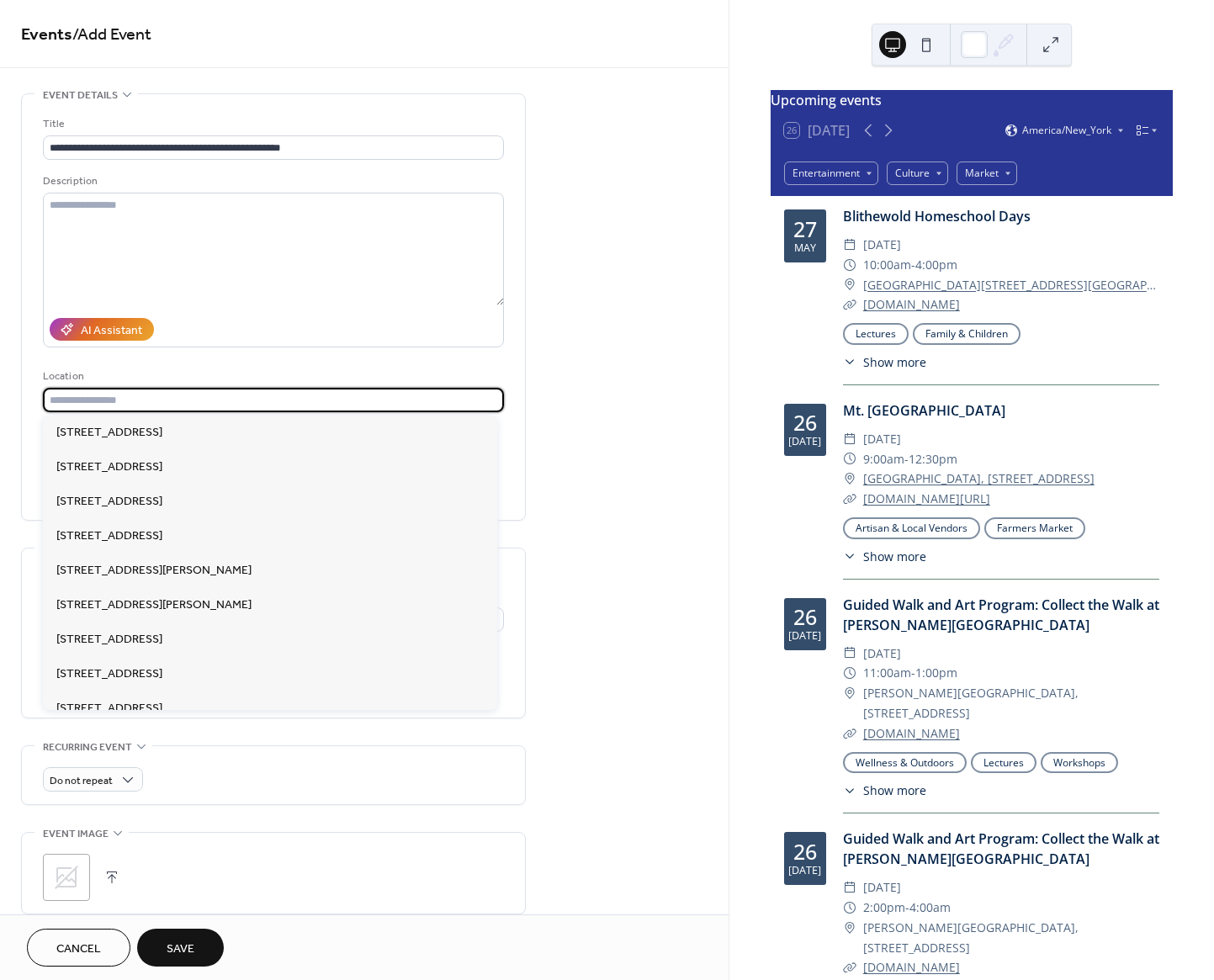 click at bounding box center (273, 400) 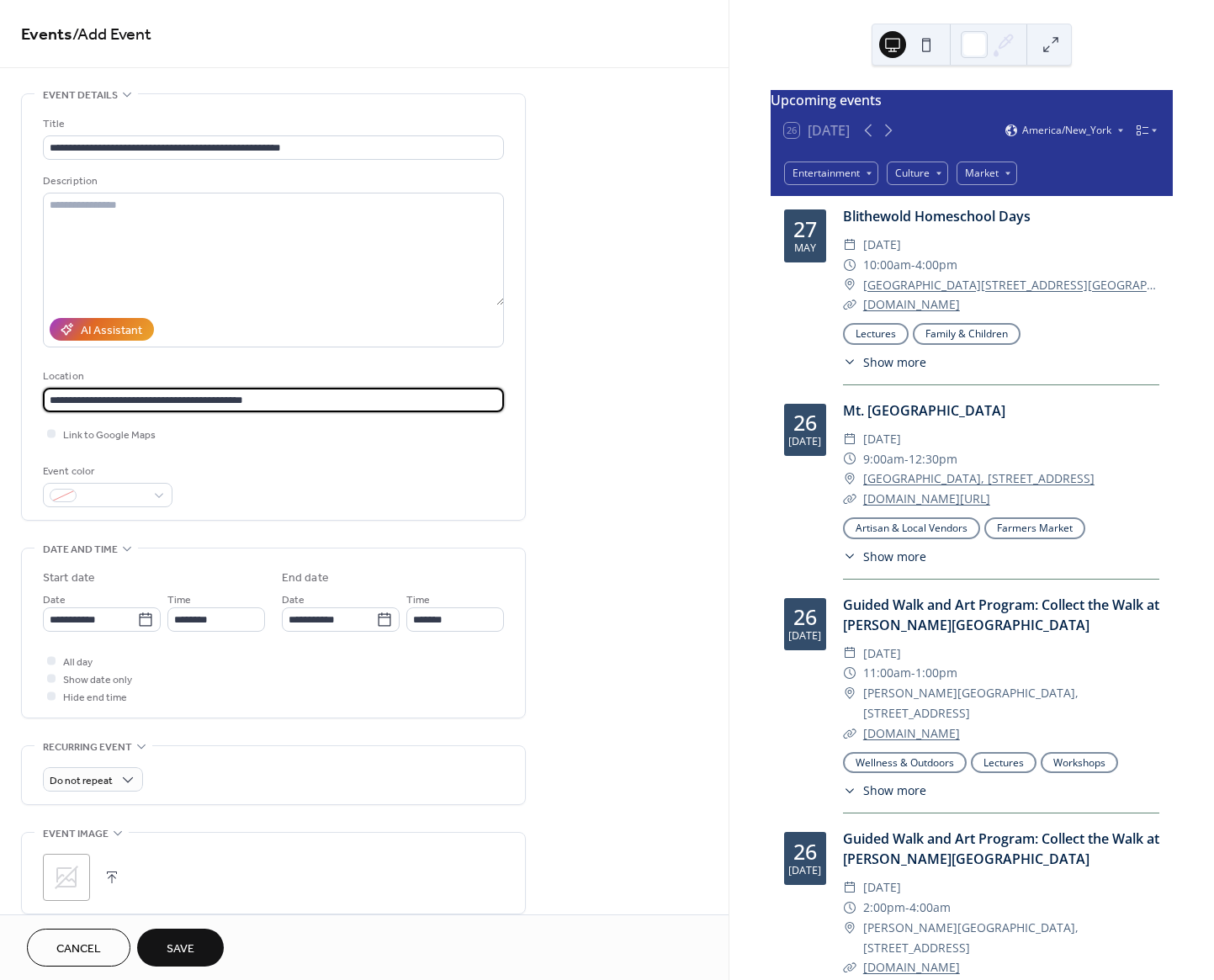type on "**********" 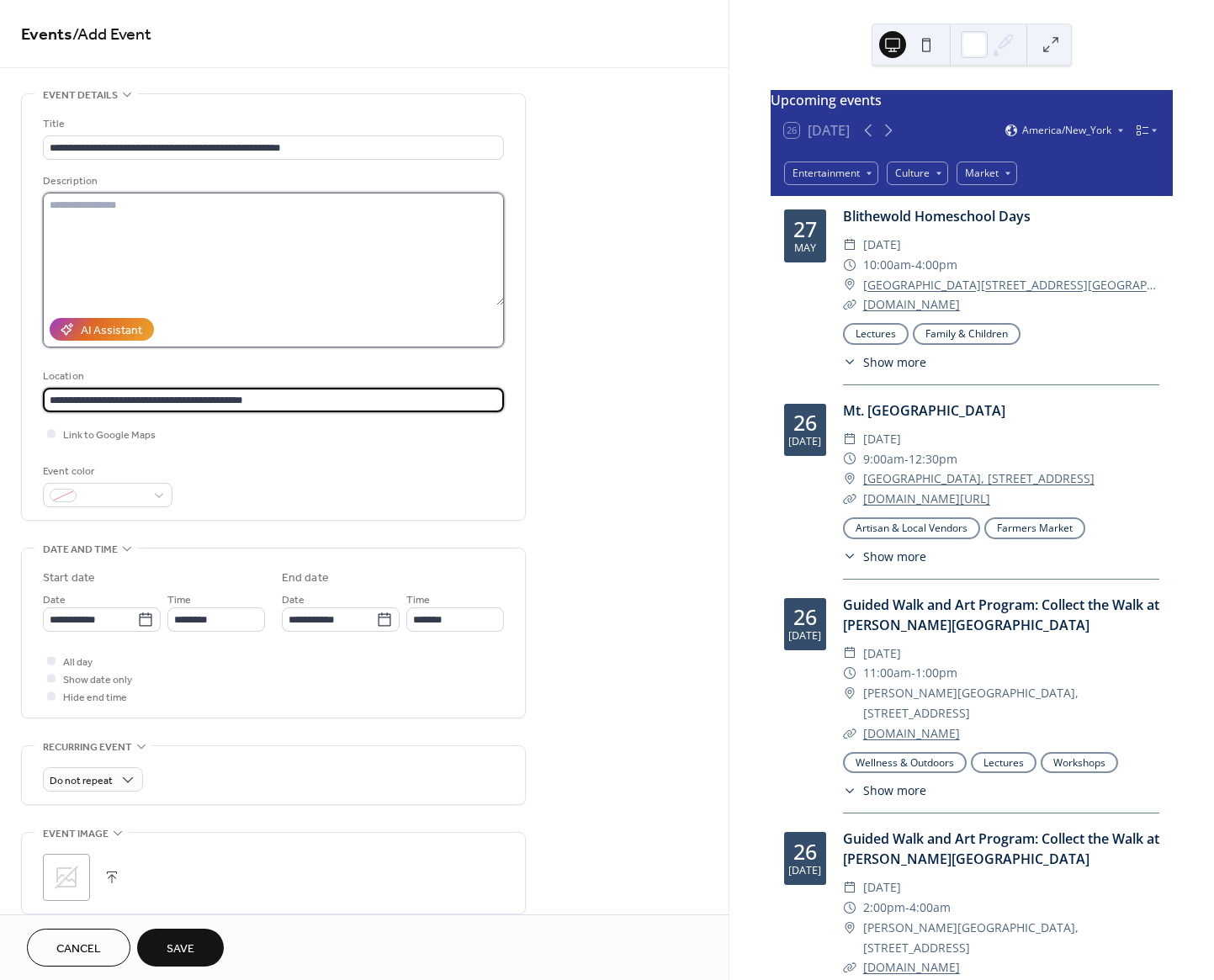 type 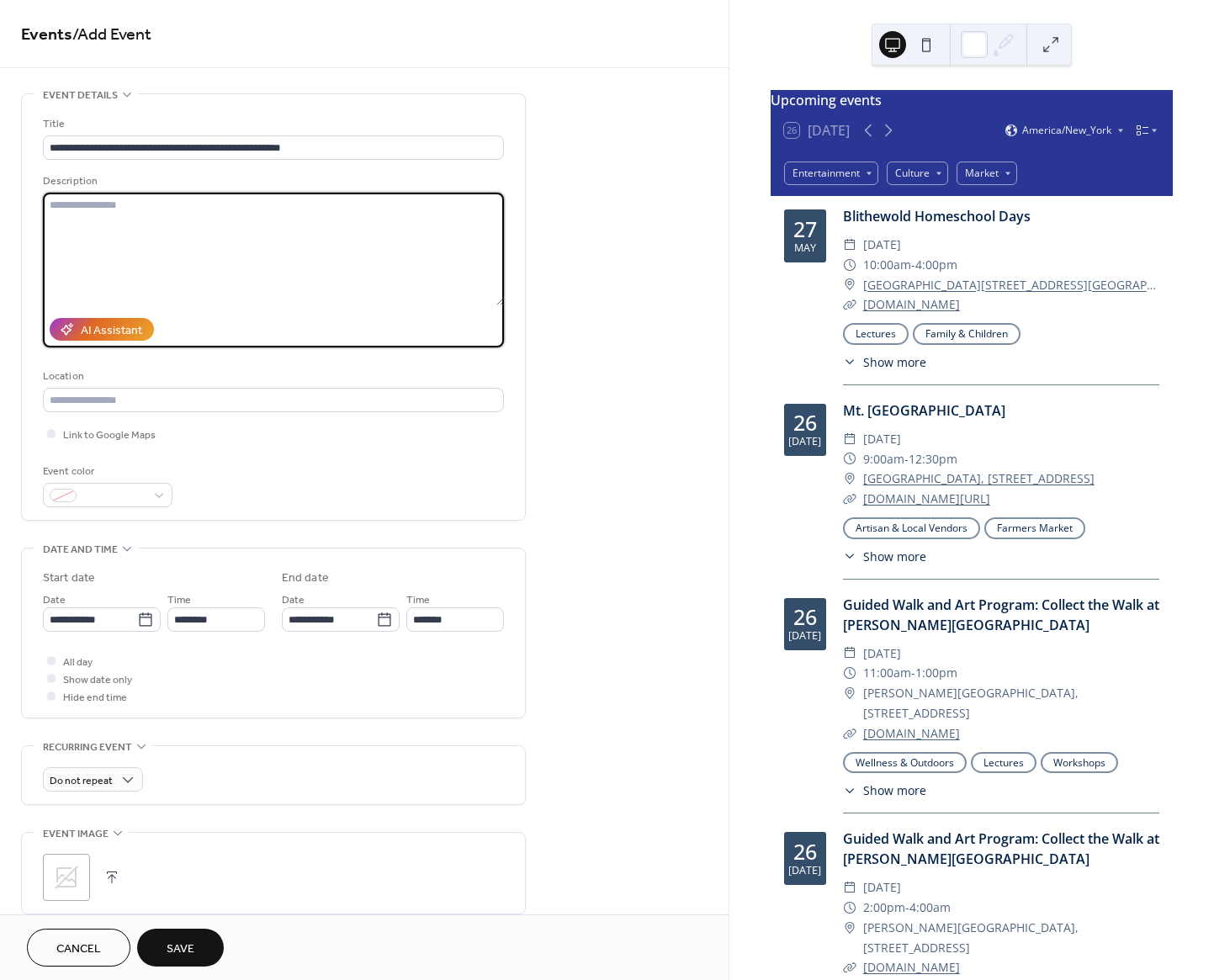 click at bounding box center [273, 249] 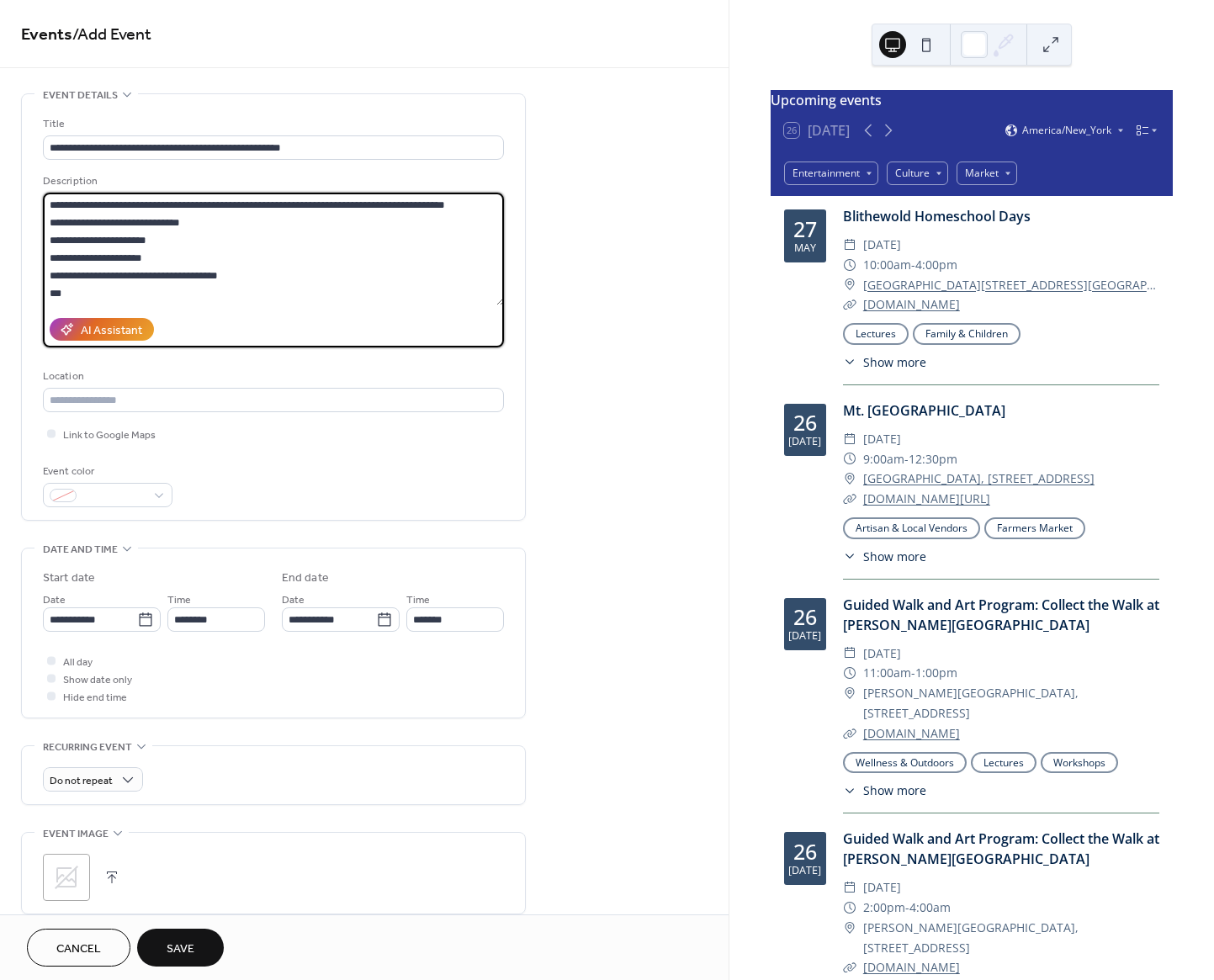 scroll, scrollTop: 33, scrollLeft: 0, axis: vertical 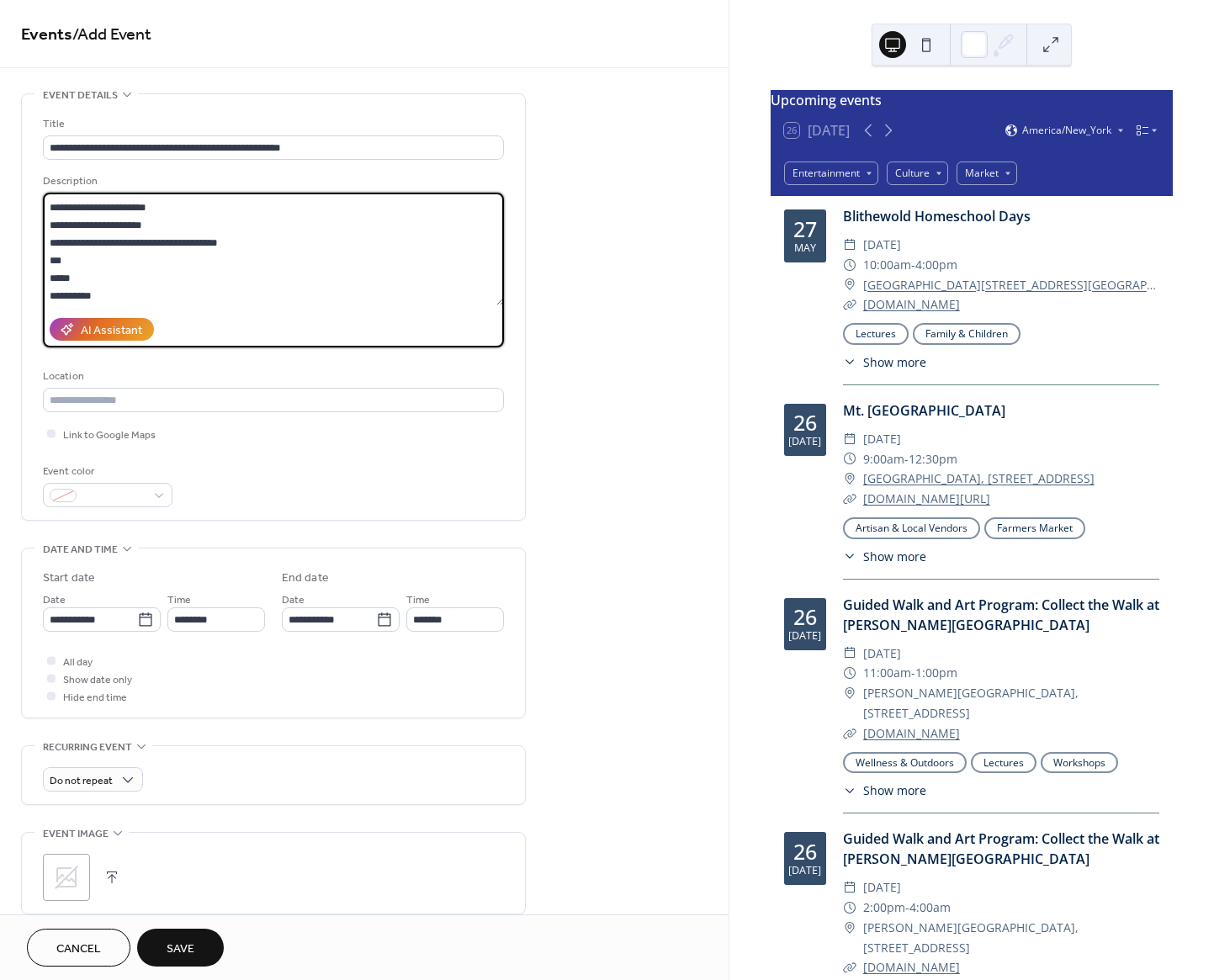 click on "**********" at bounding box center (273, 249) 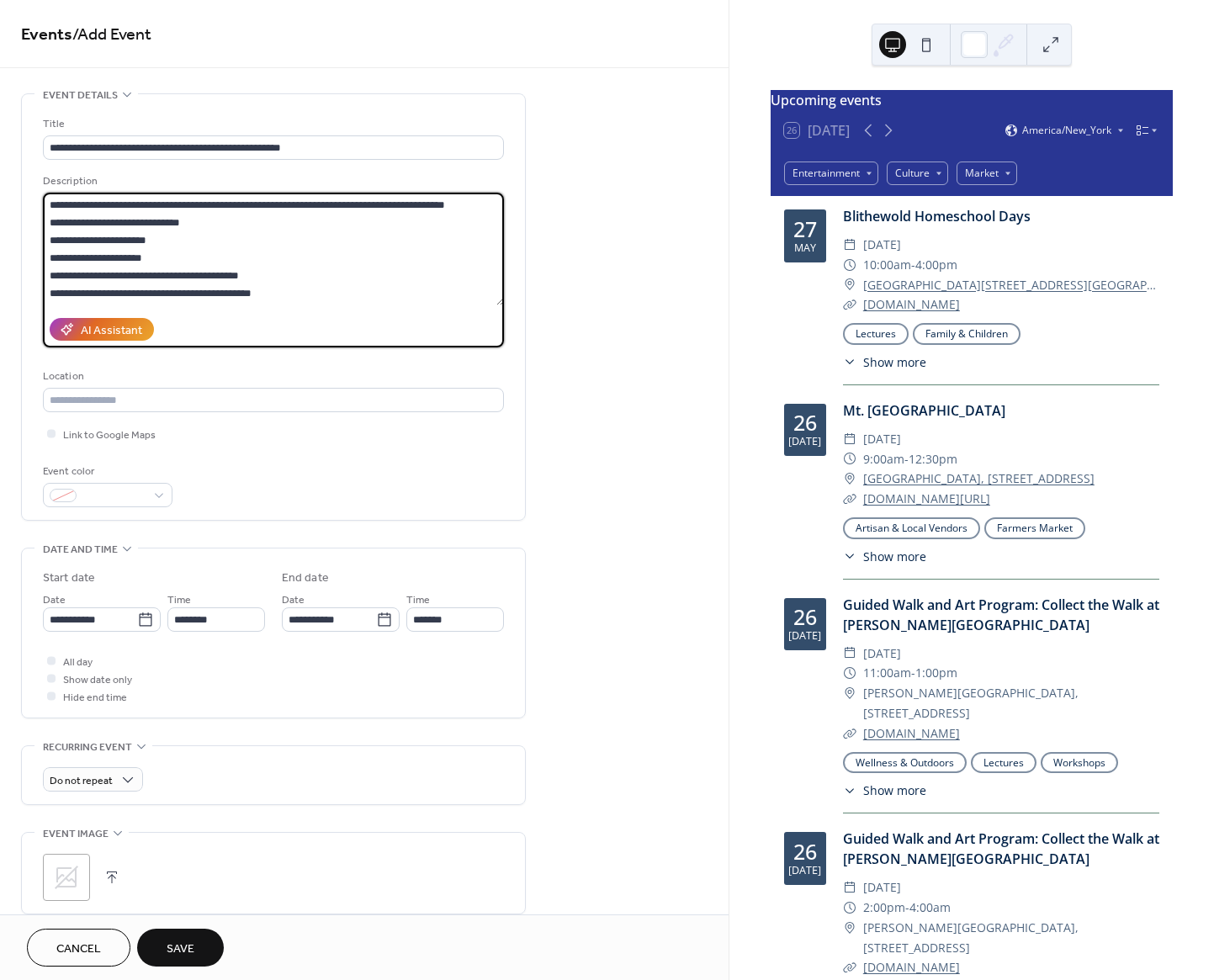 scroll, scrollTop: 0, scrollLeft: 0, axis: both 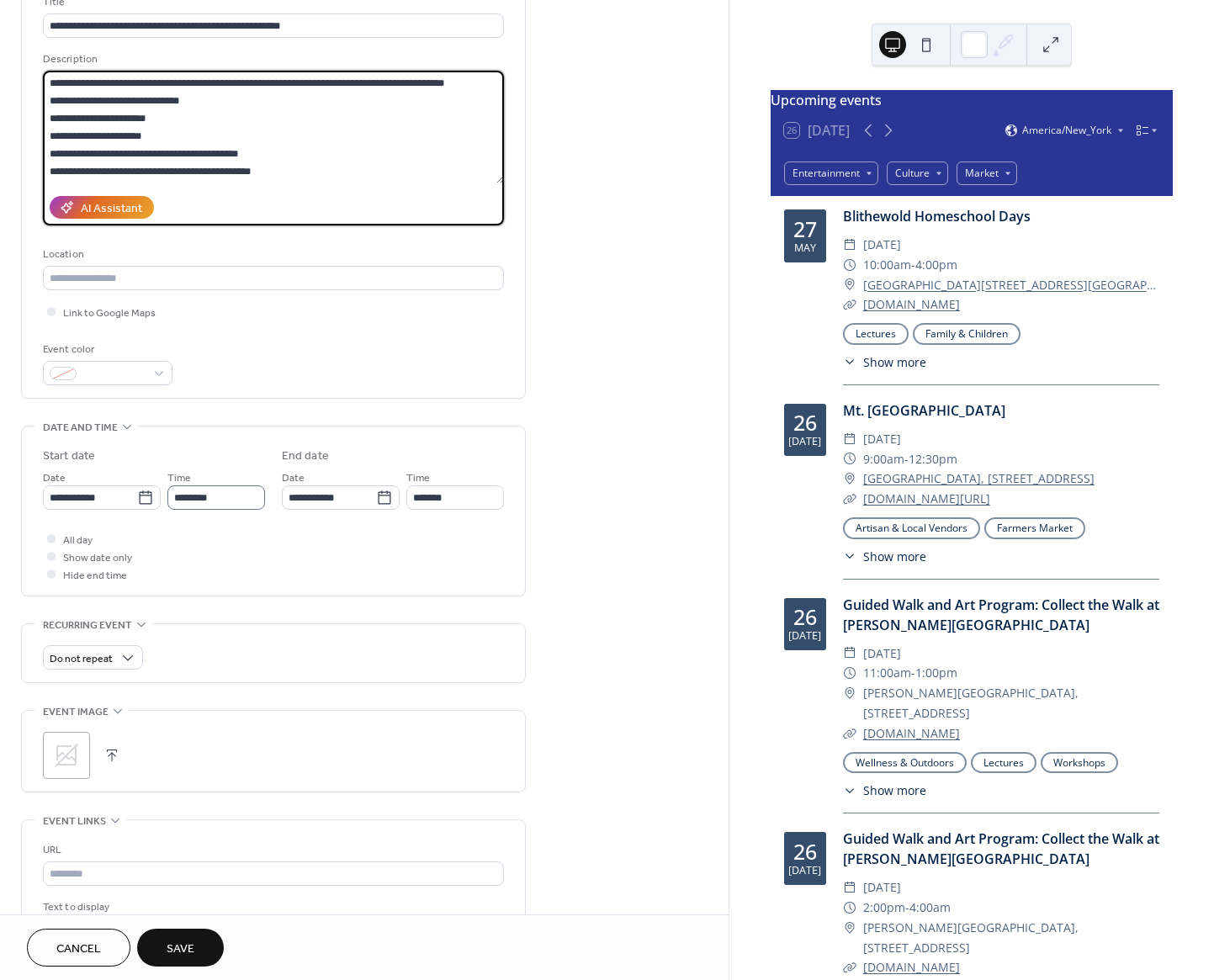 type on "**********" 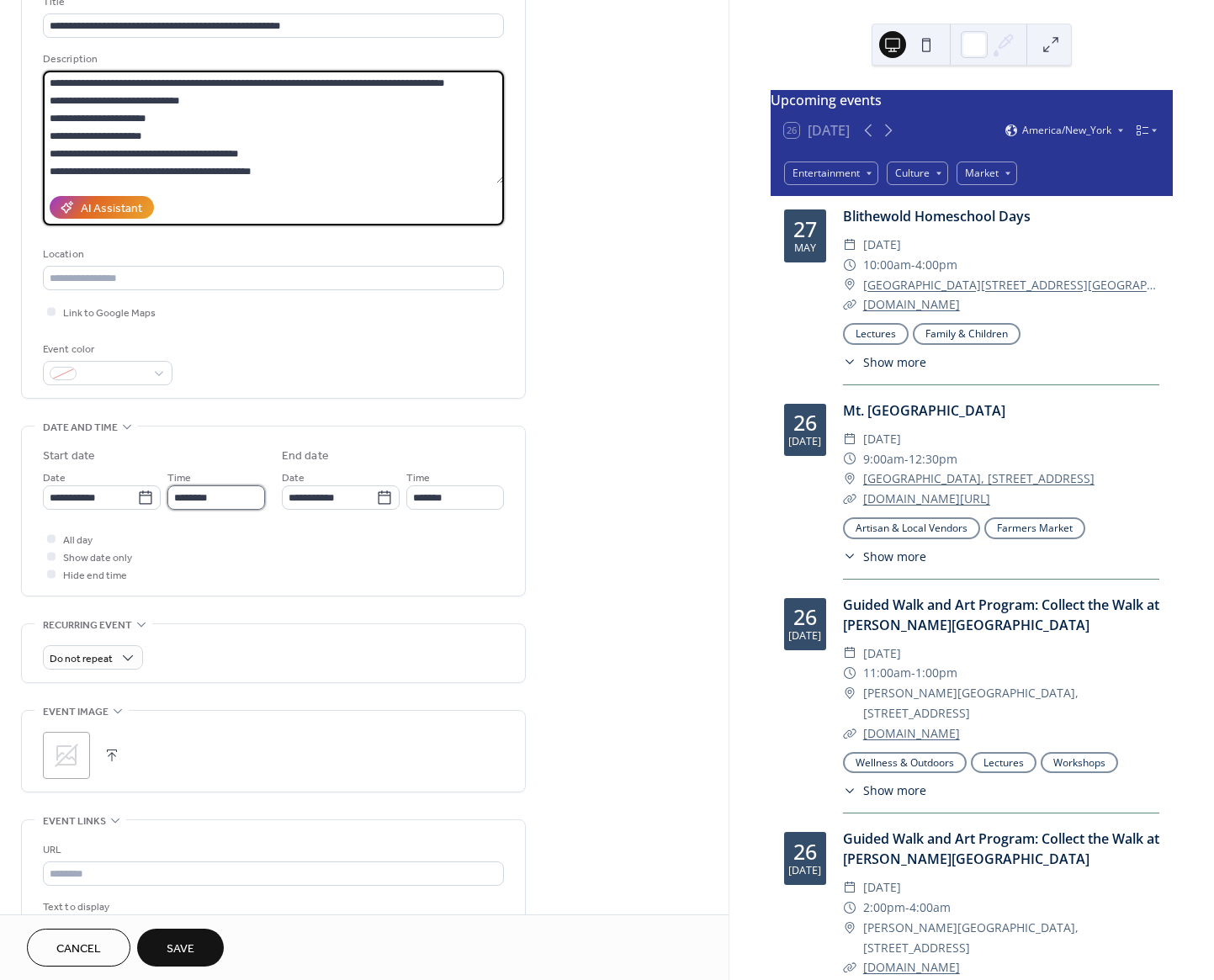 click on "********" at bounding box center [216, 497] 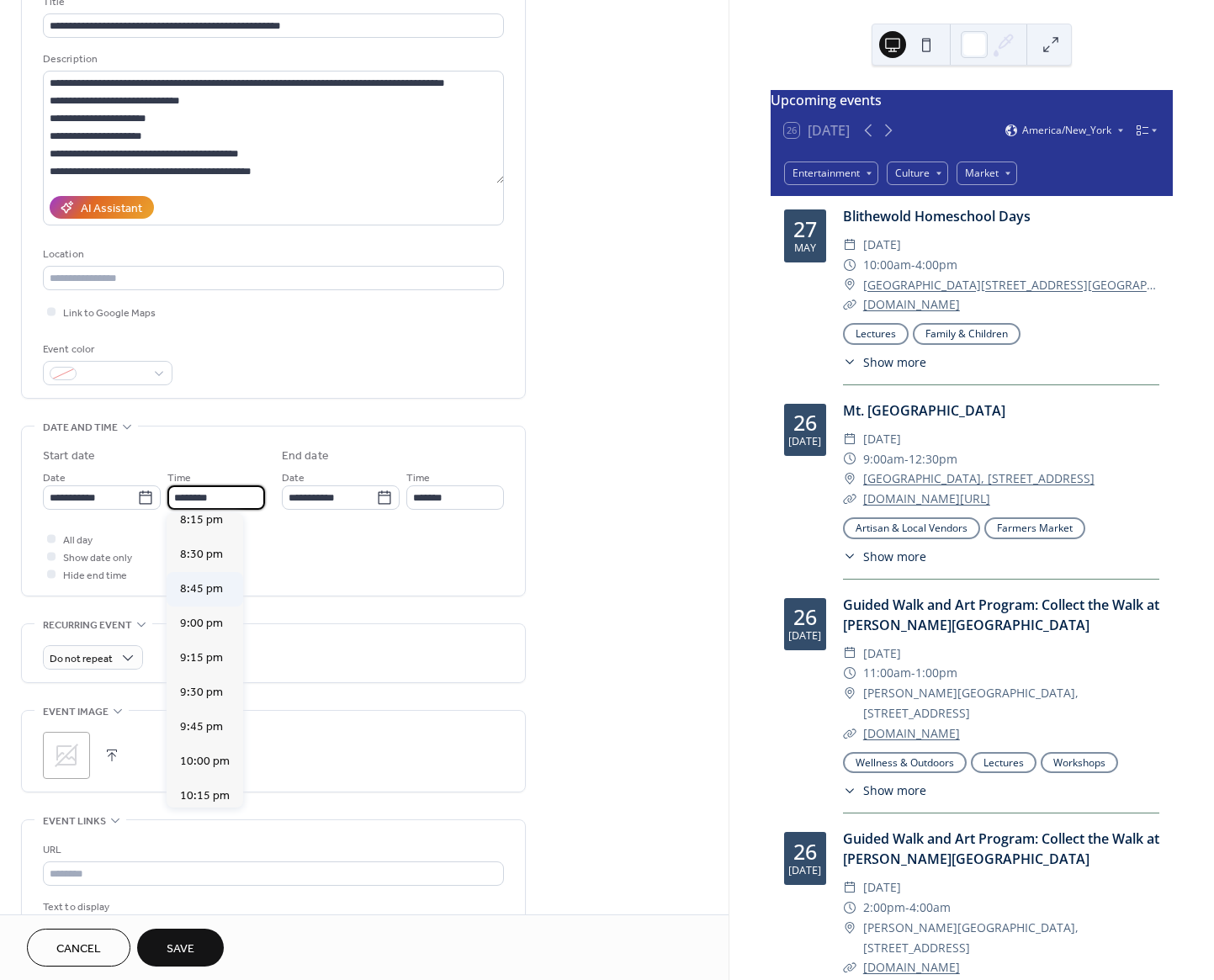 scroll, scrollTop: 2799, scrollLeft: 0, axis: vertical 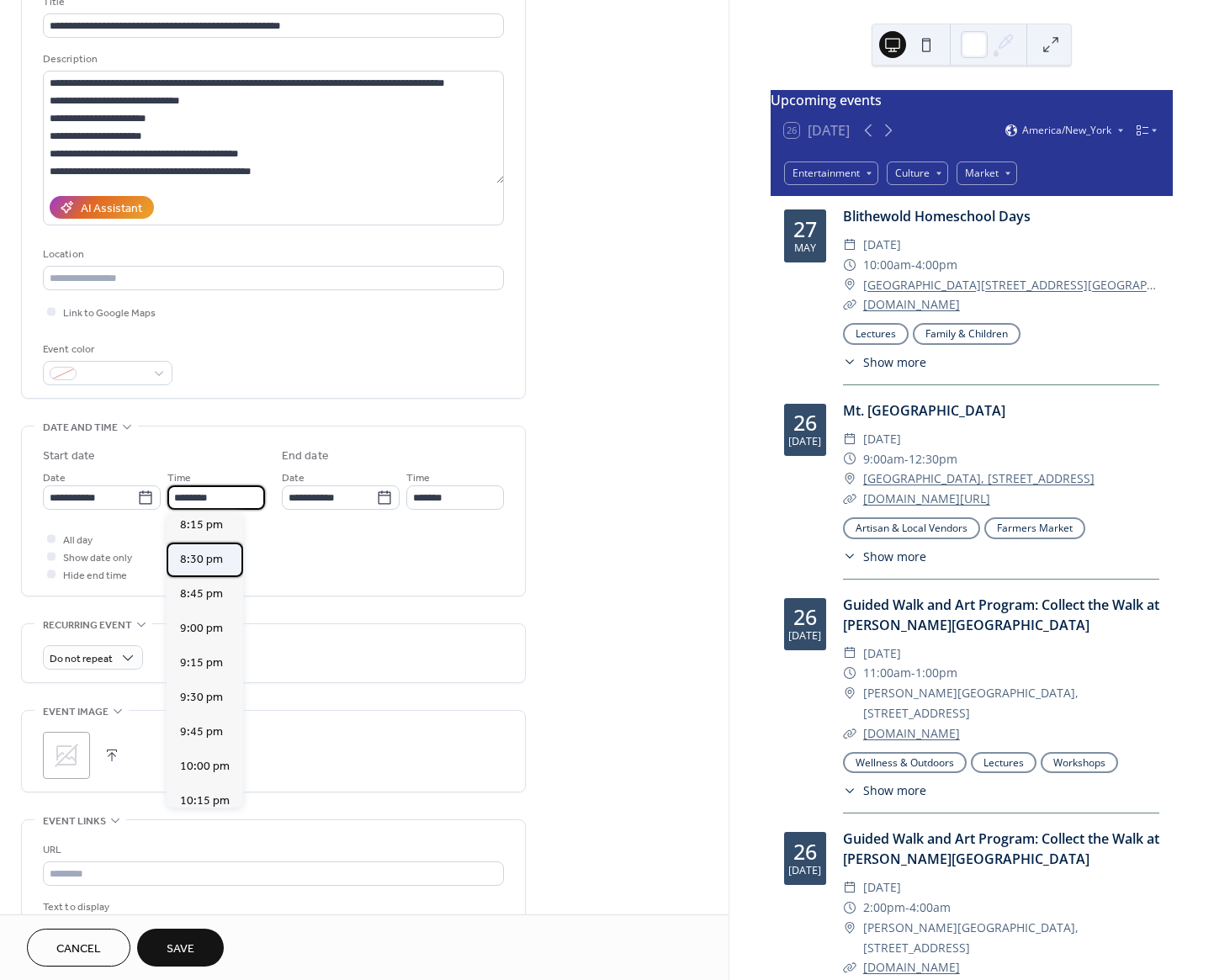 click on "8:30 pm" at bounding box center [201, 559] 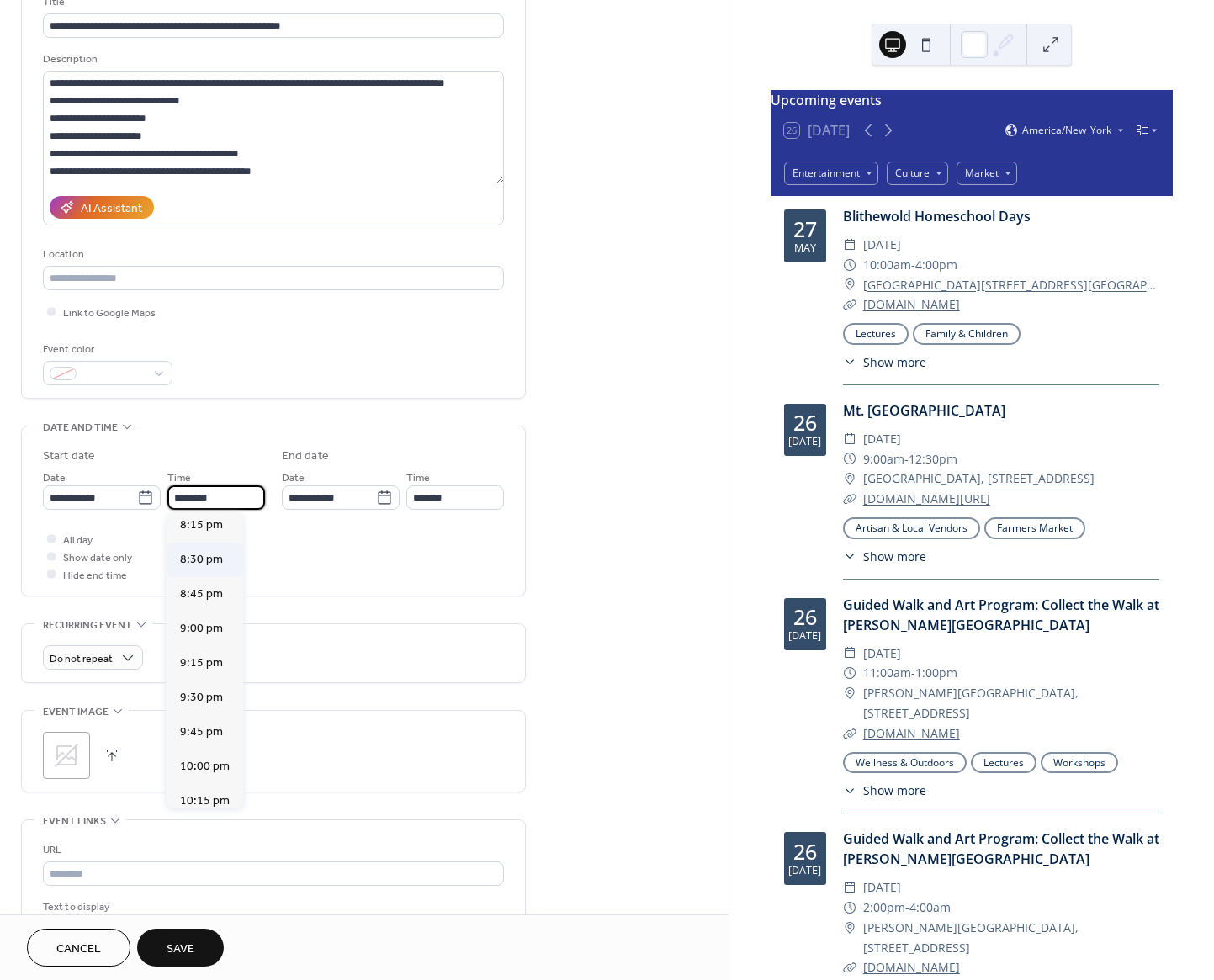 type on "*******" 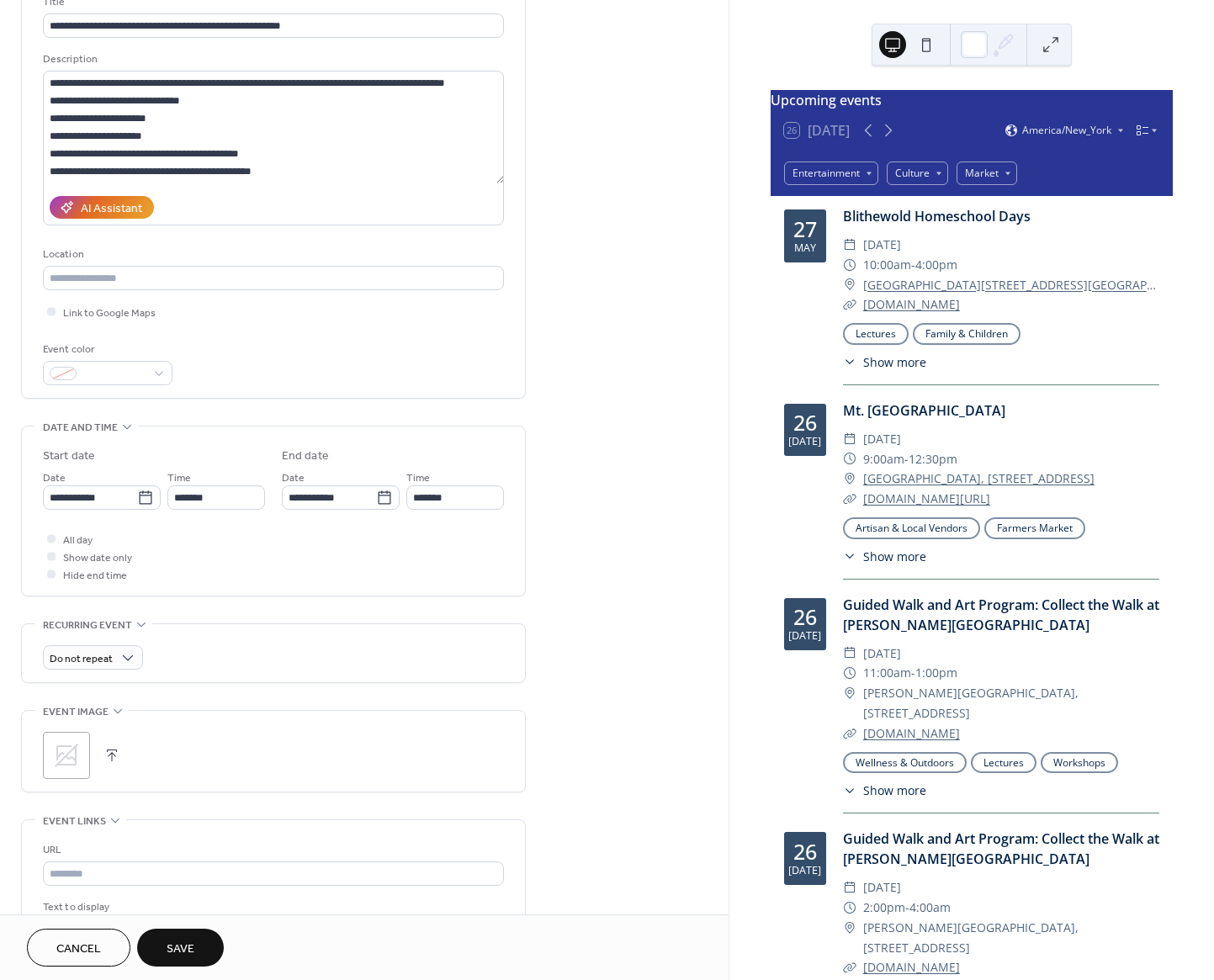 click on "Time *******" at bounding box center [455, 489] 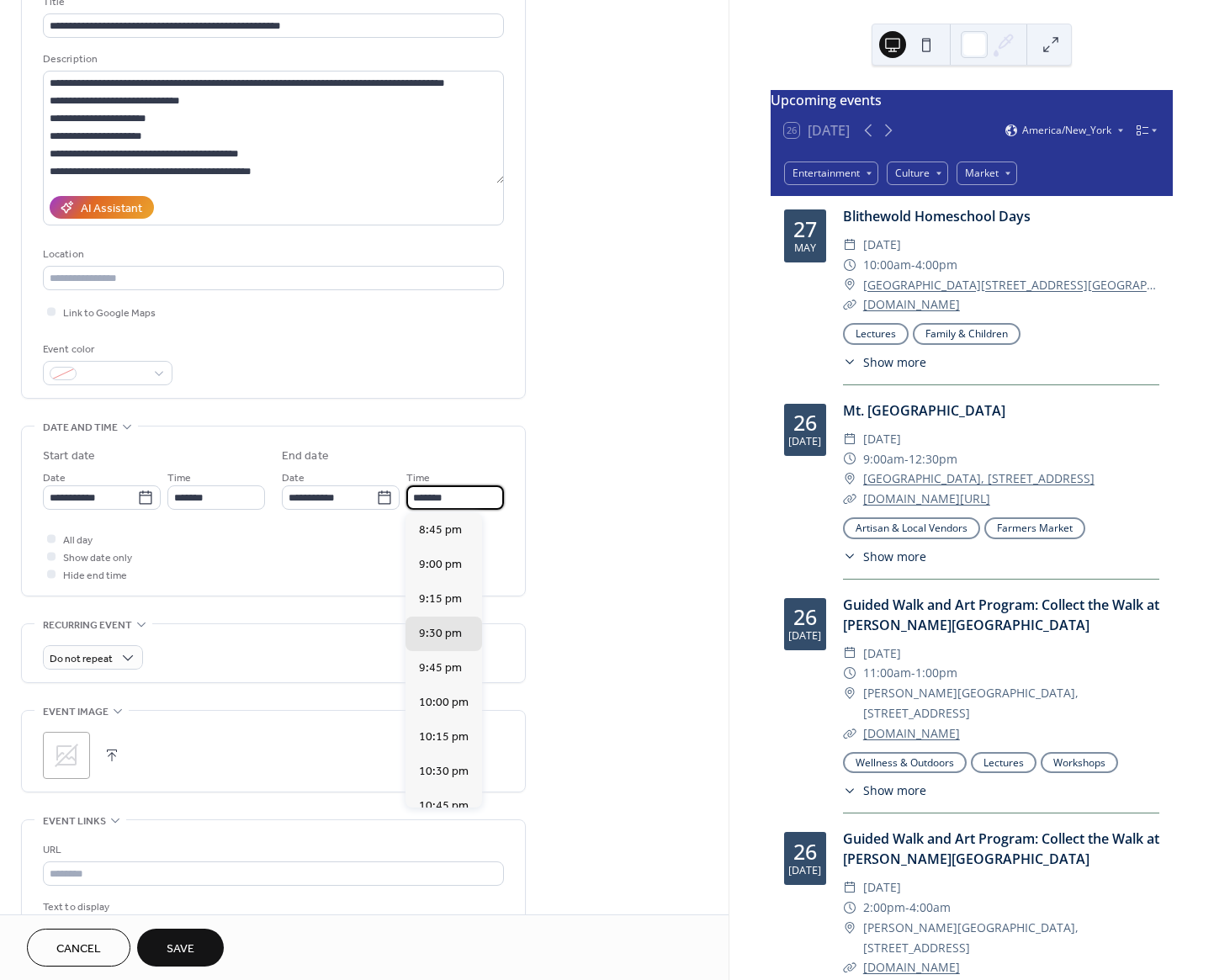 click on "*******" at bounding box center [455, 497] 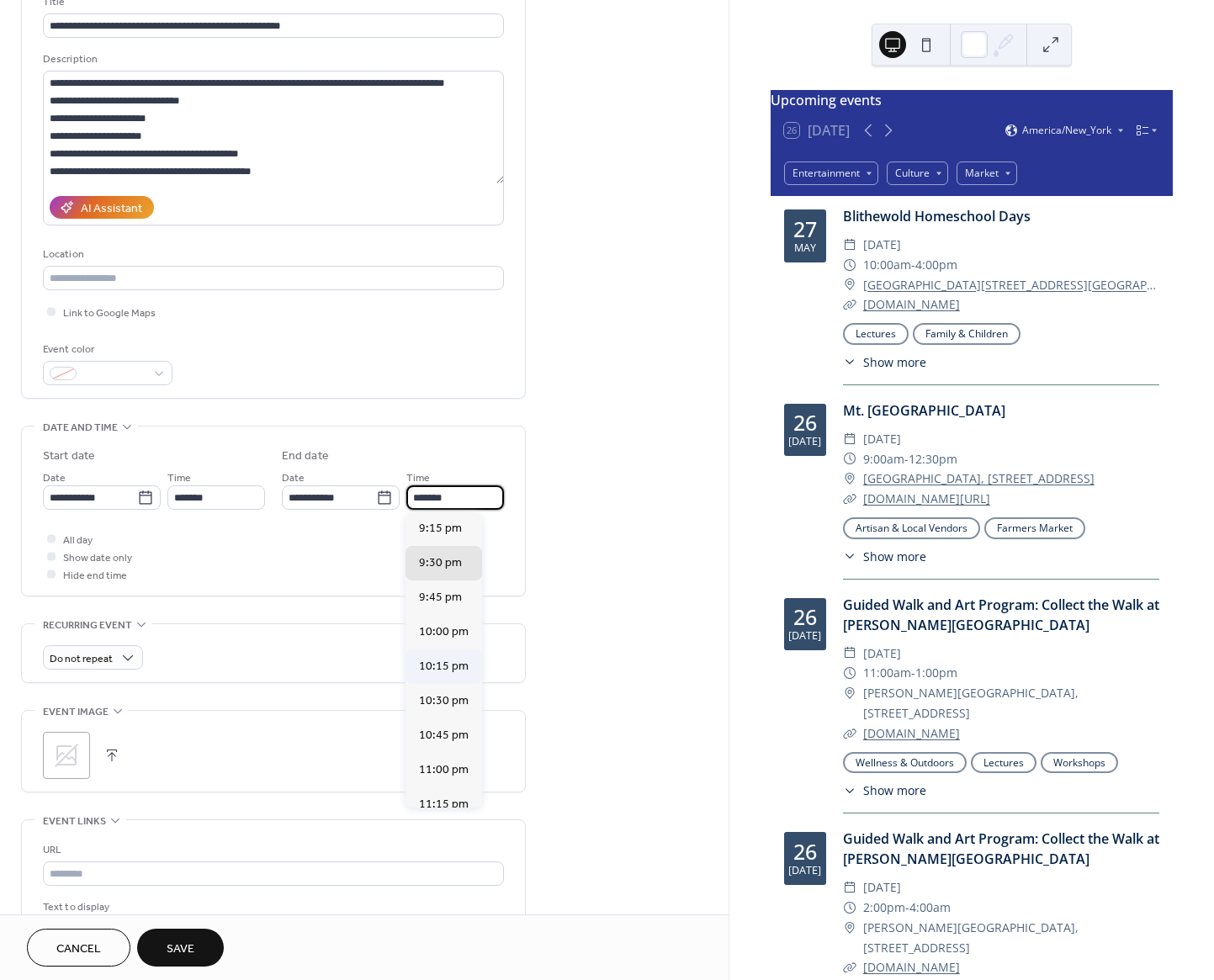 scroll, scrollTop: 148, scrollLeft: 0, axis: vertical 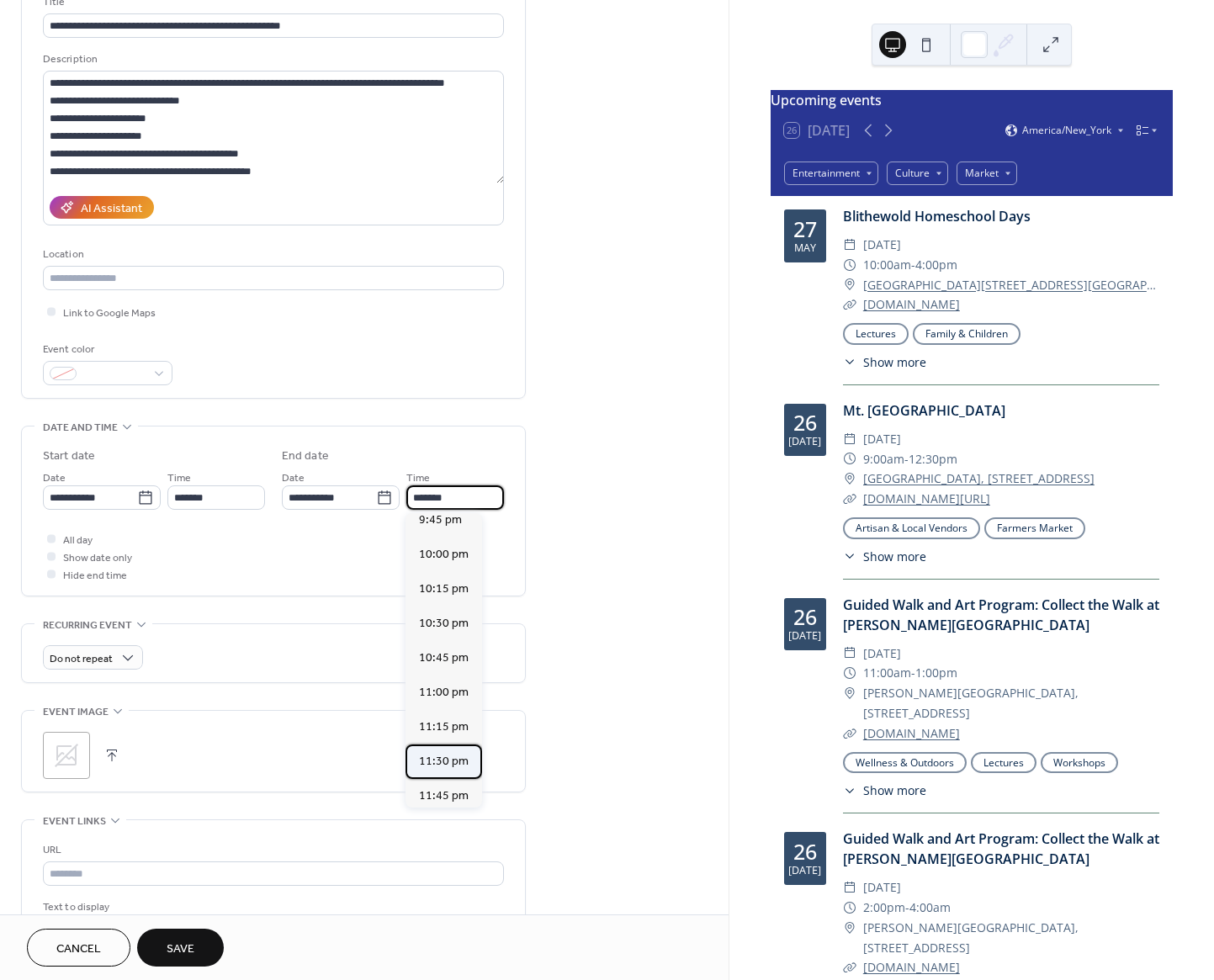 click on "11:30 pm" at bounding box center [443, 761] 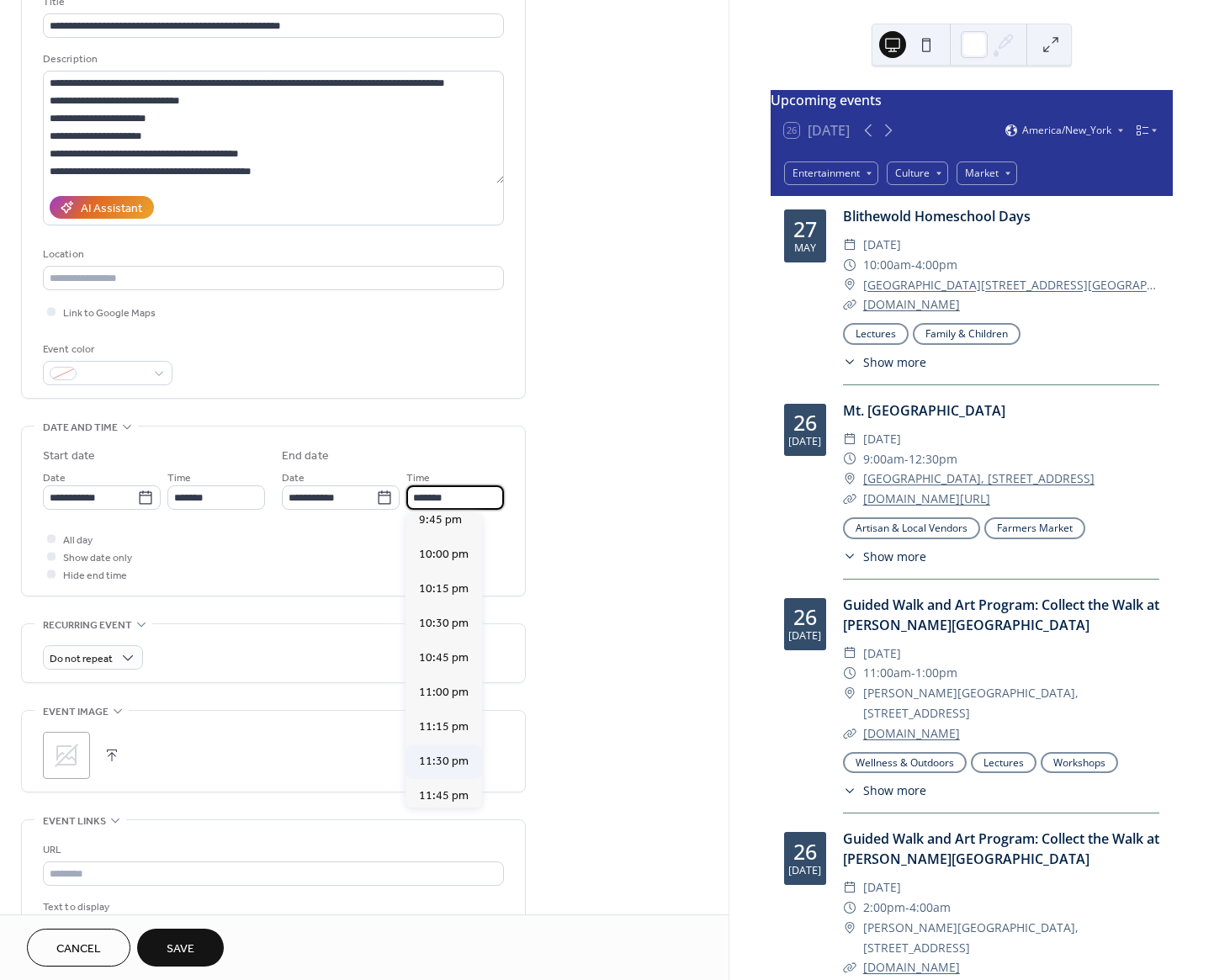 type on "********" 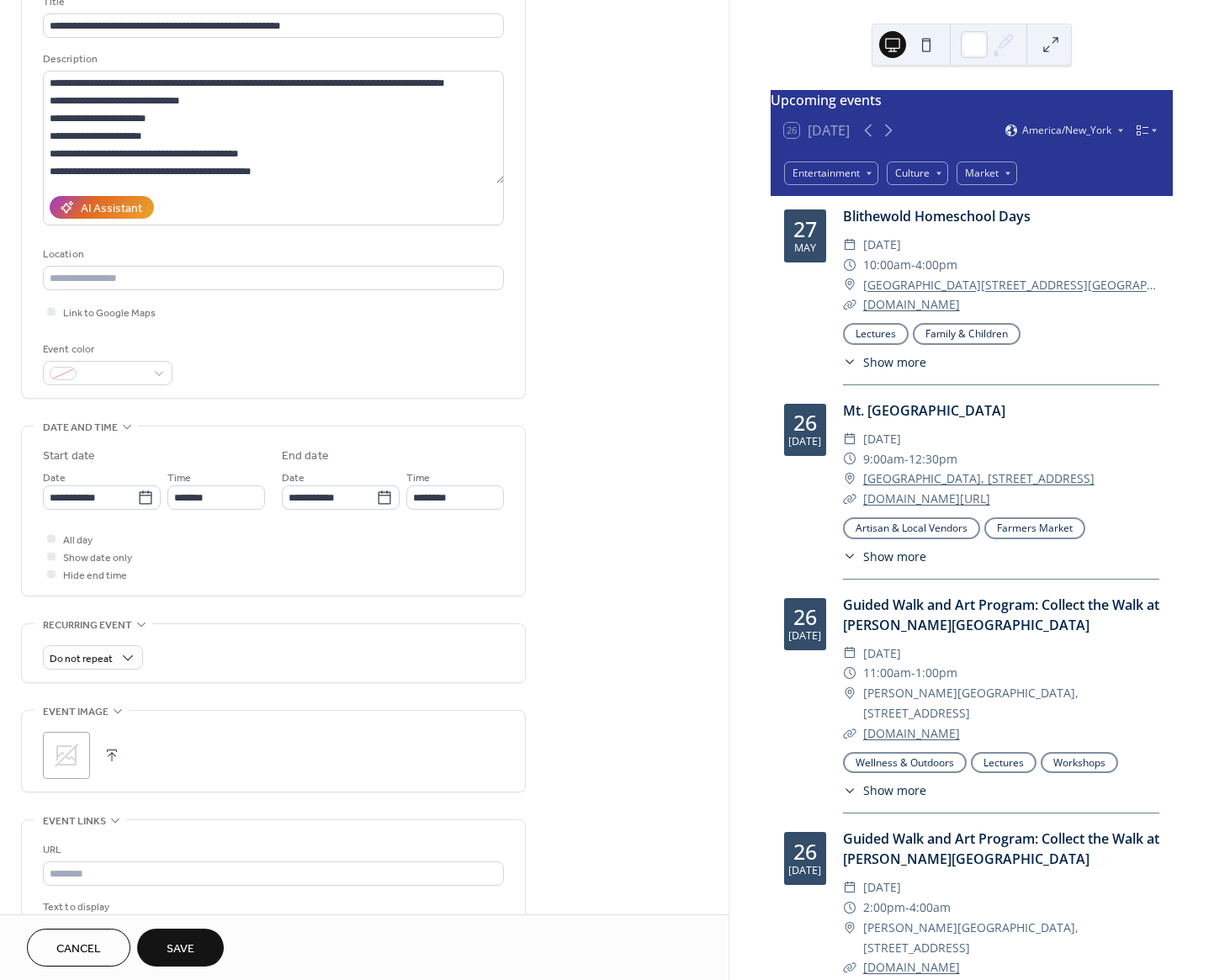 click on "**********" at bounding box center [273, 515] 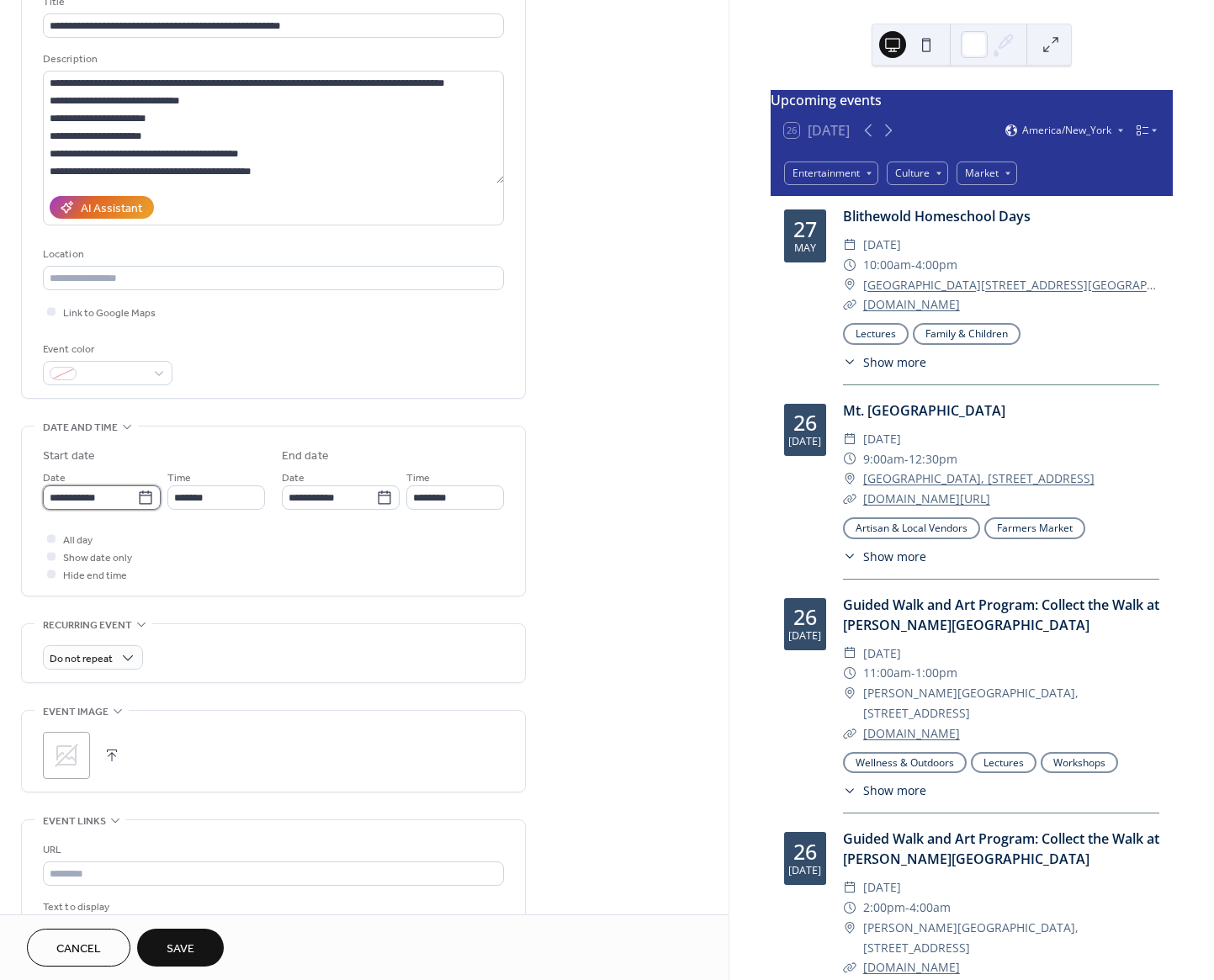 click on "**********" at bounding box center [90, 497] 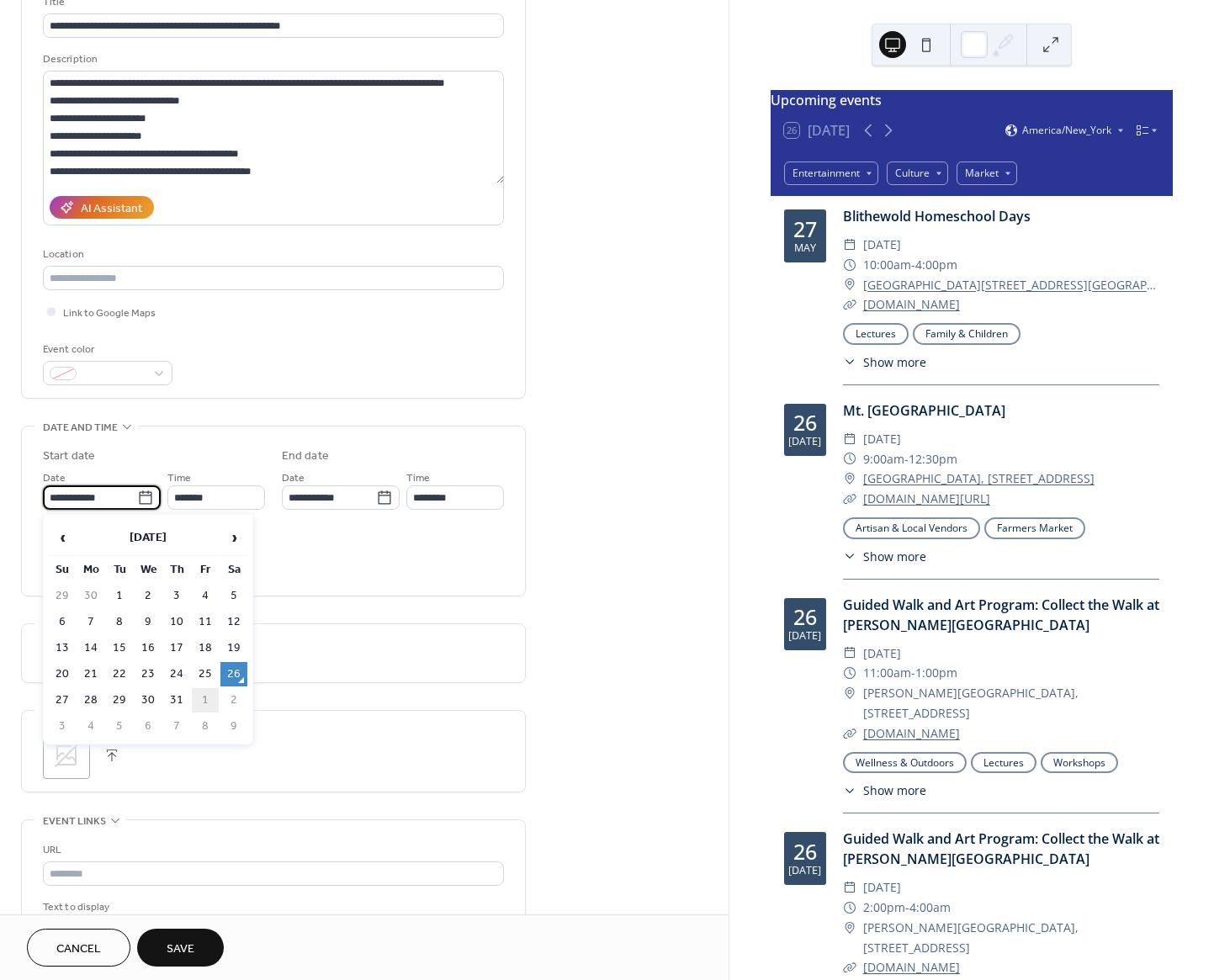 click on "1" at bounding box center [205, 700] 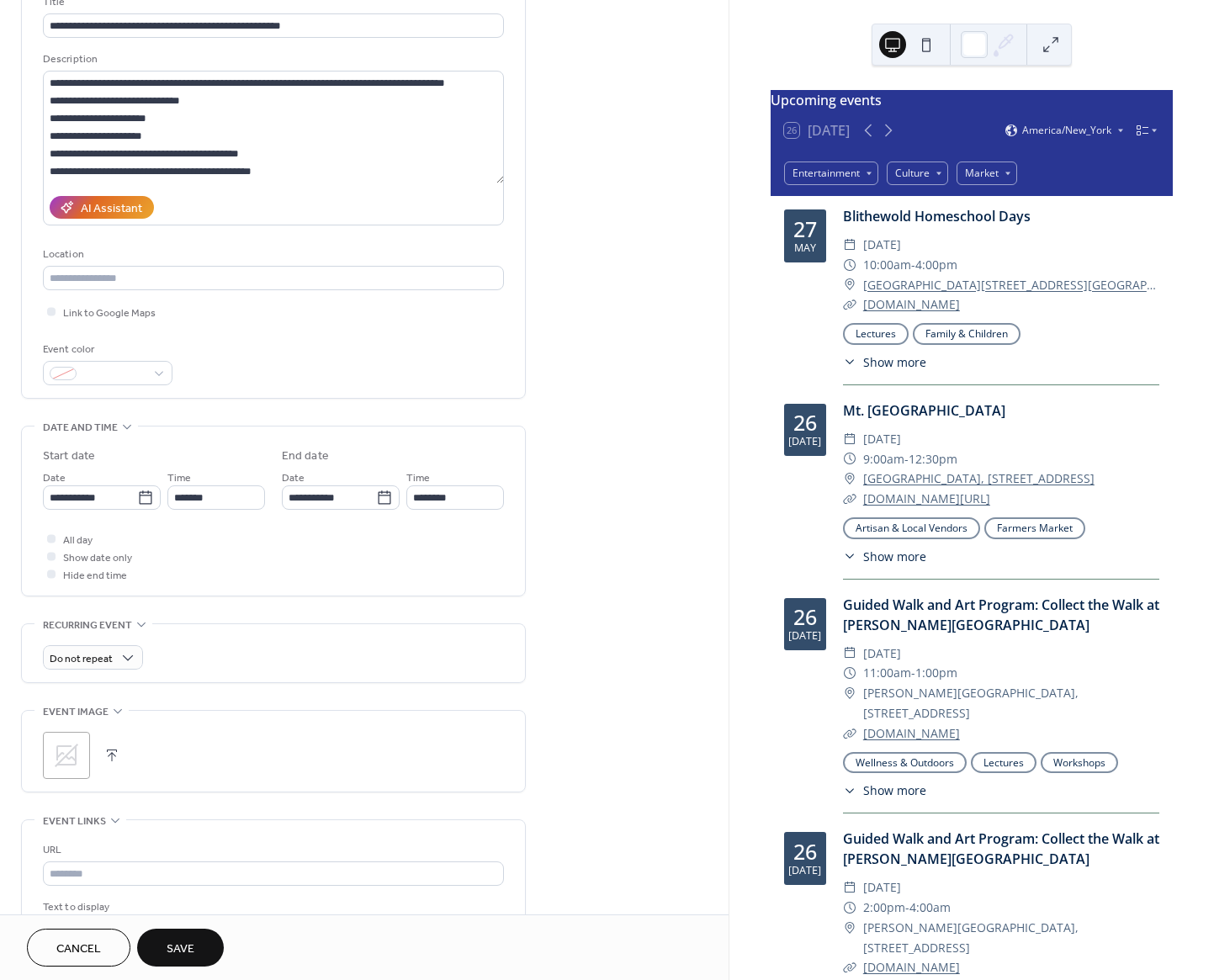 click on "Do not repeat" at bounding box center [273, 653] 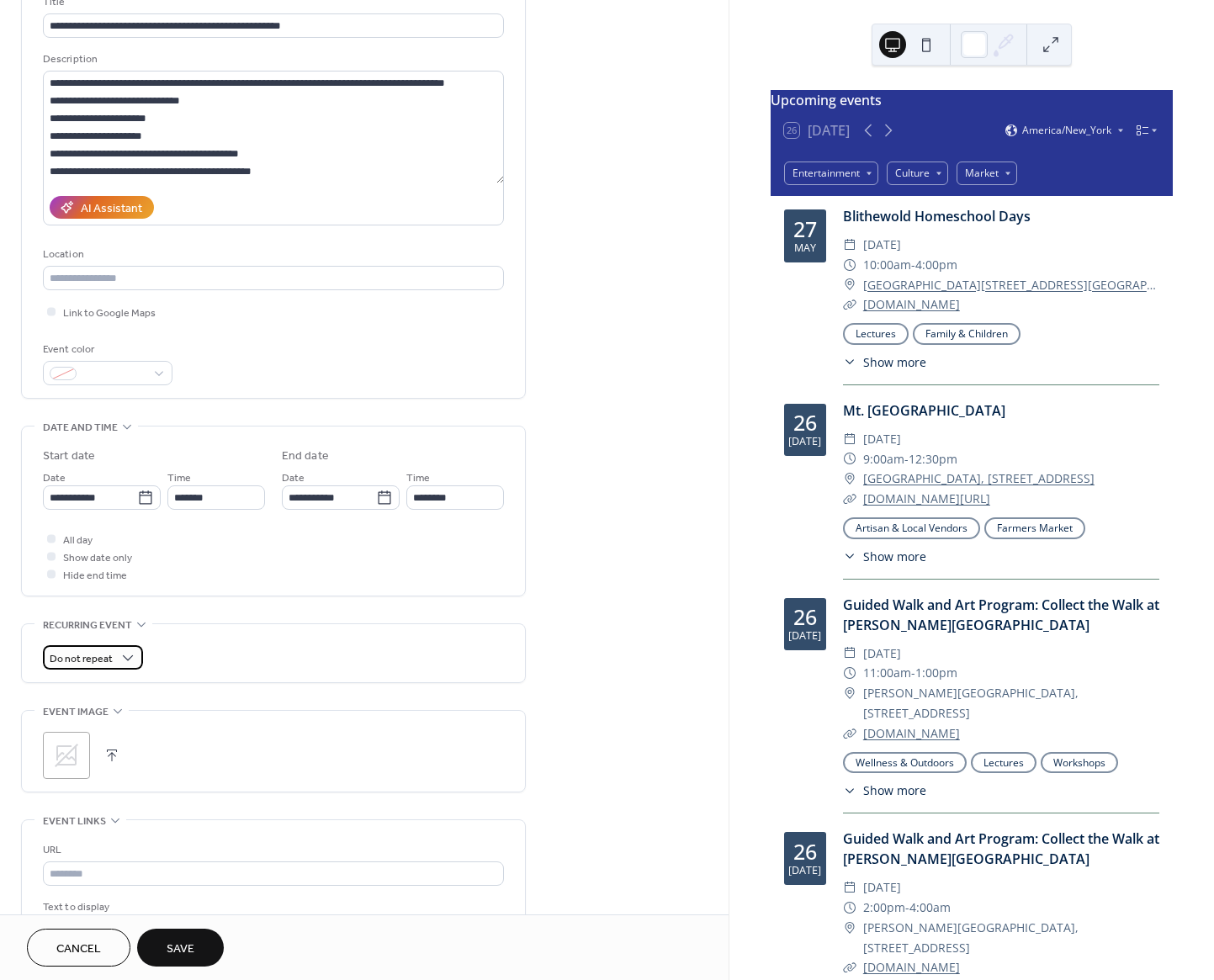 click on "Do not repeat" at bounding box center [81, 659] 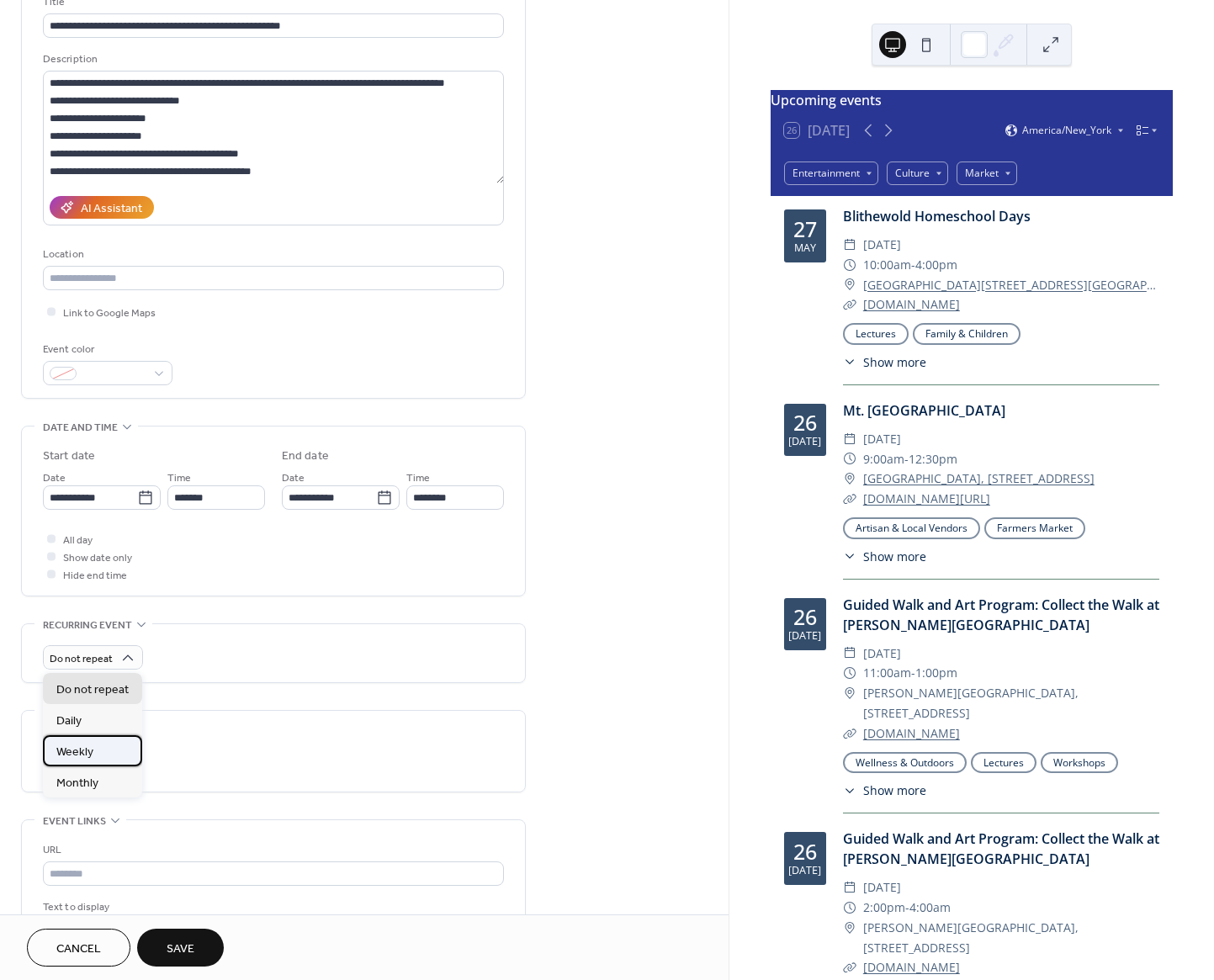 click on "Weekly" at bounding box center (93, 750) 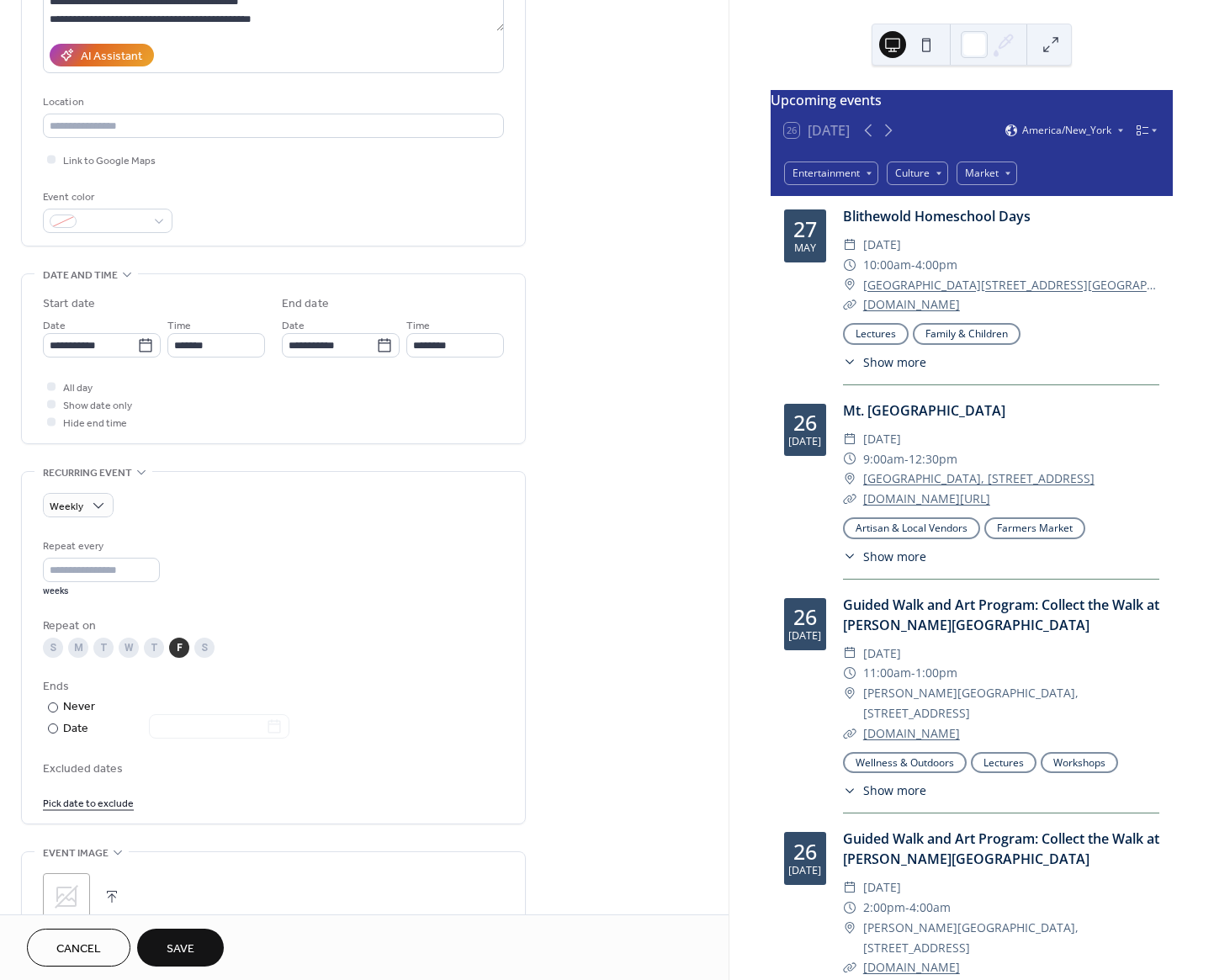 scroll, scrollTop: 388, scrollLeft: 0, axis: vertical 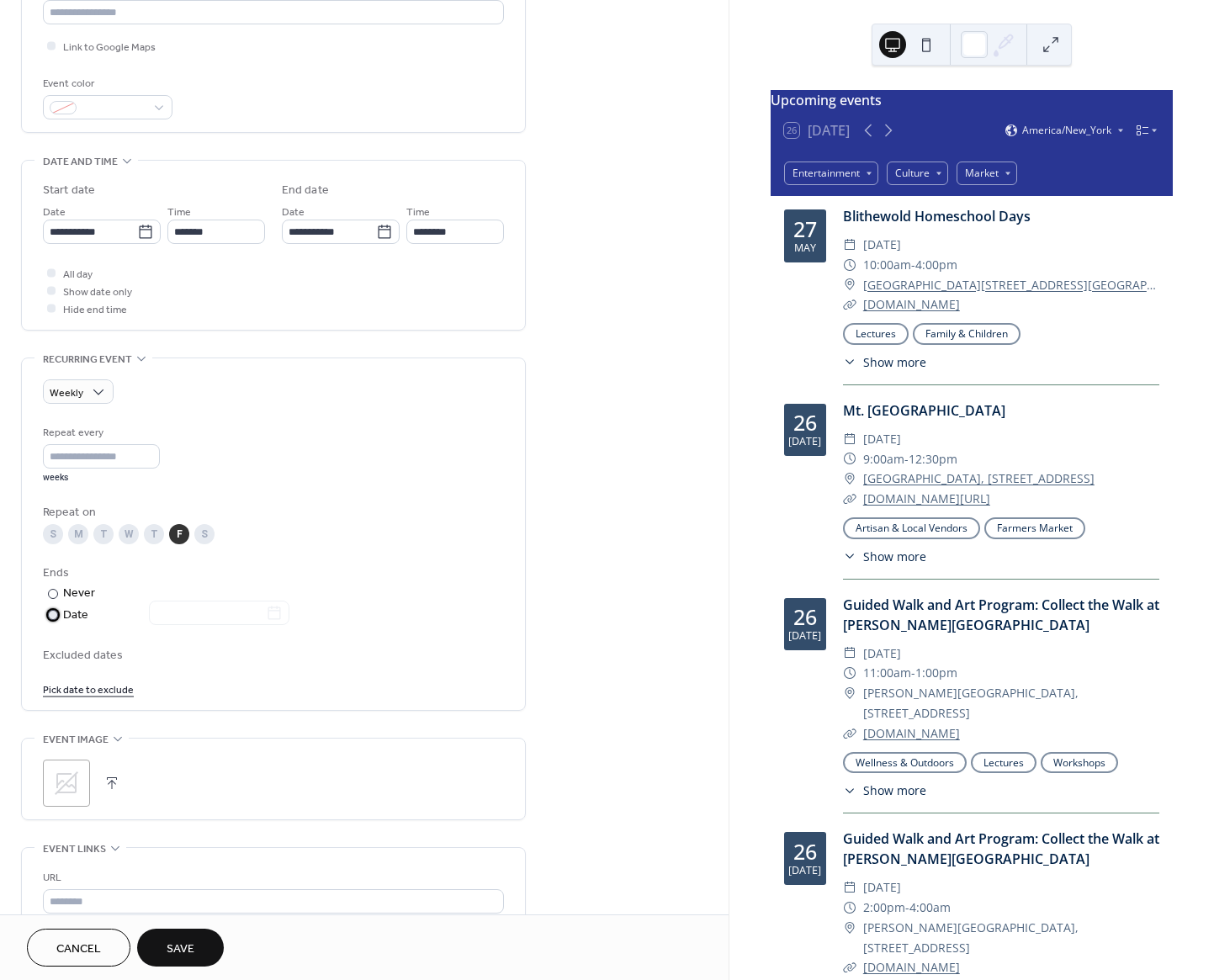 click on "Date" at bounding box center [176, 615] 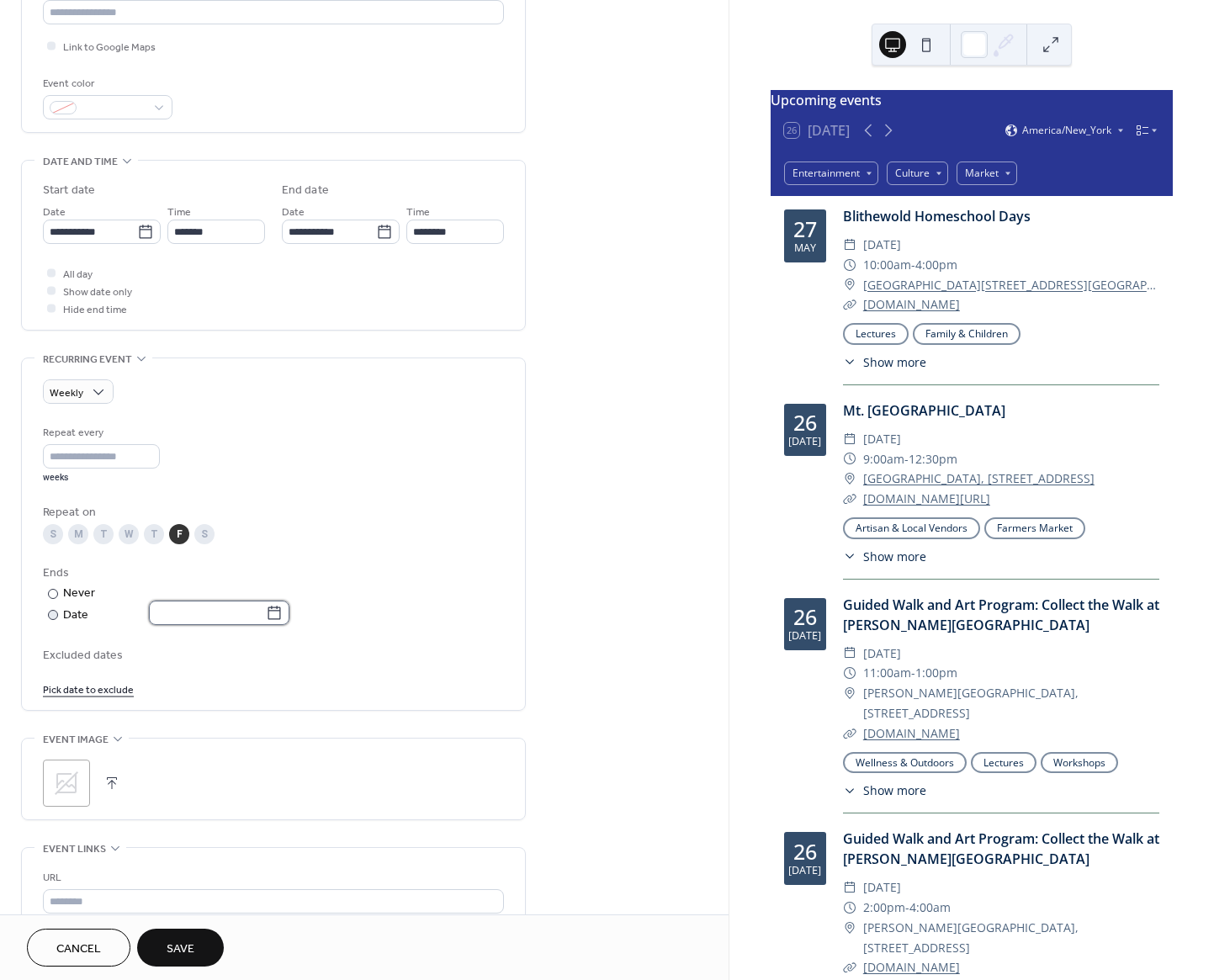 click at bounding box center (207, 612) 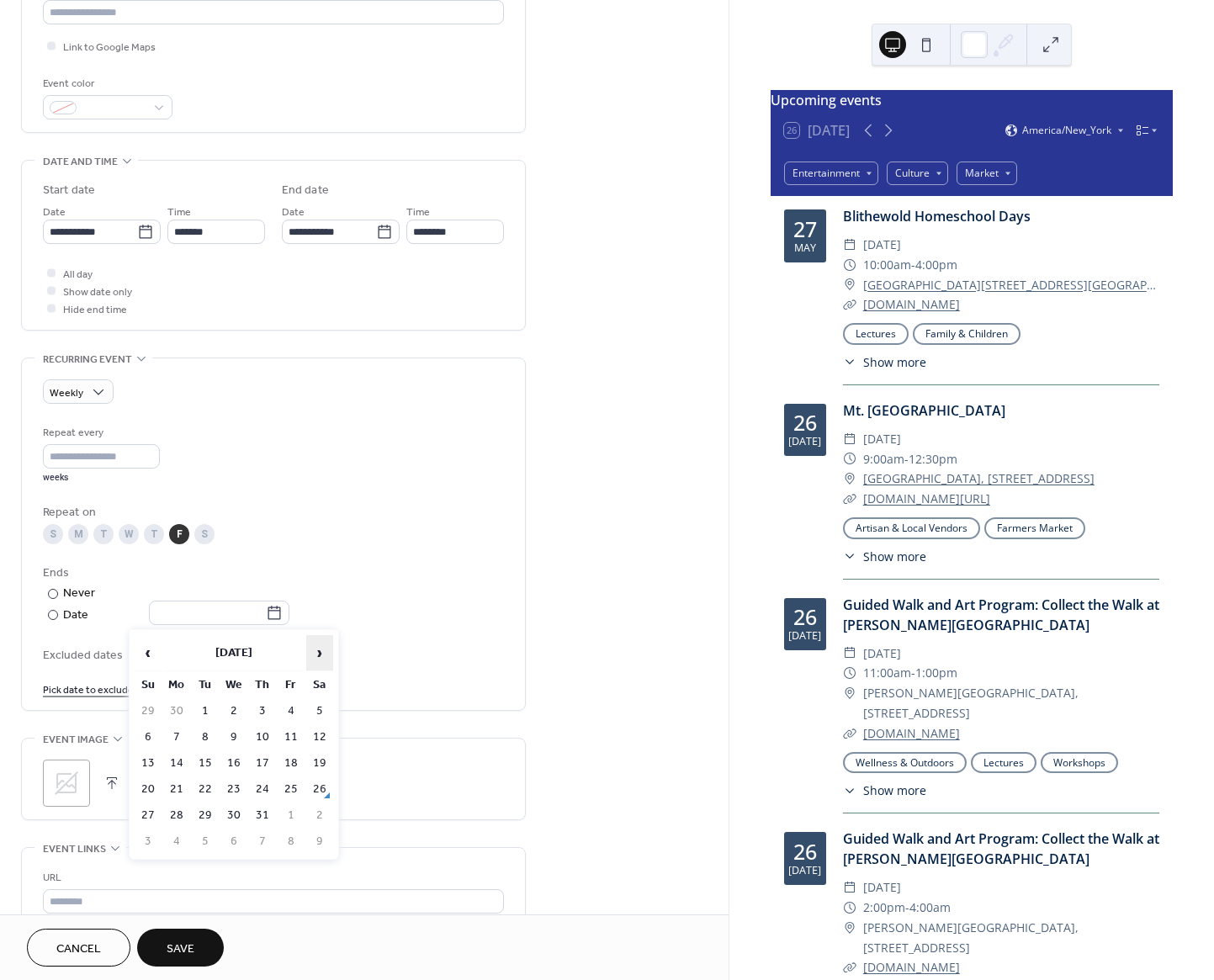 click on "›" at bounding box center (320, 653) 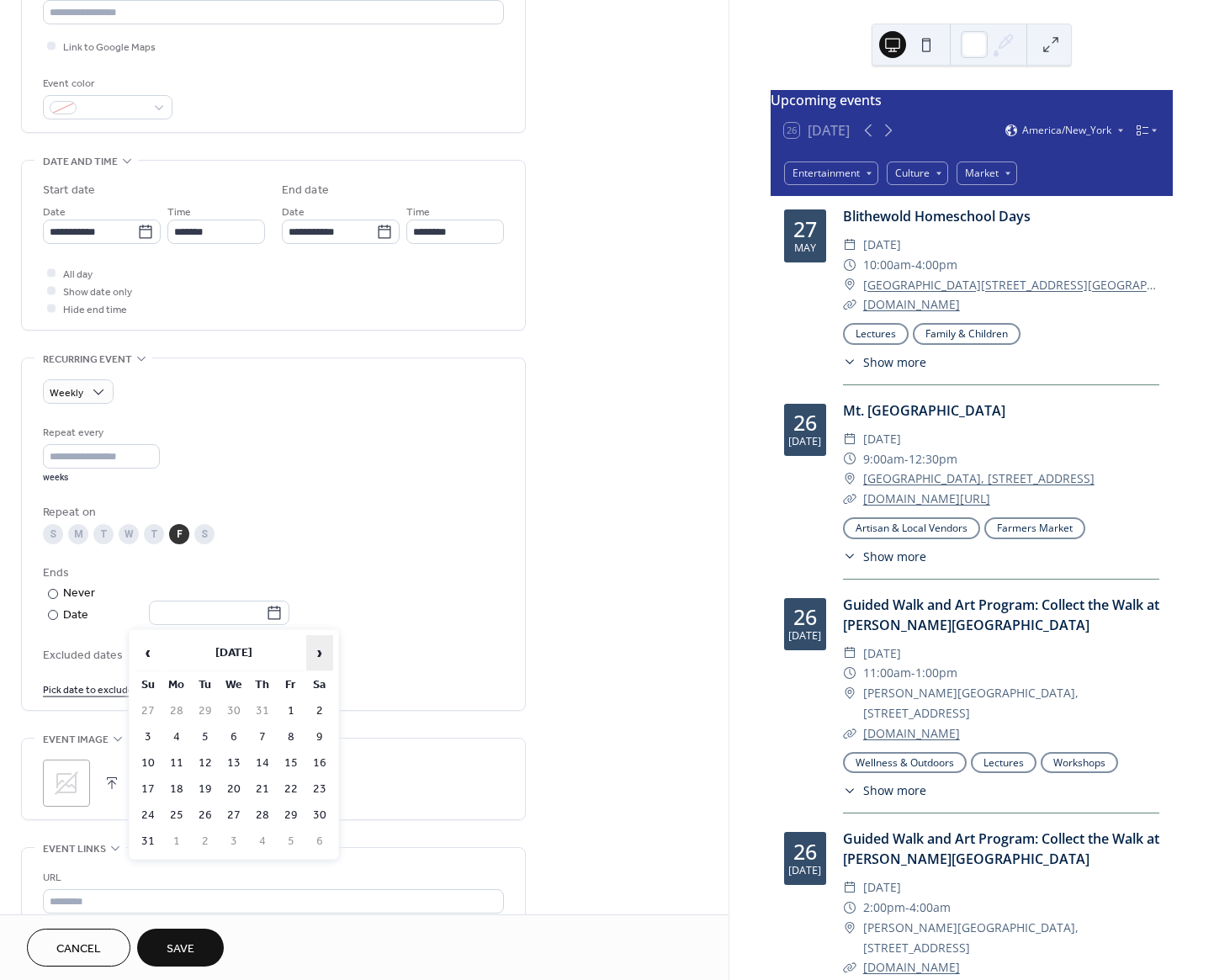 click on "›" at bounding box center [320, 653] 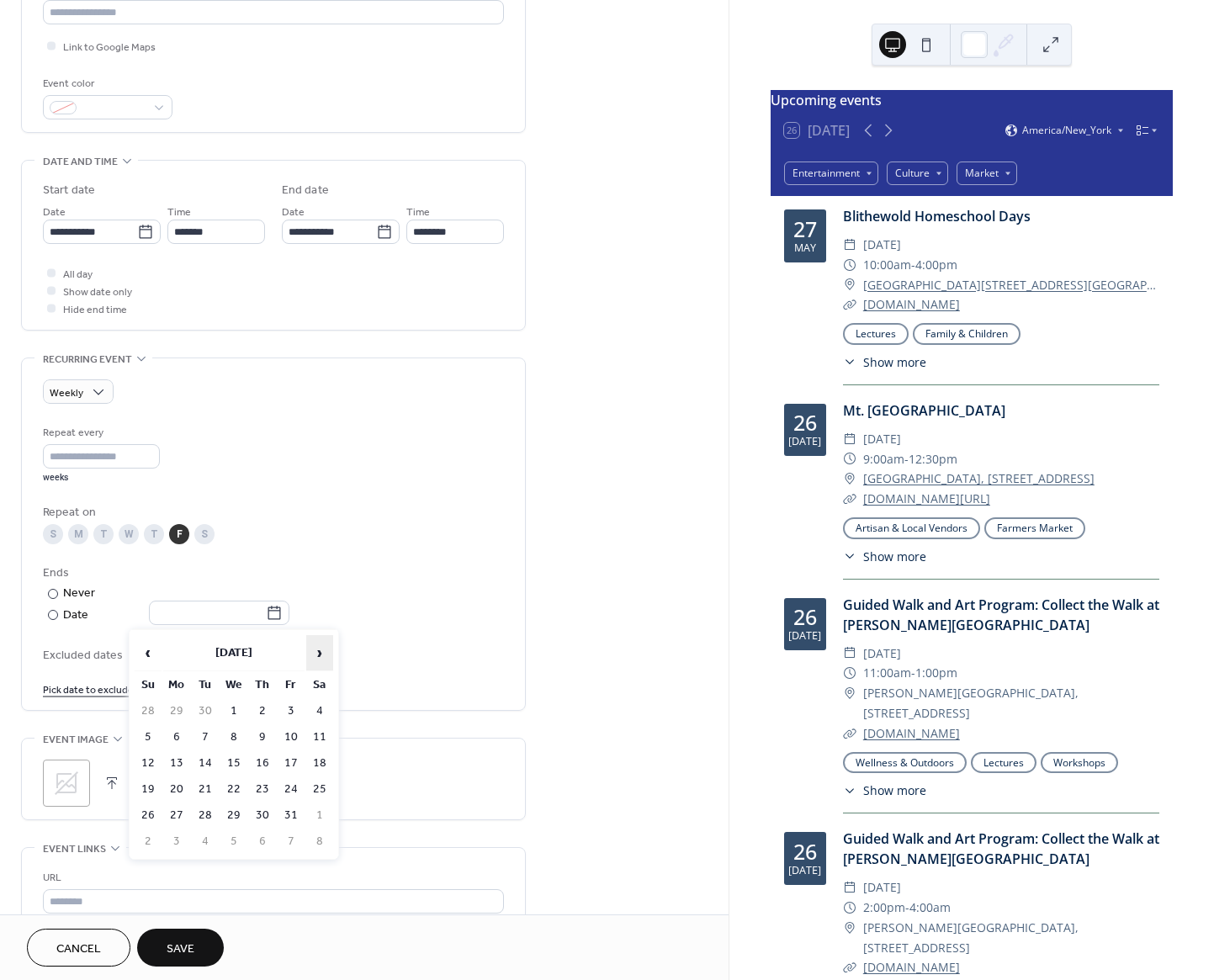 click on "›" at bounding box center (320, 653) 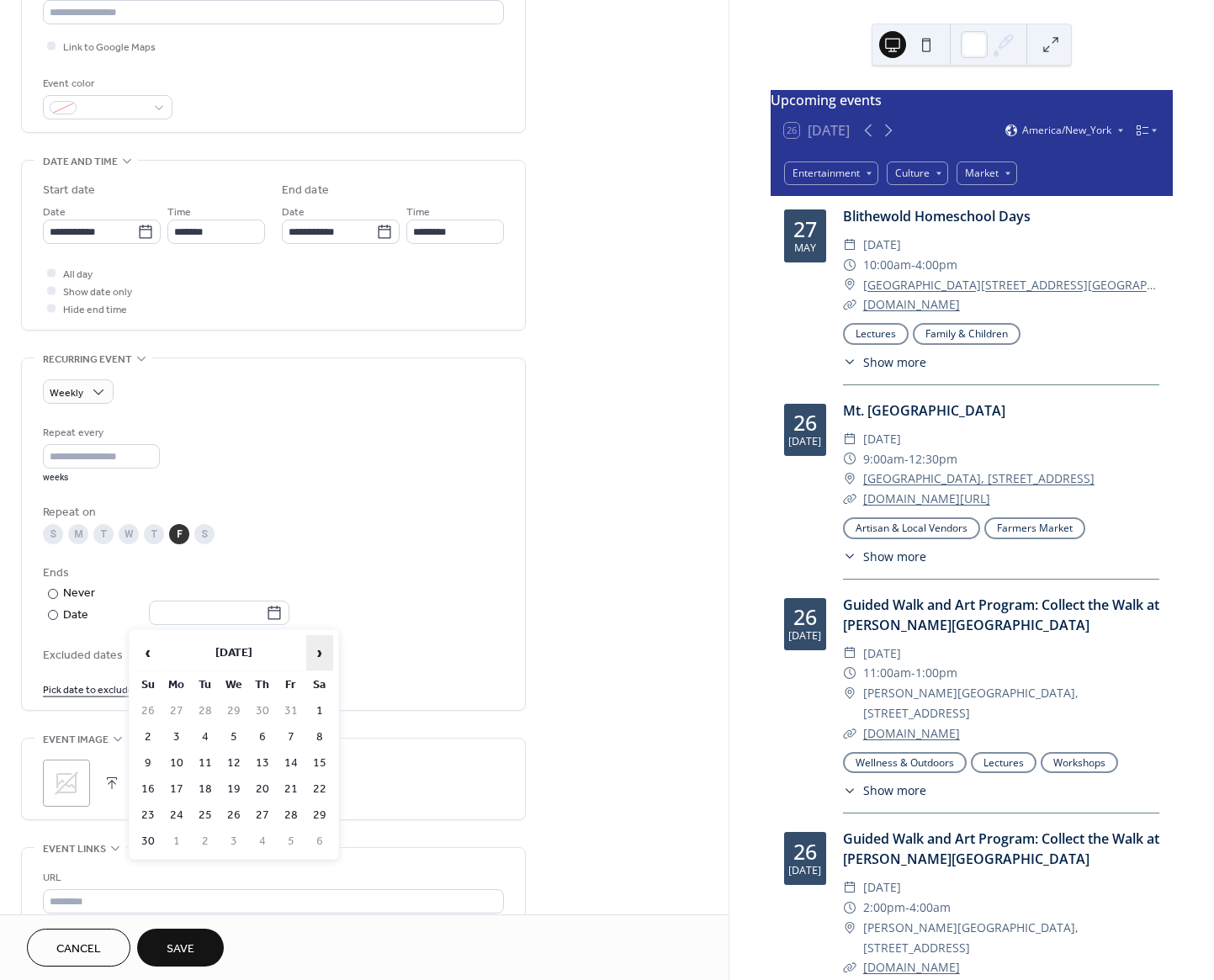 click on "›" at bounding box center [320, 653] 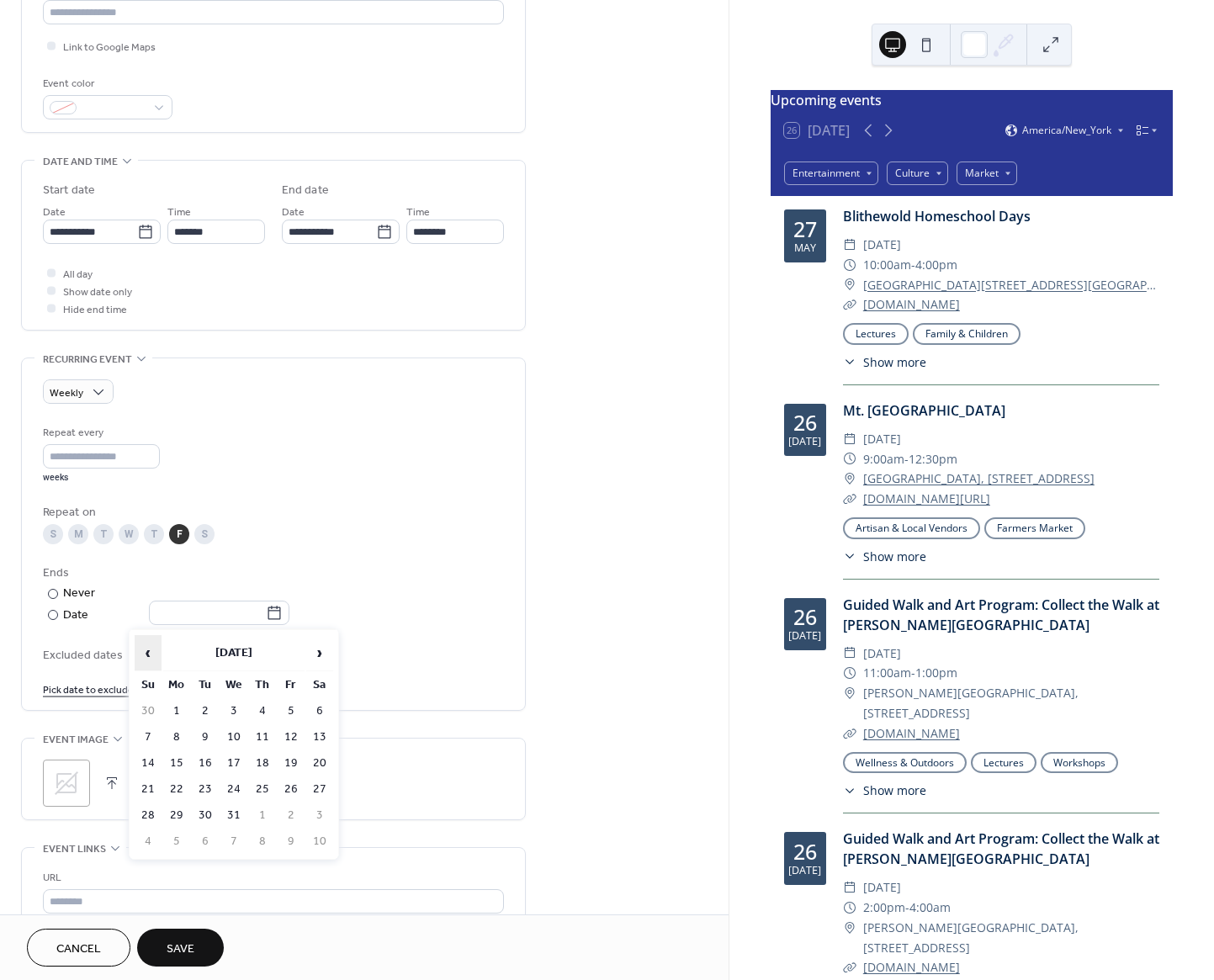 click on "‹" at bounding box center (148, 653) 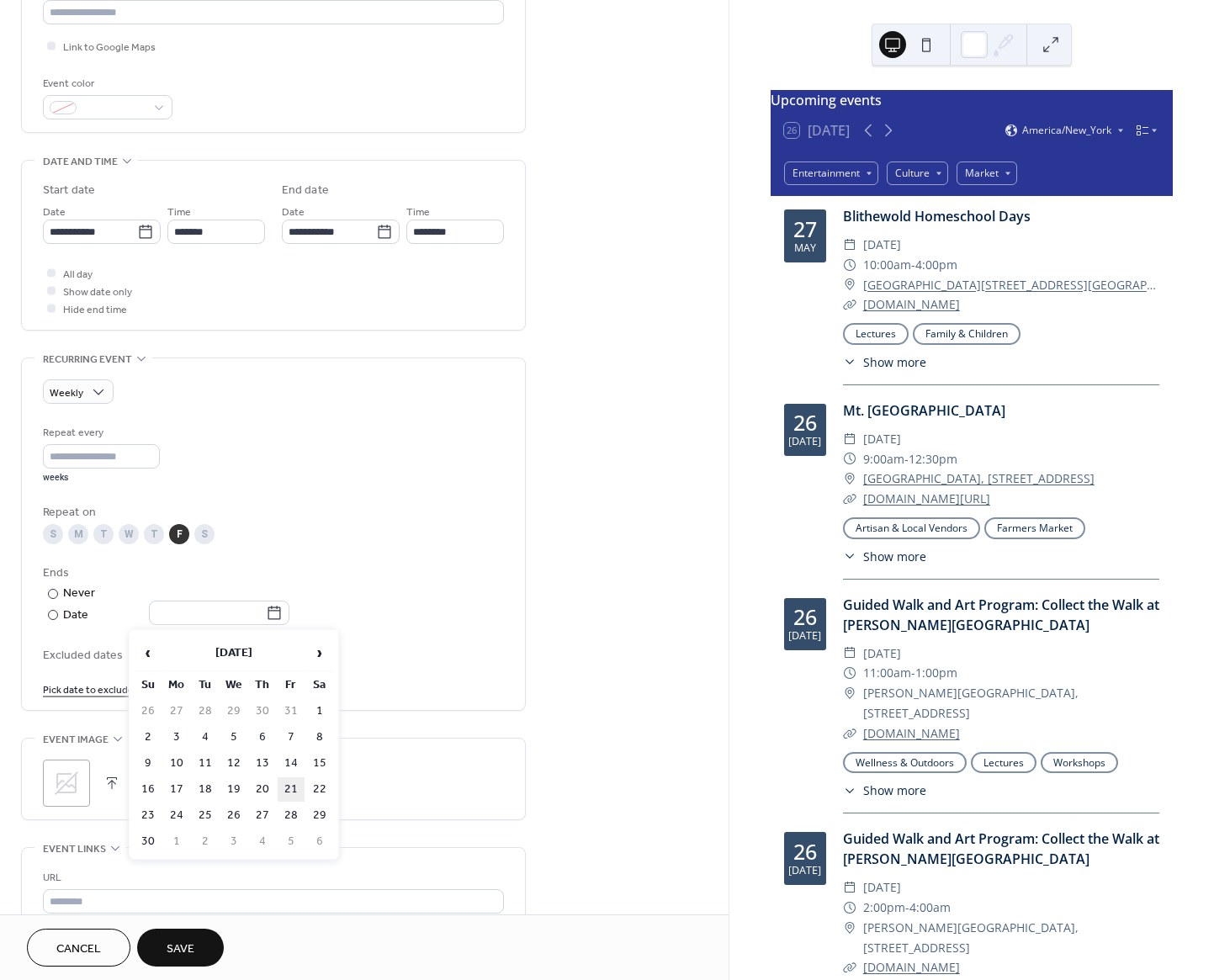 click on "21" at bounding box center [291, 789] 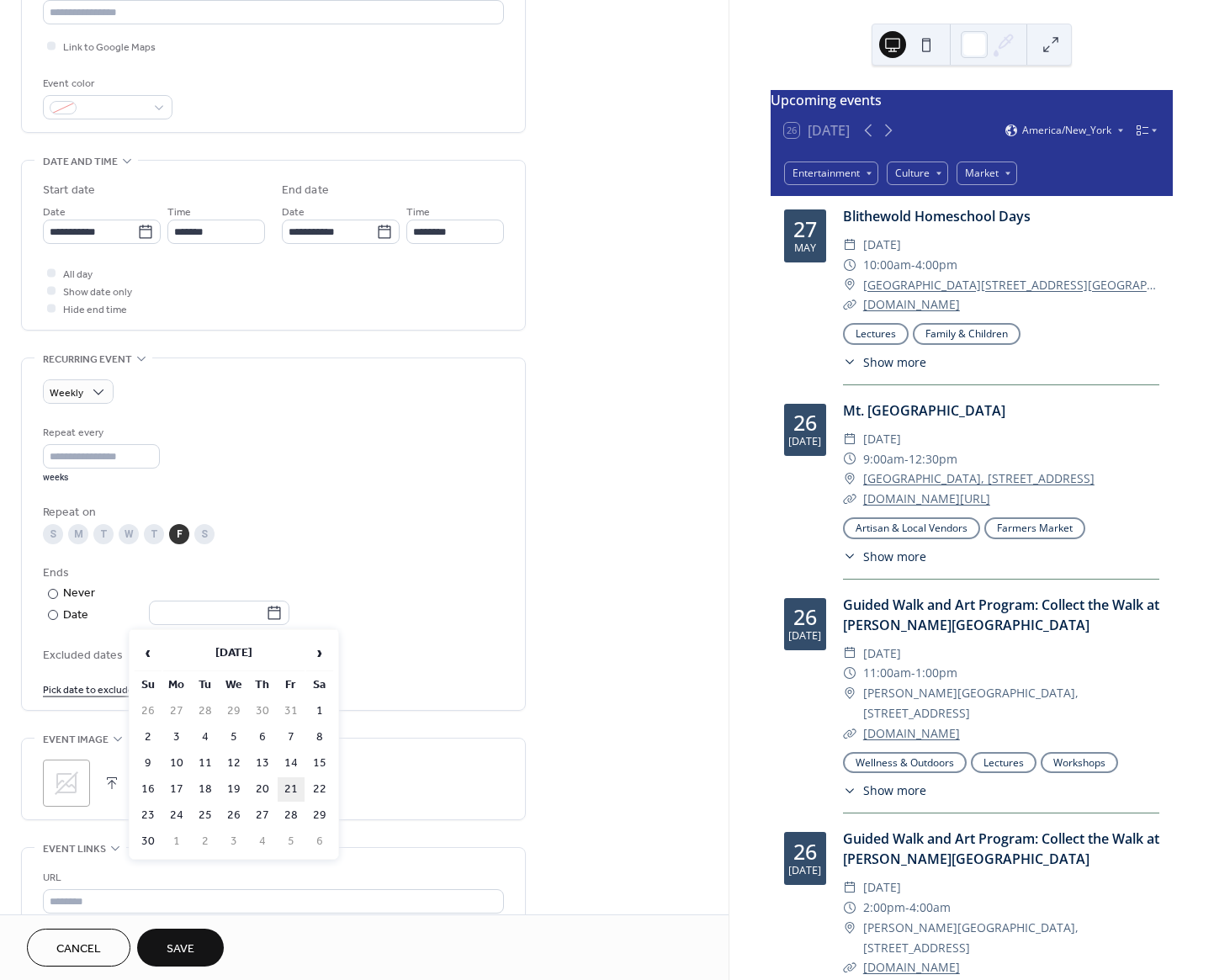type on "**********" 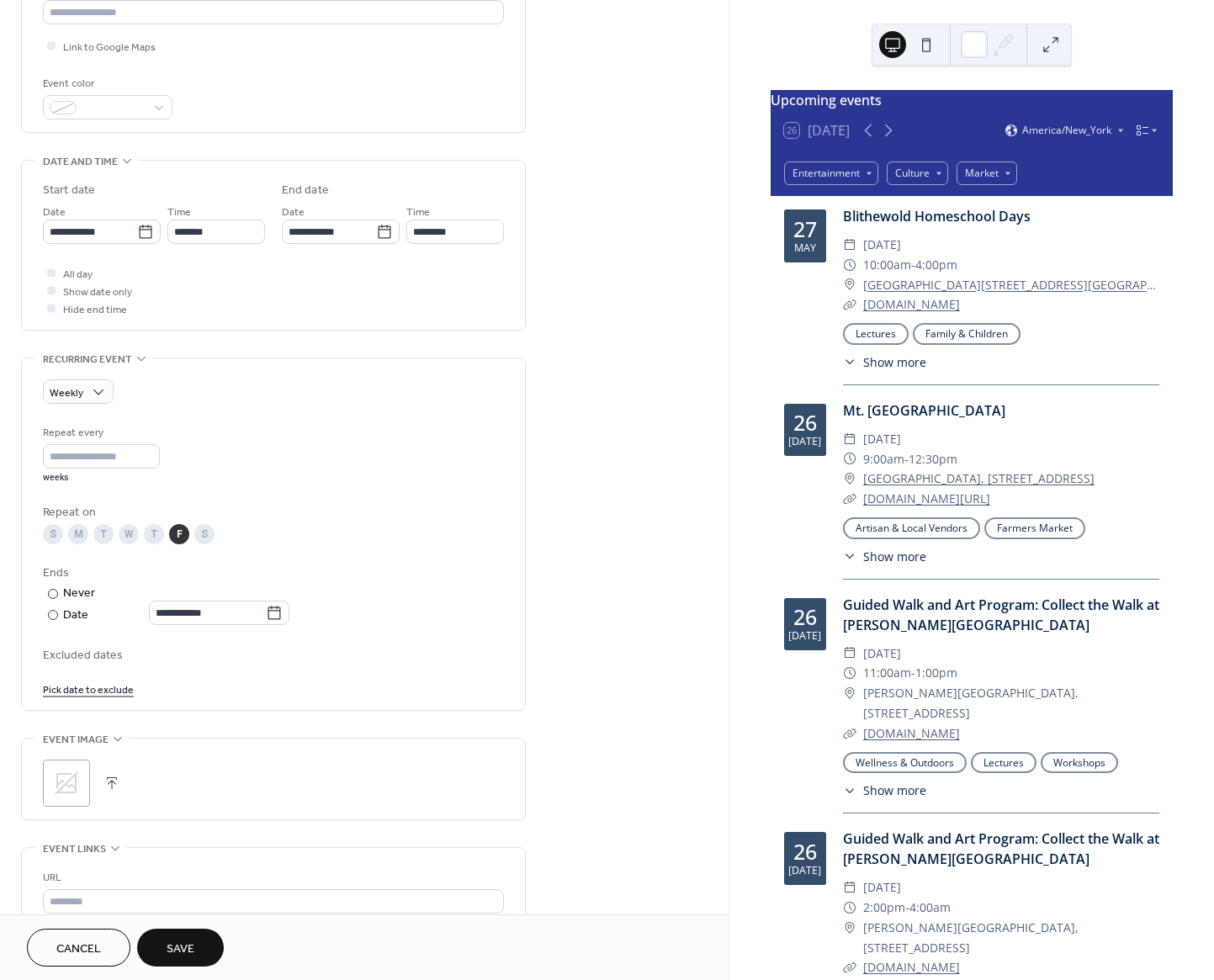 click on "**********" at bounding box center (273, 595) 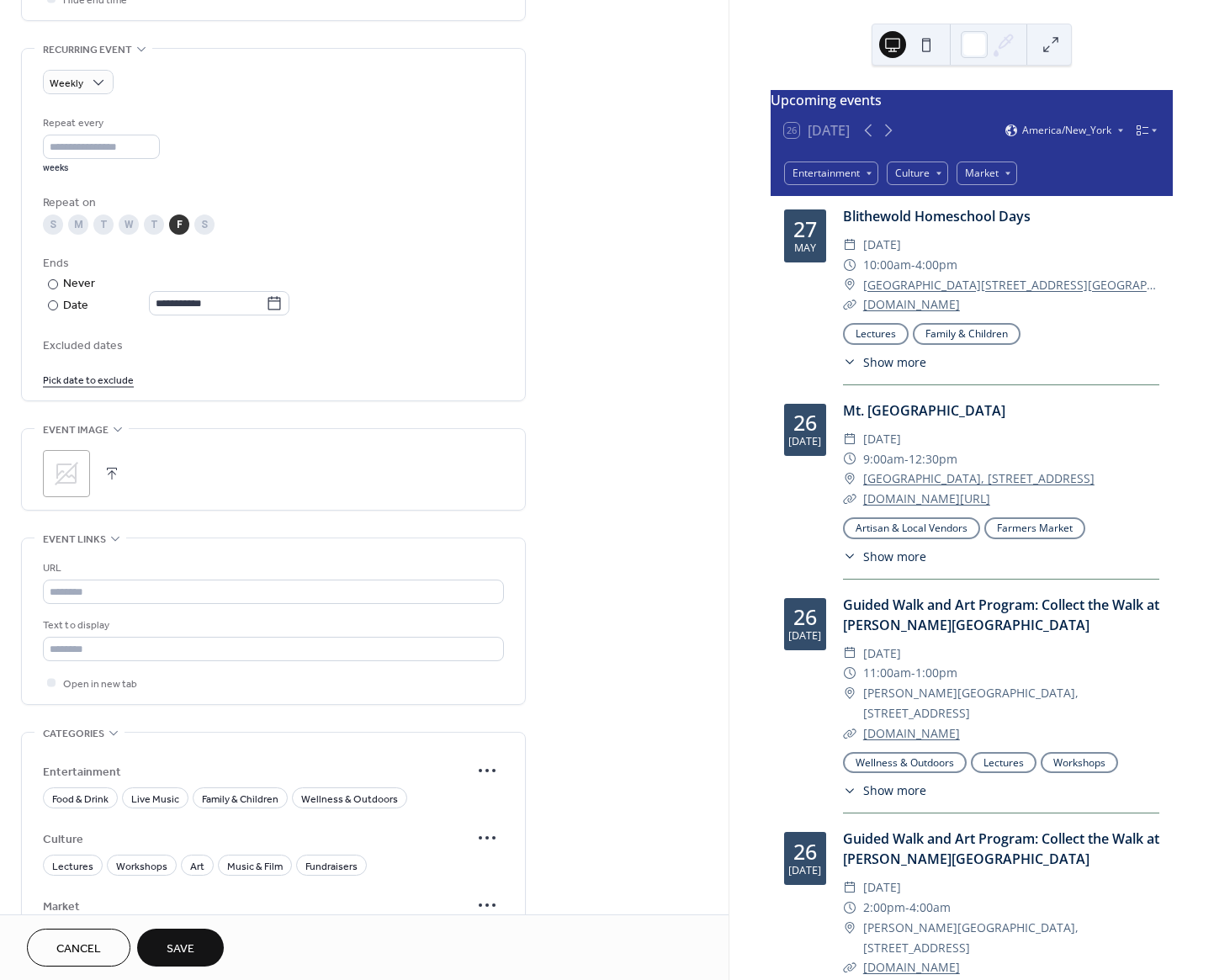 scroll, scrollTop: 724, scrollLeft: 0, axis: vertical 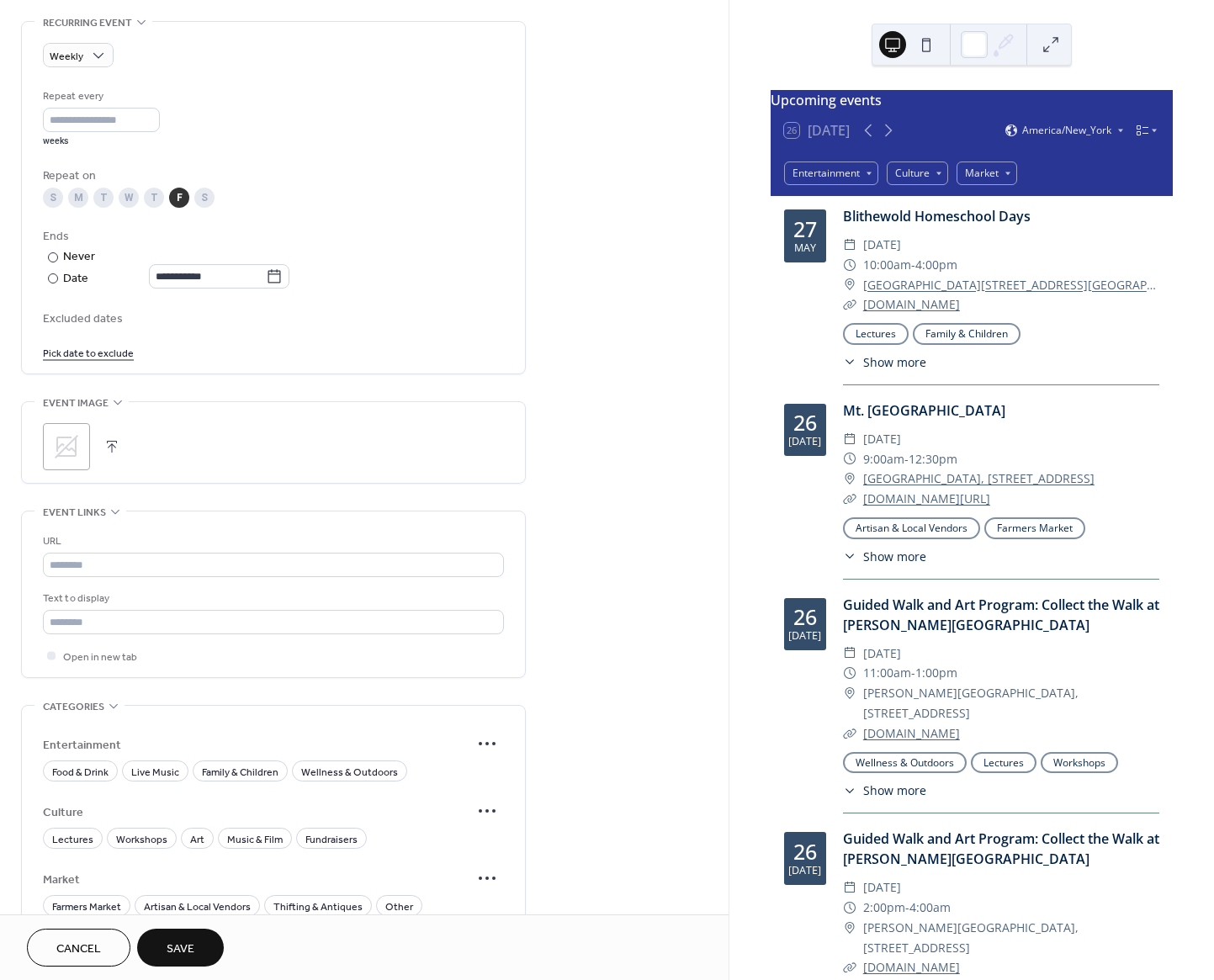 click on "URL Text to display Open in new tab" at bounding box center [273, 598] 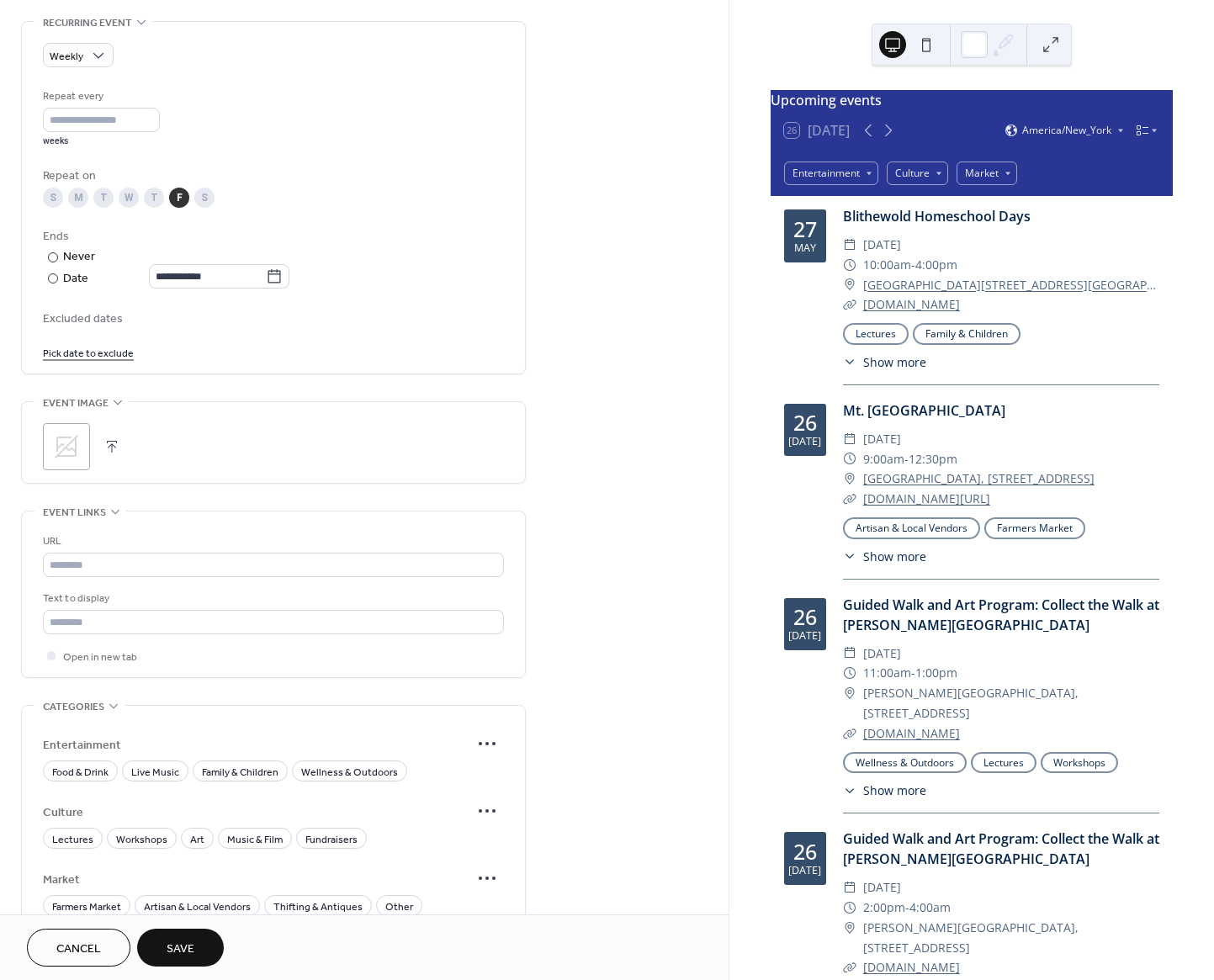 click on "URL Text to display Open in new tab" at bounding box center (273, 598) 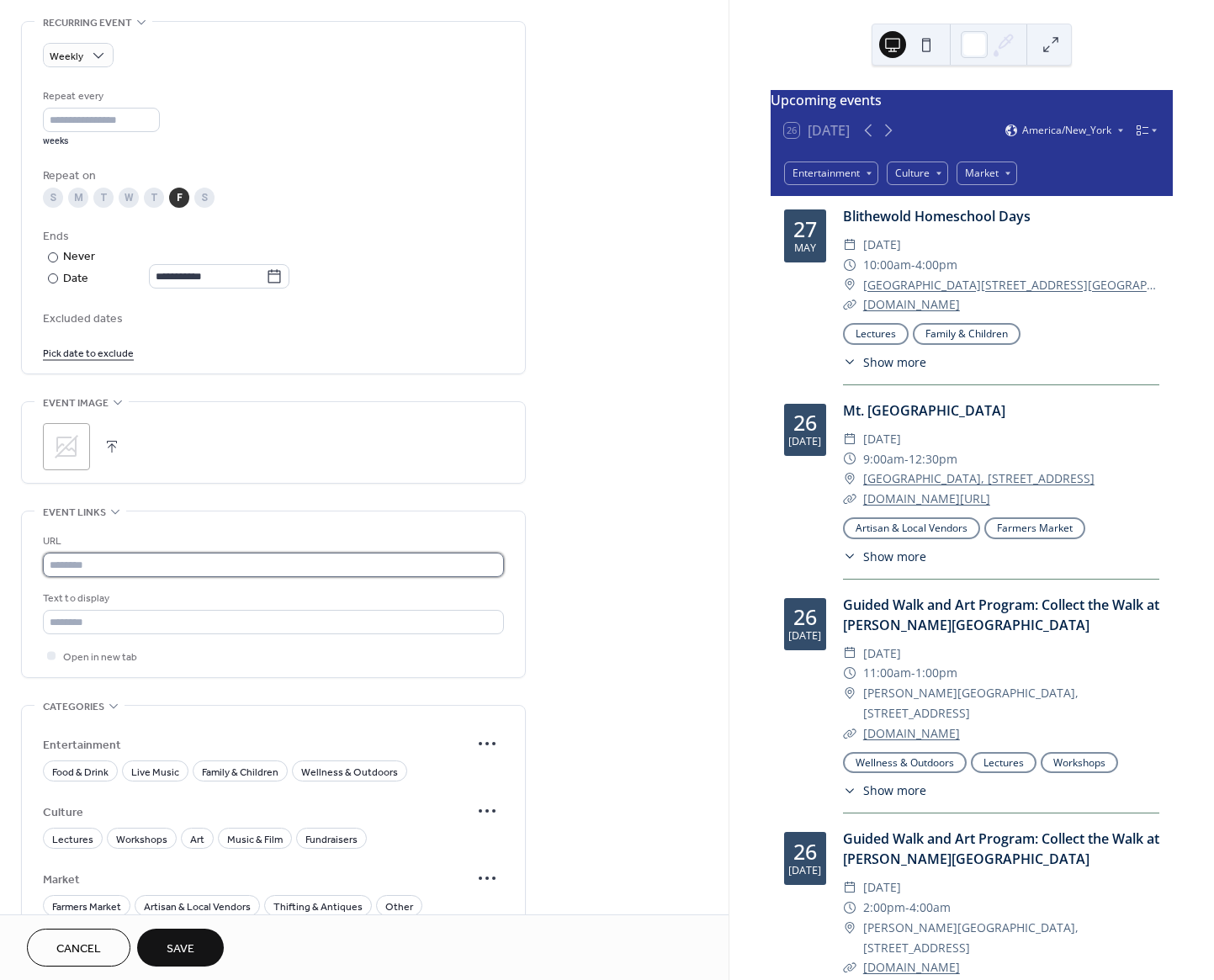 click at bounding box center [273, 564] 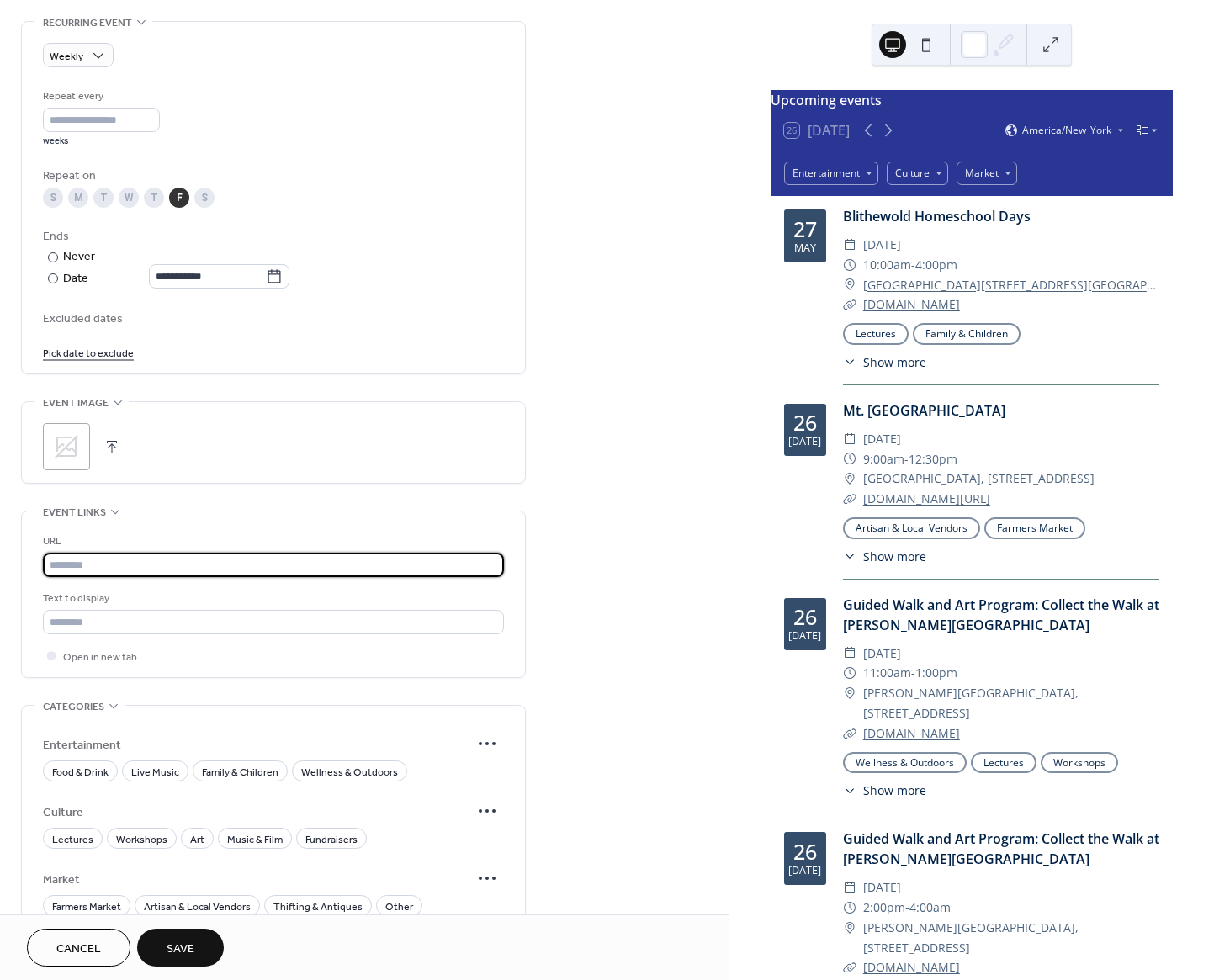 paste on "**********" 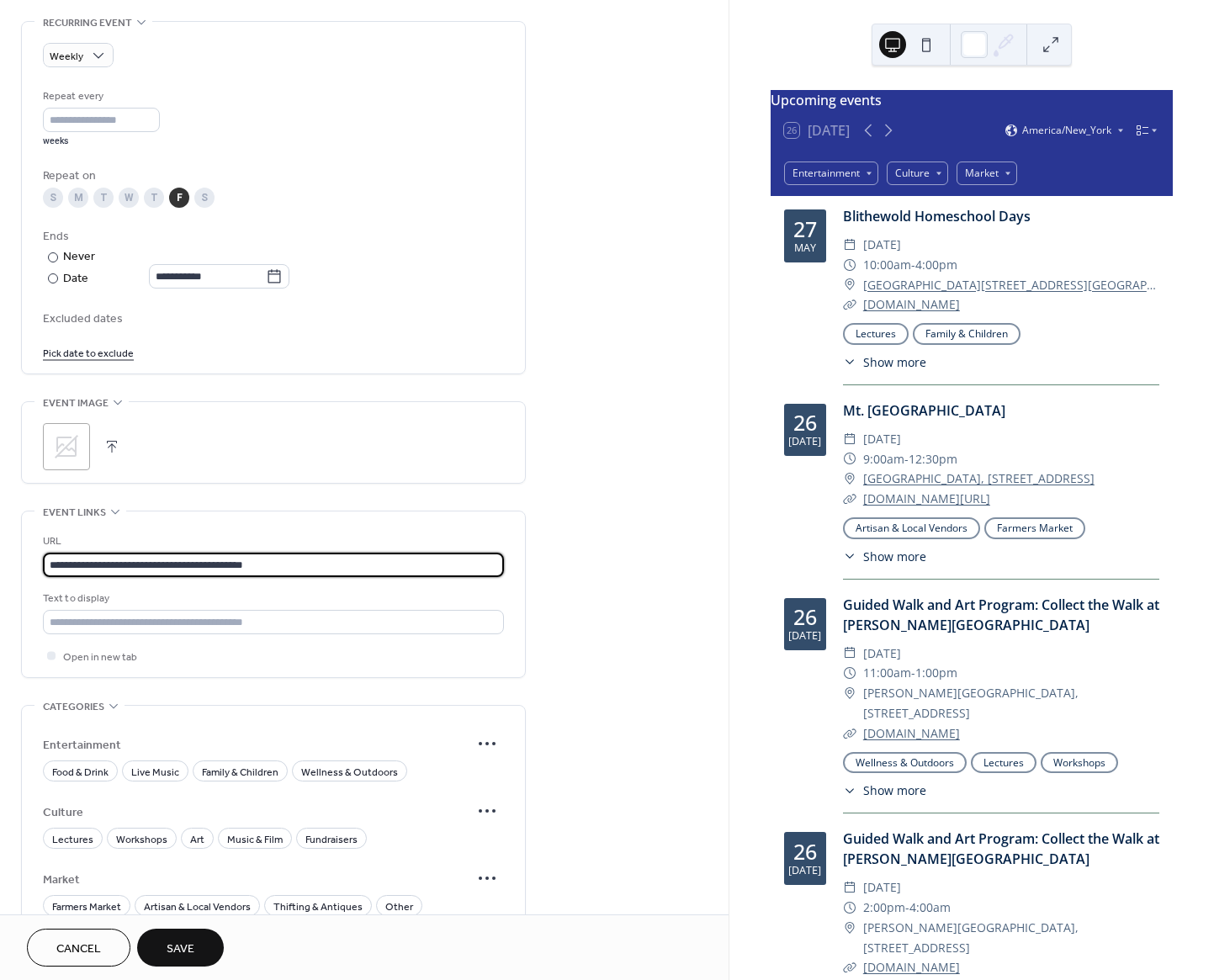 type on "**********" 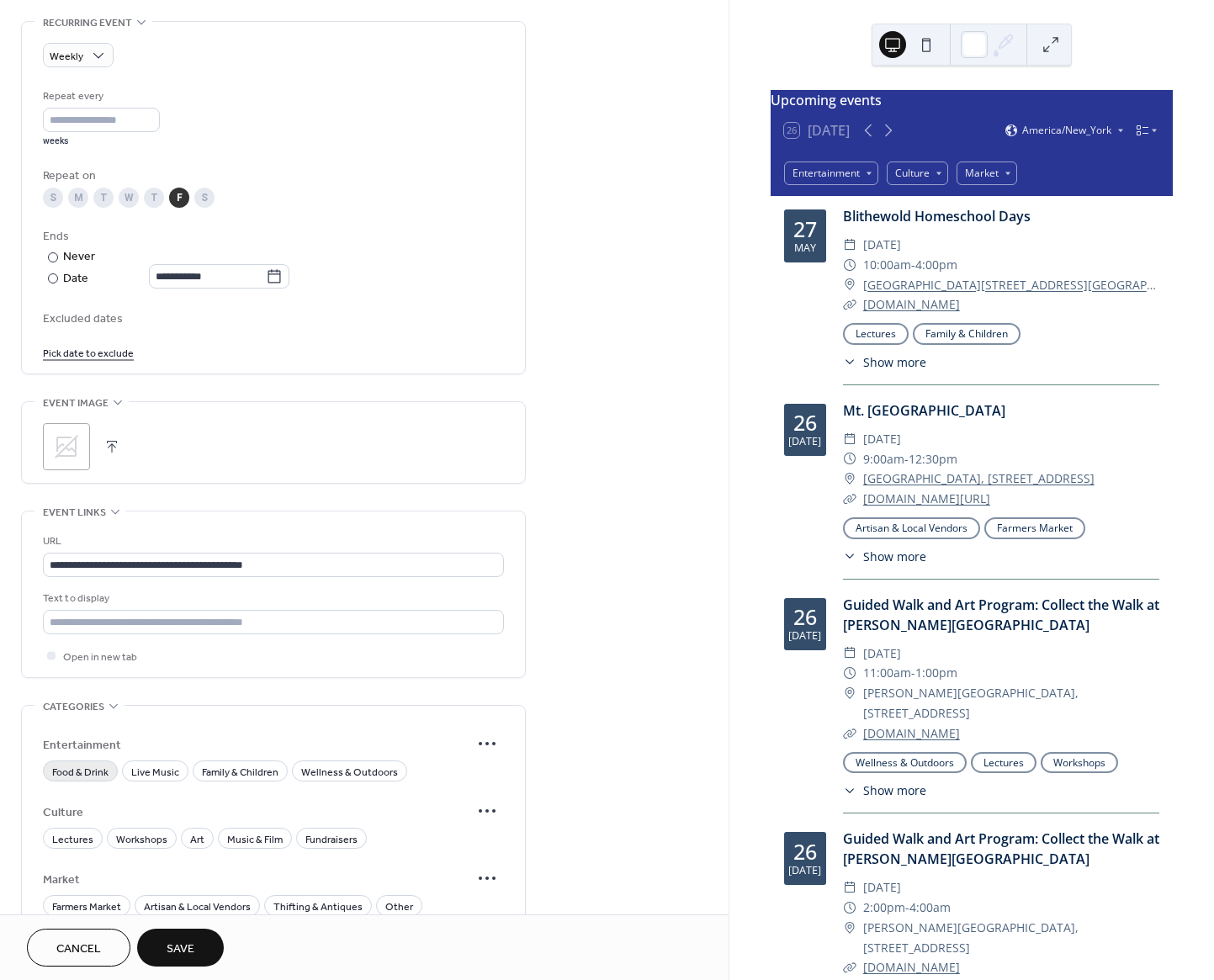 click on "Food & Drink" at bounding box center [80, 772] 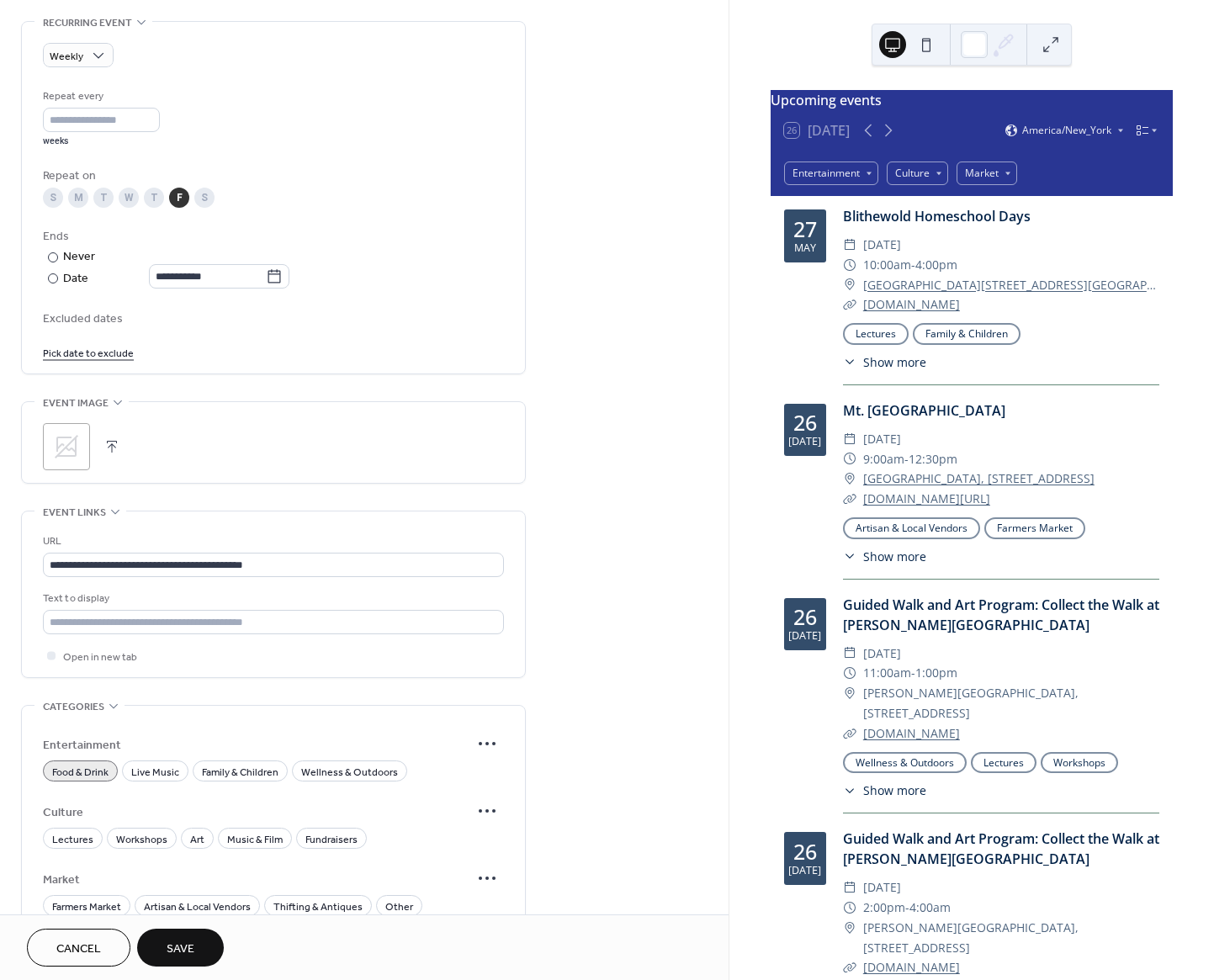 scroll, scrollTop: 871, scrollLeft: 0, axis: vertical 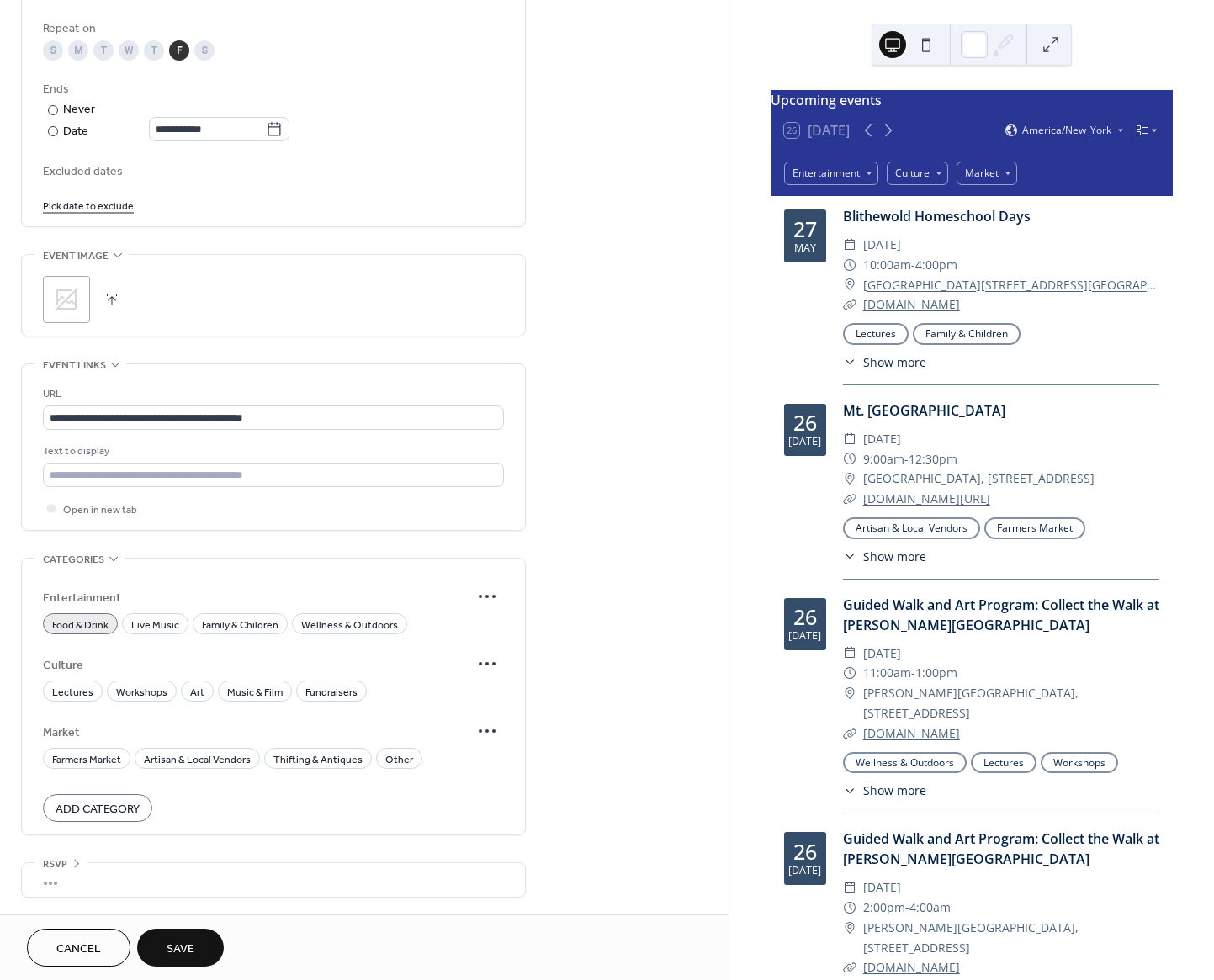 drag, startPoint x: 198, startPoint y: 948, endPoint x: 231, endPoint y: 592, distance: 357.52622 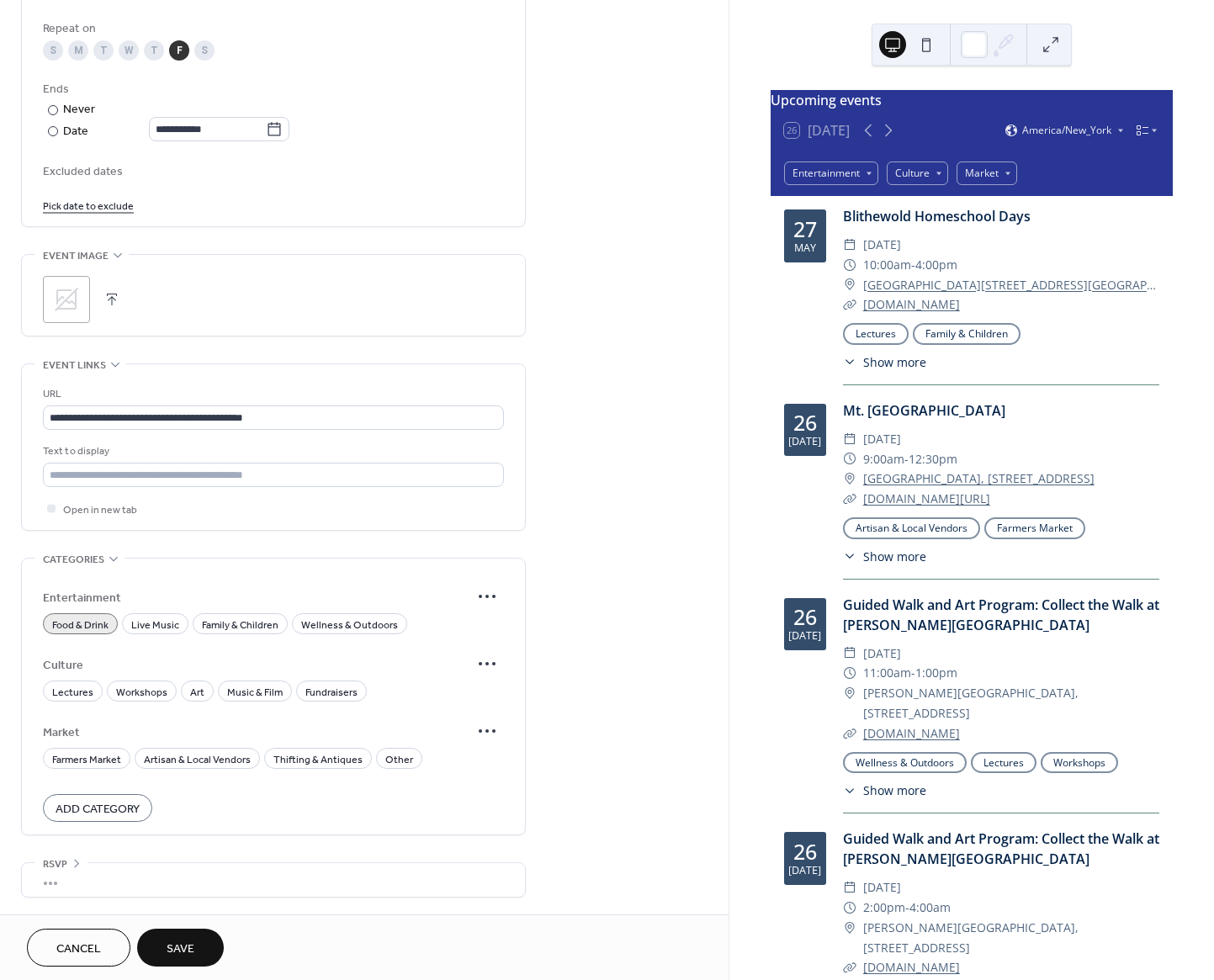 click on "**********" at bounding box center [364, 490] 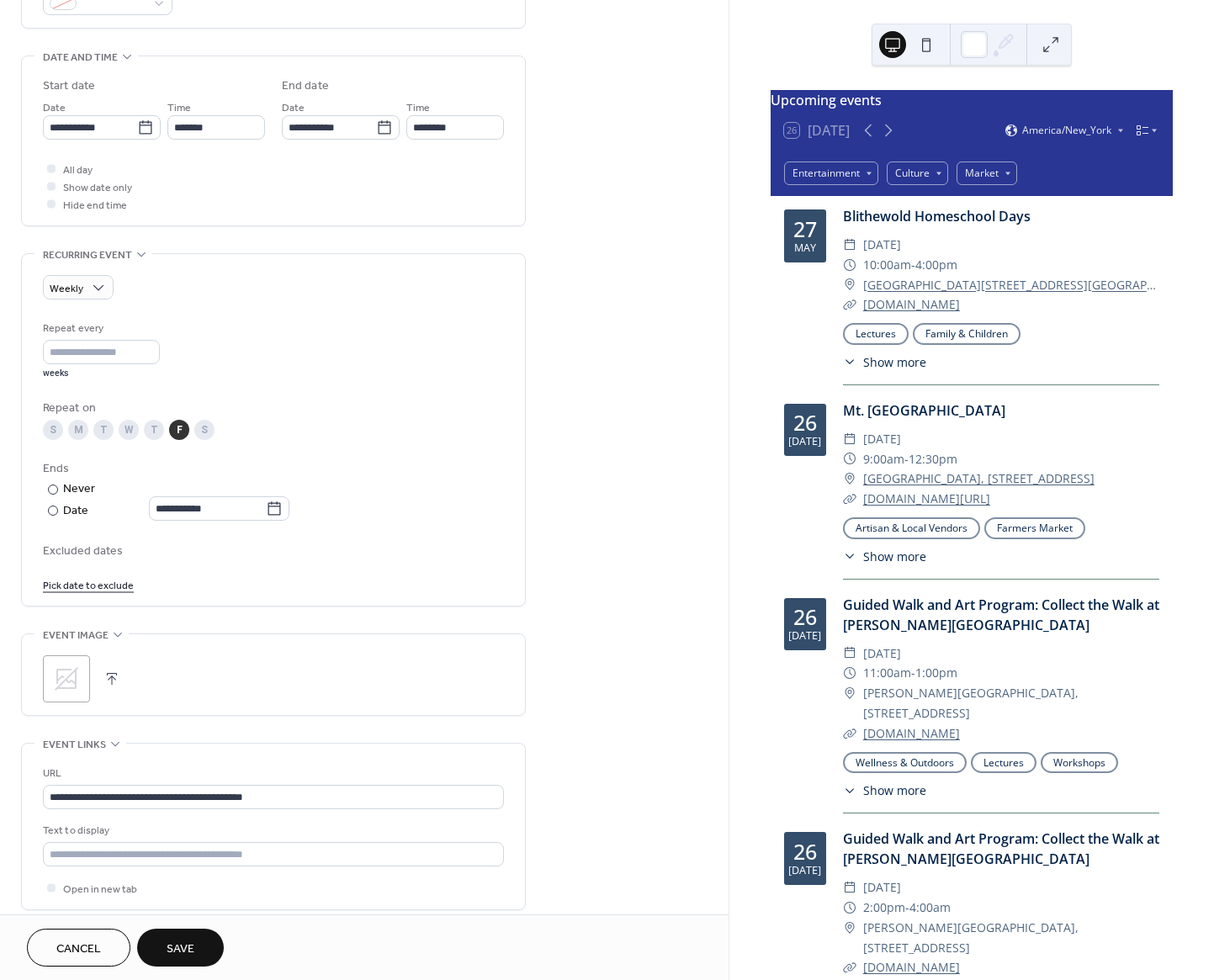scroll, scrollTop: 871, scrollLeft: 0, axis: vertical 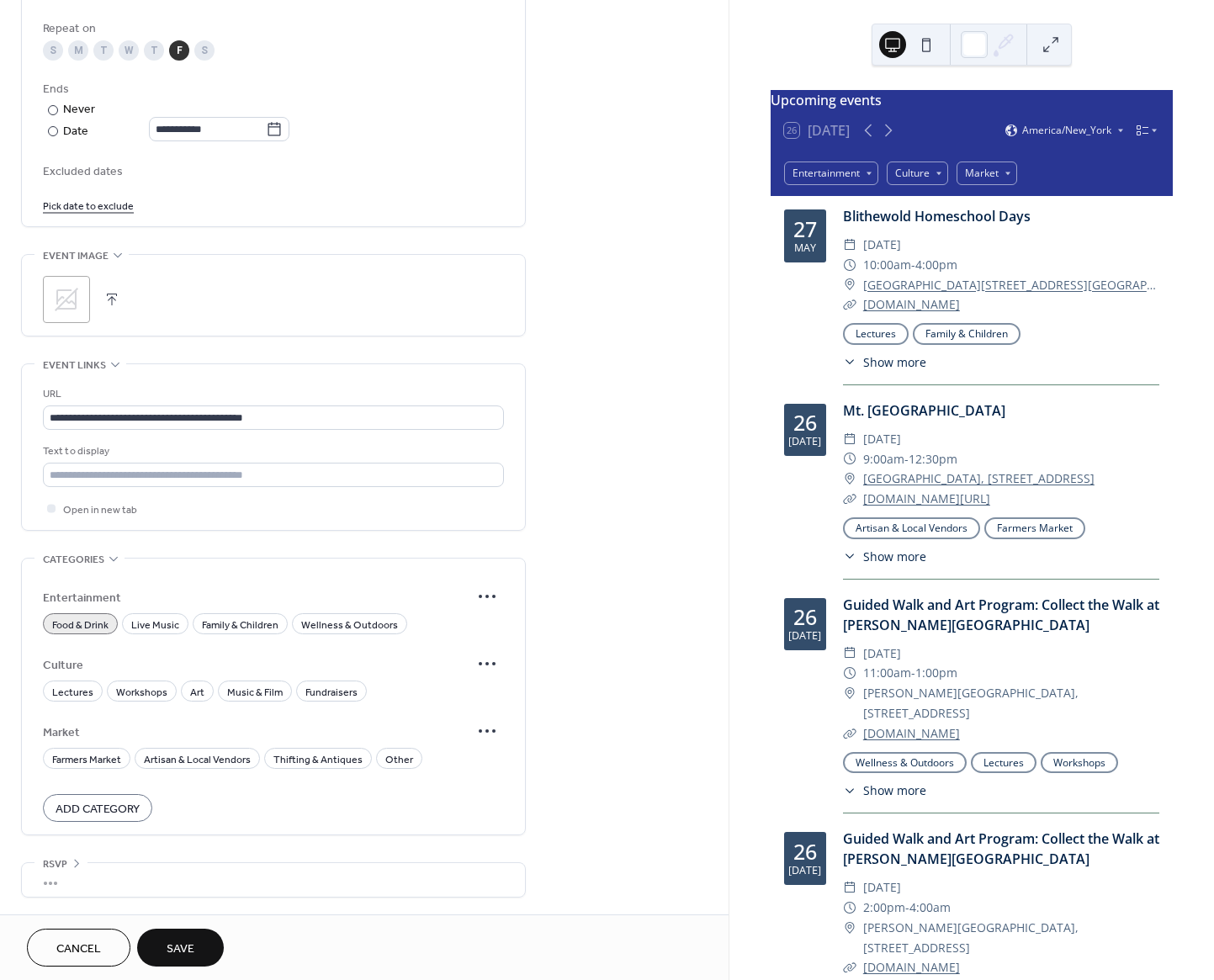 click on "Save" at bounding box center (180, 949) 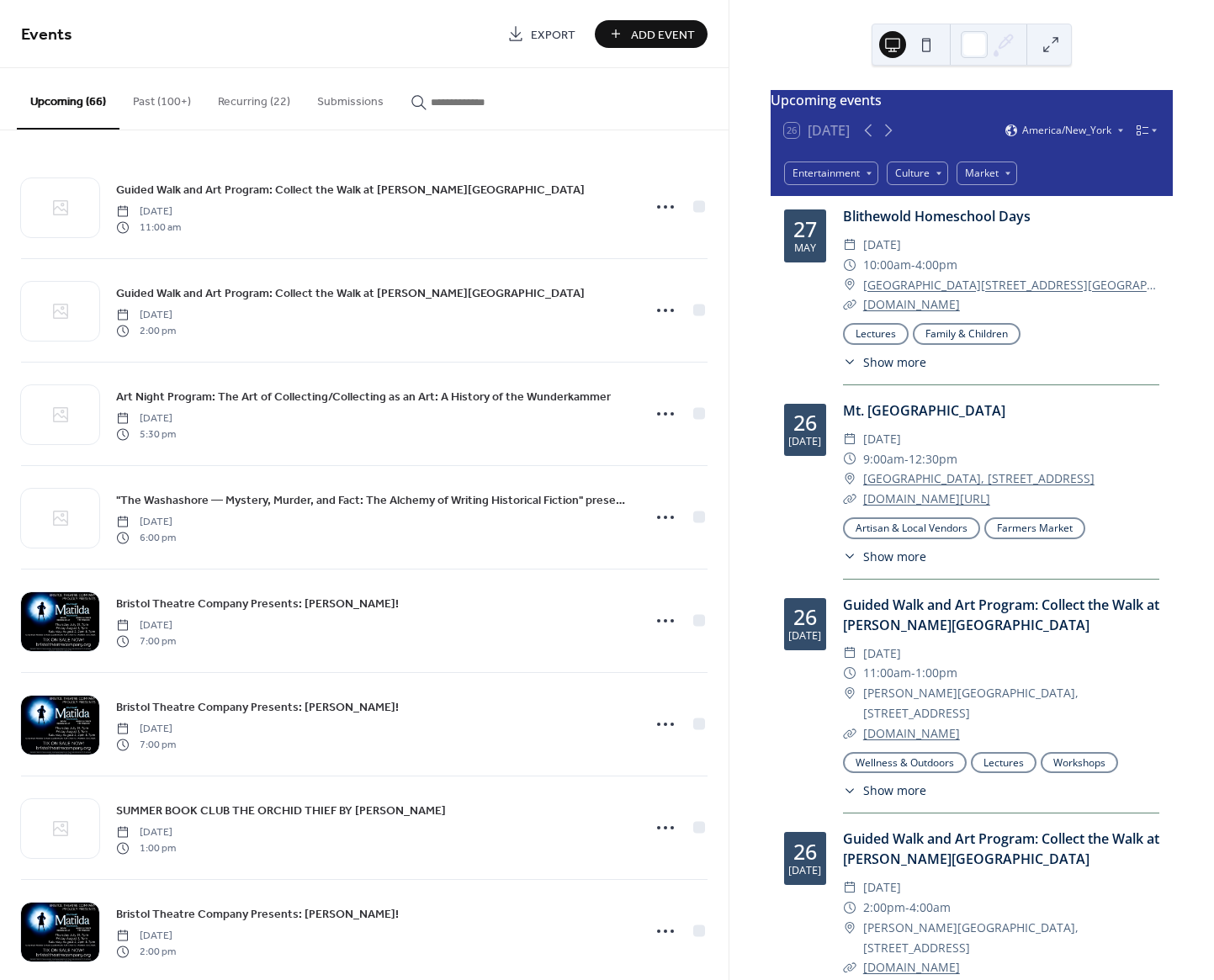 click at bounding box center [481, 102] 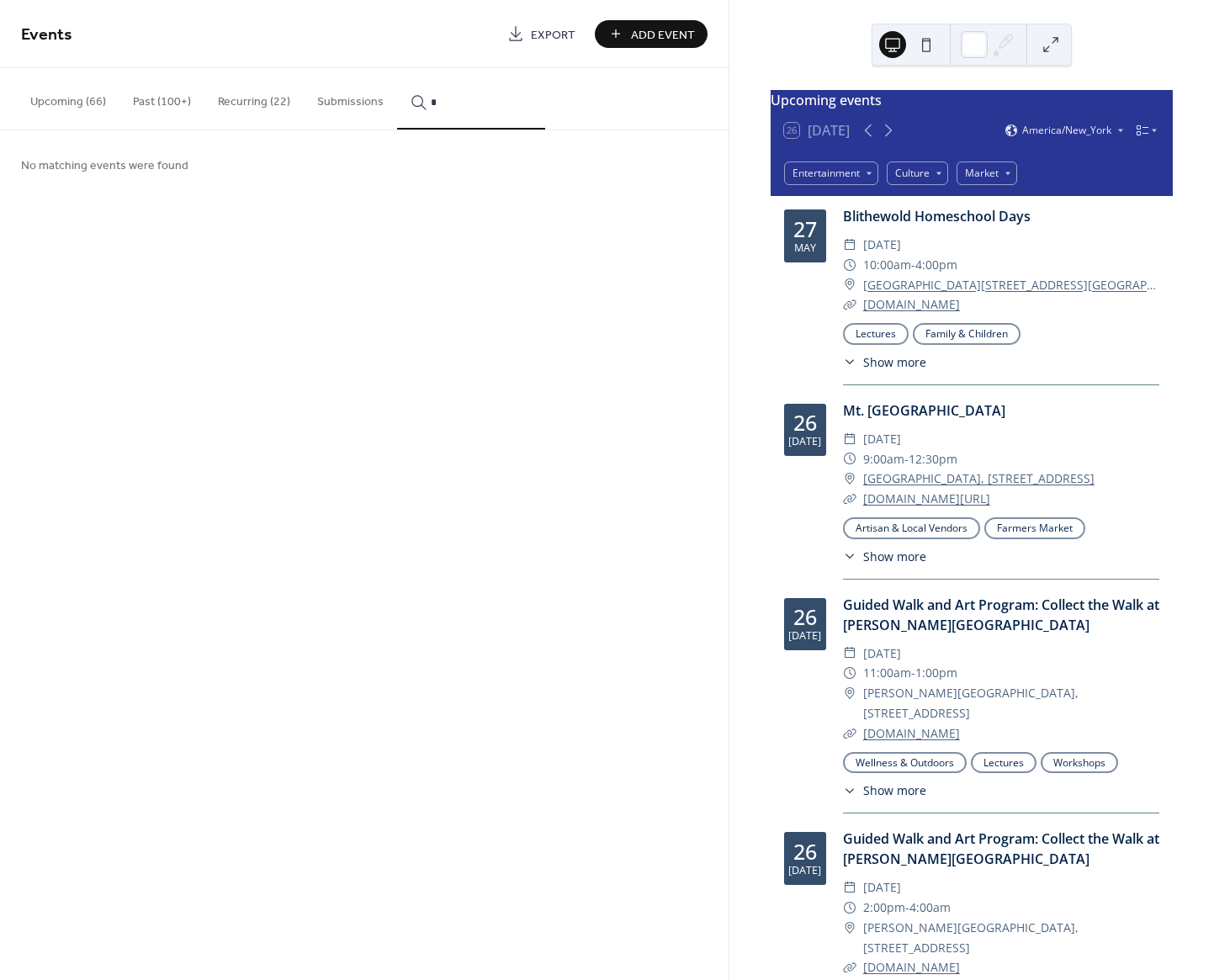 type on "**" 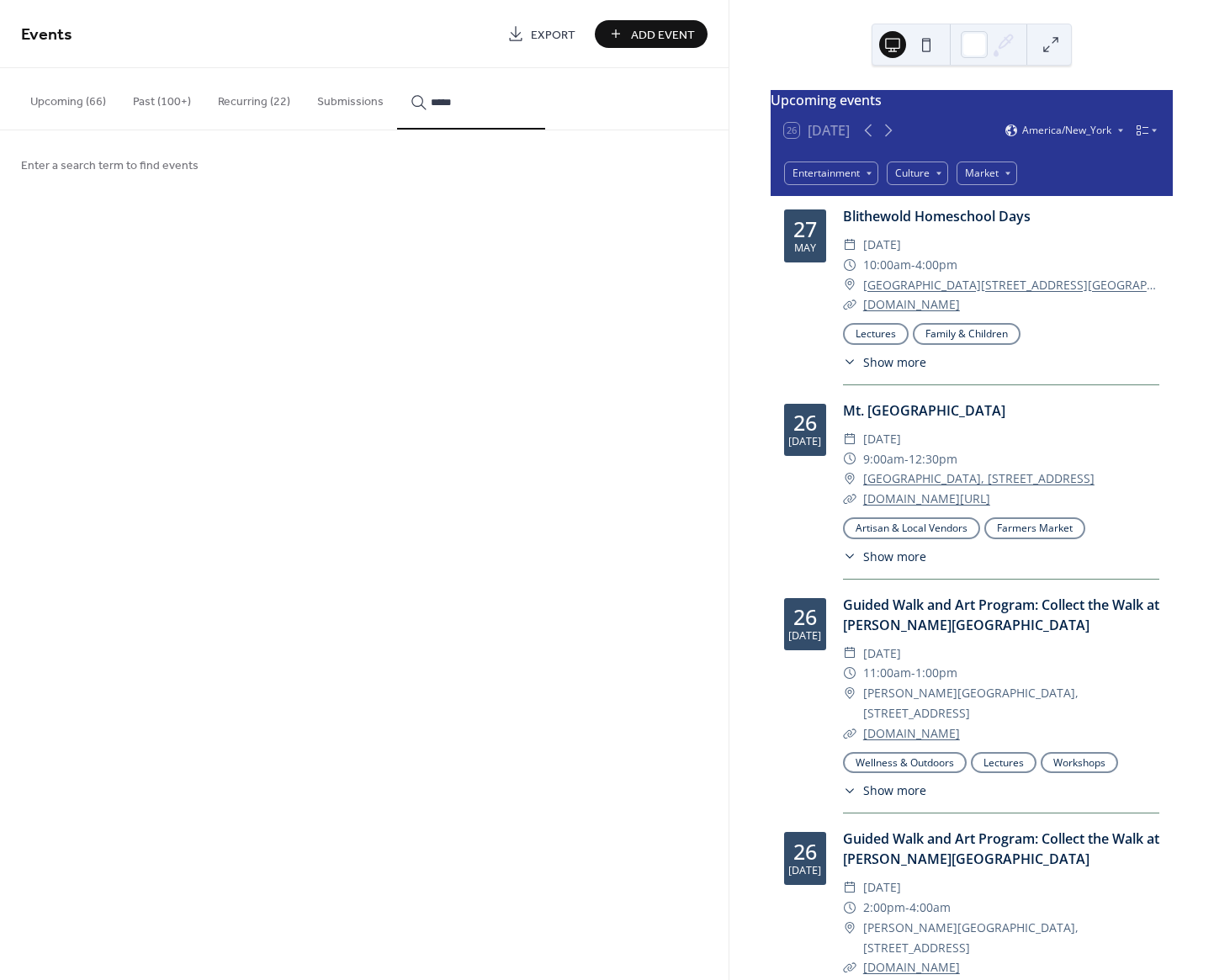 click on "****" at bounding box center [471, 98] 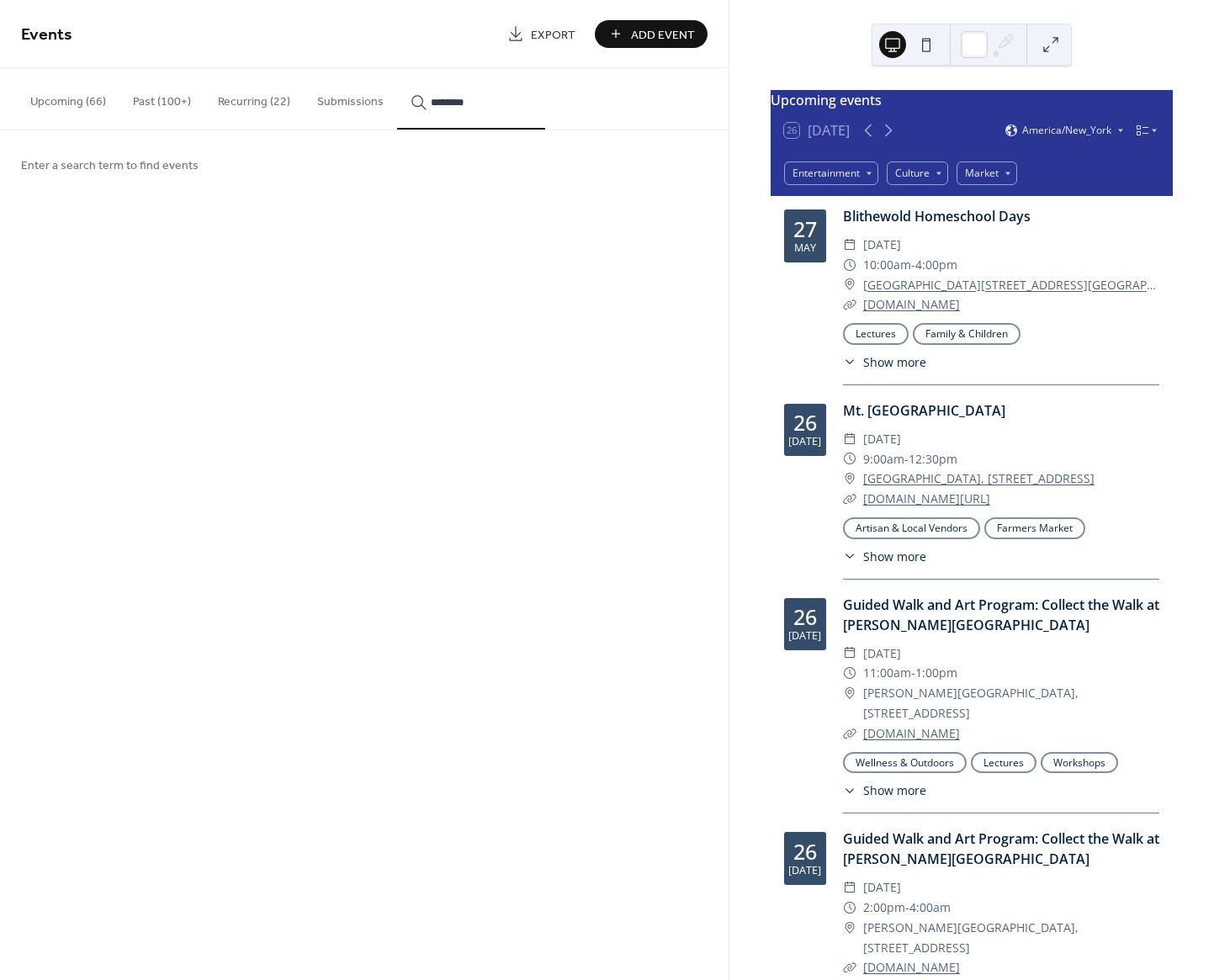 type on "*********" 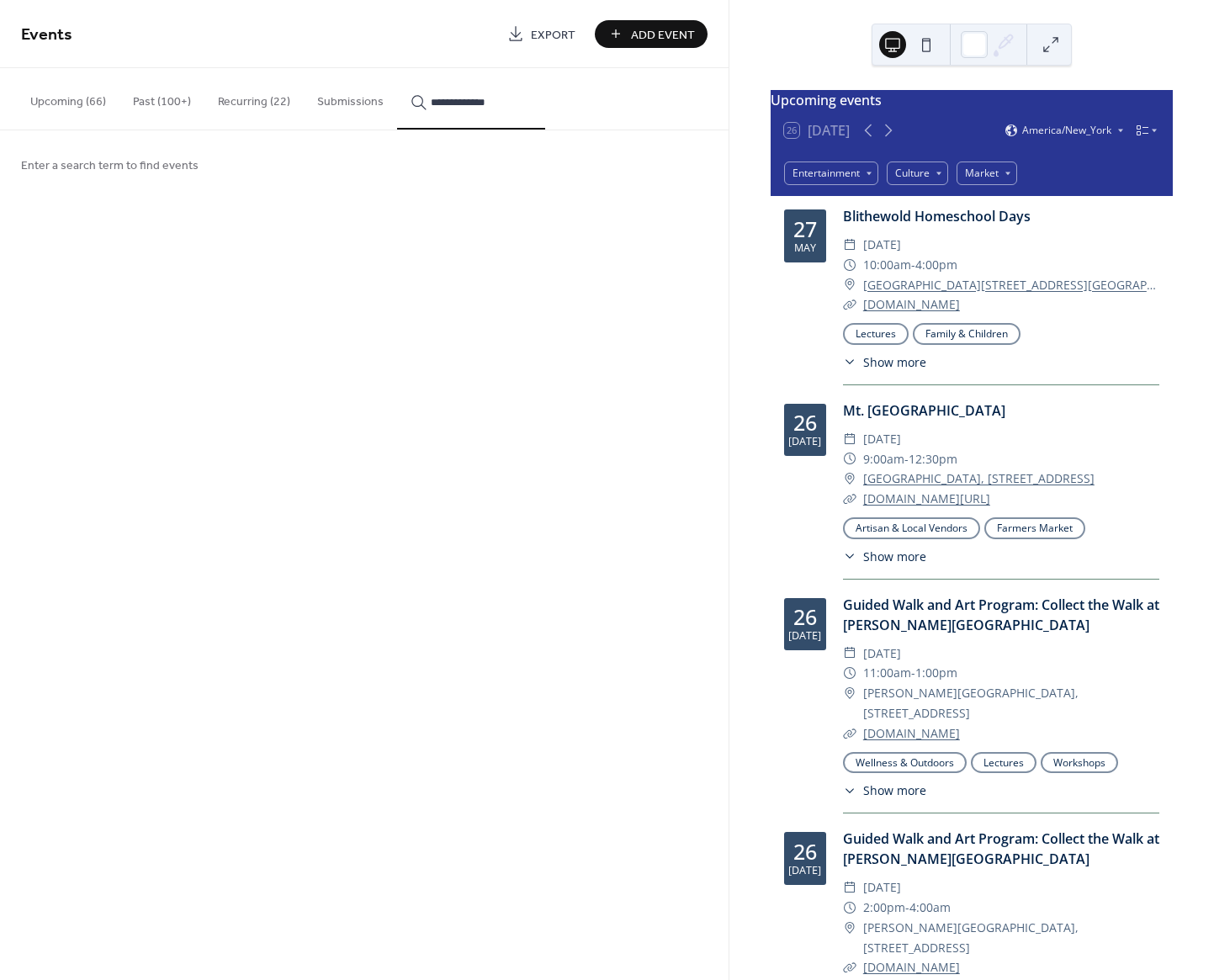click on "**********" at bounding box center (471, 98) 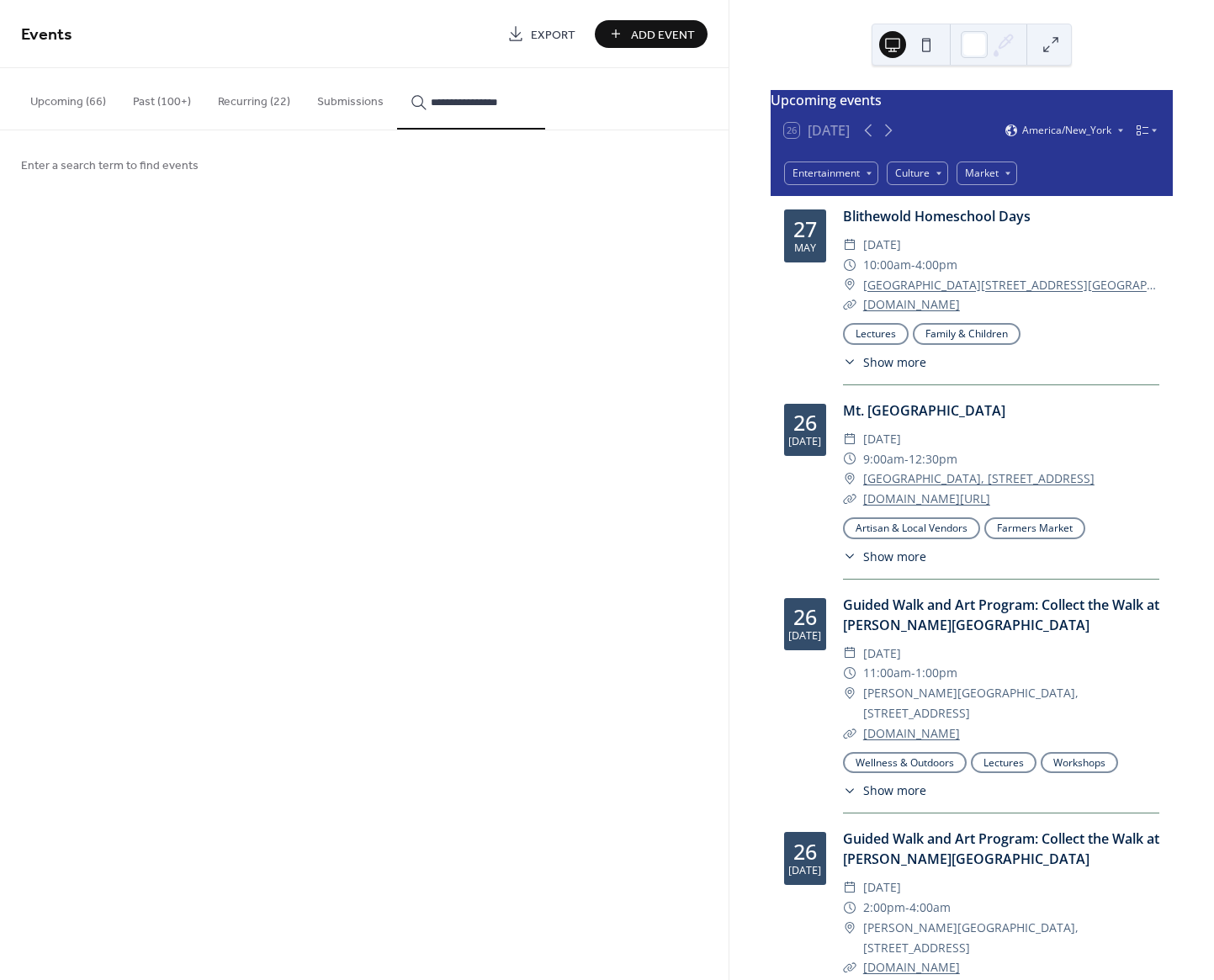 click on "**********" at bounding box center [471, 98] 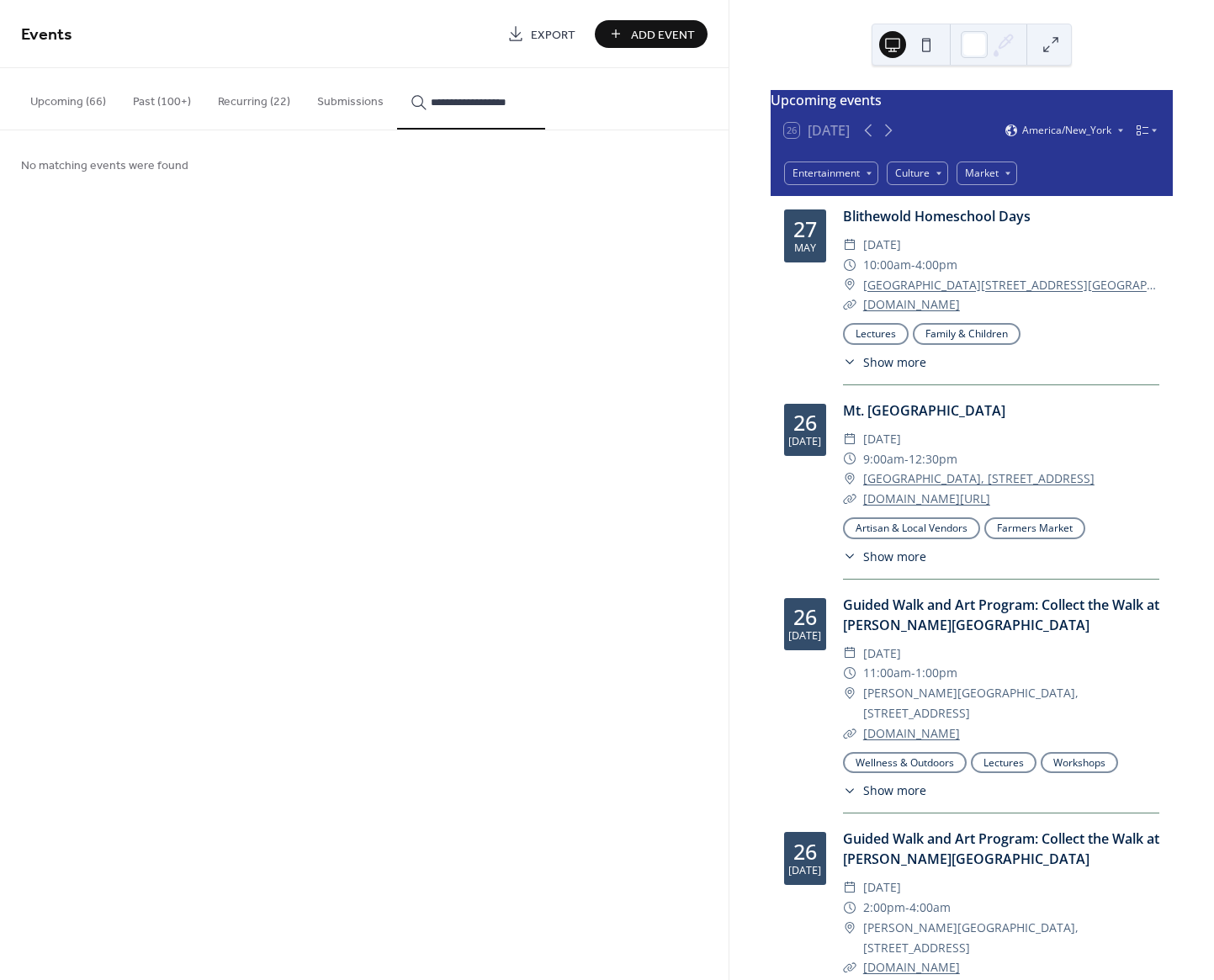type on "*" 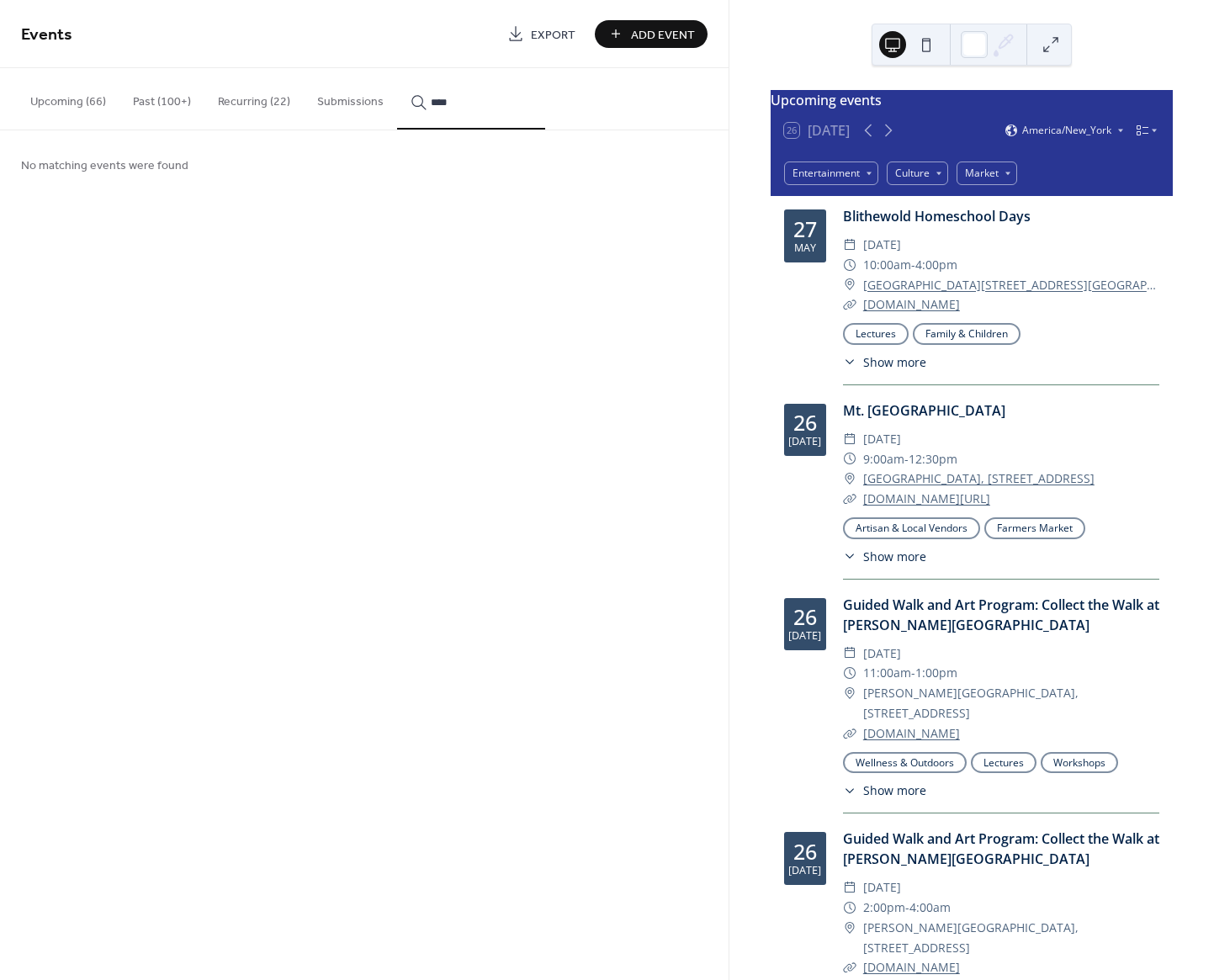 type on "*****" 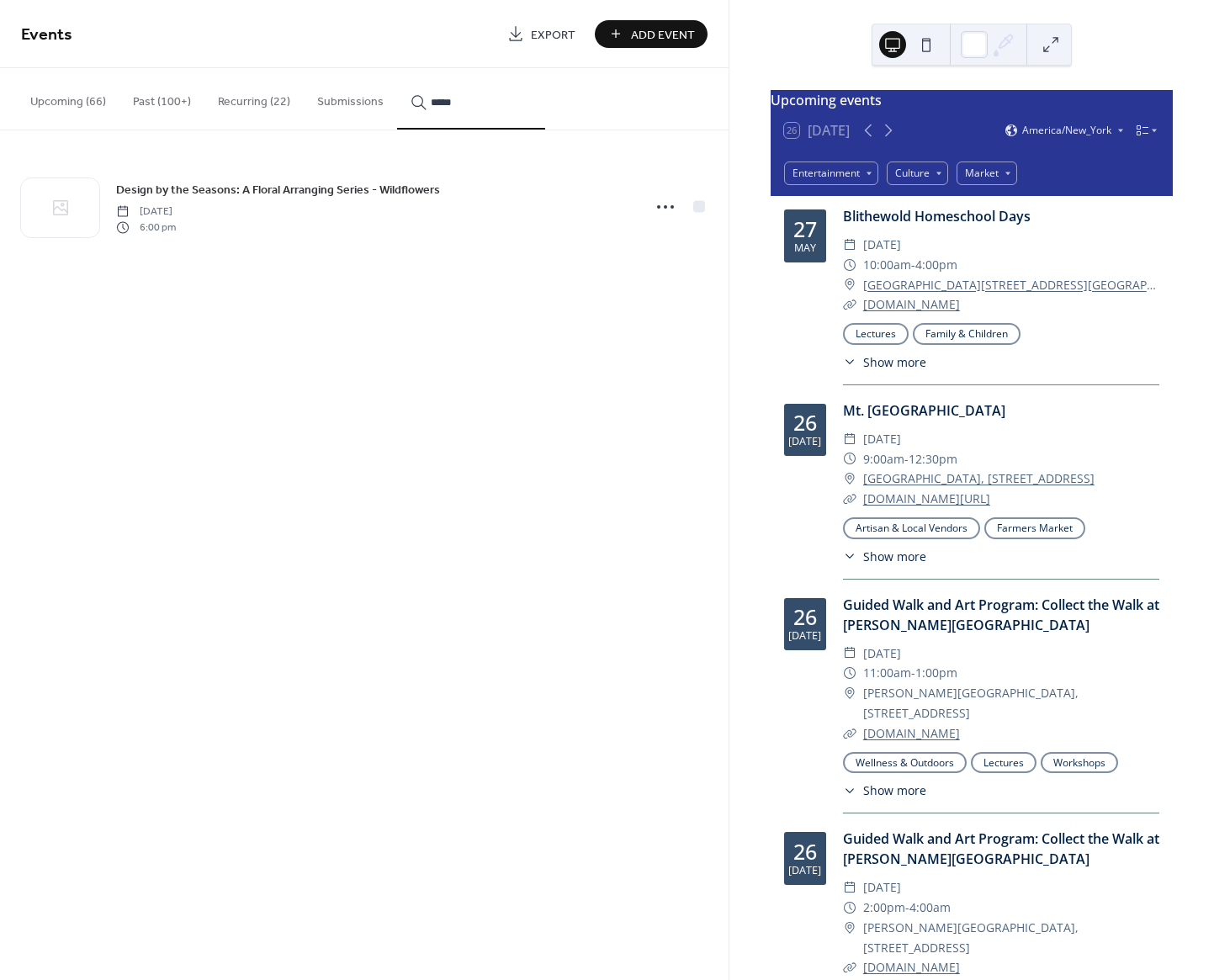 type 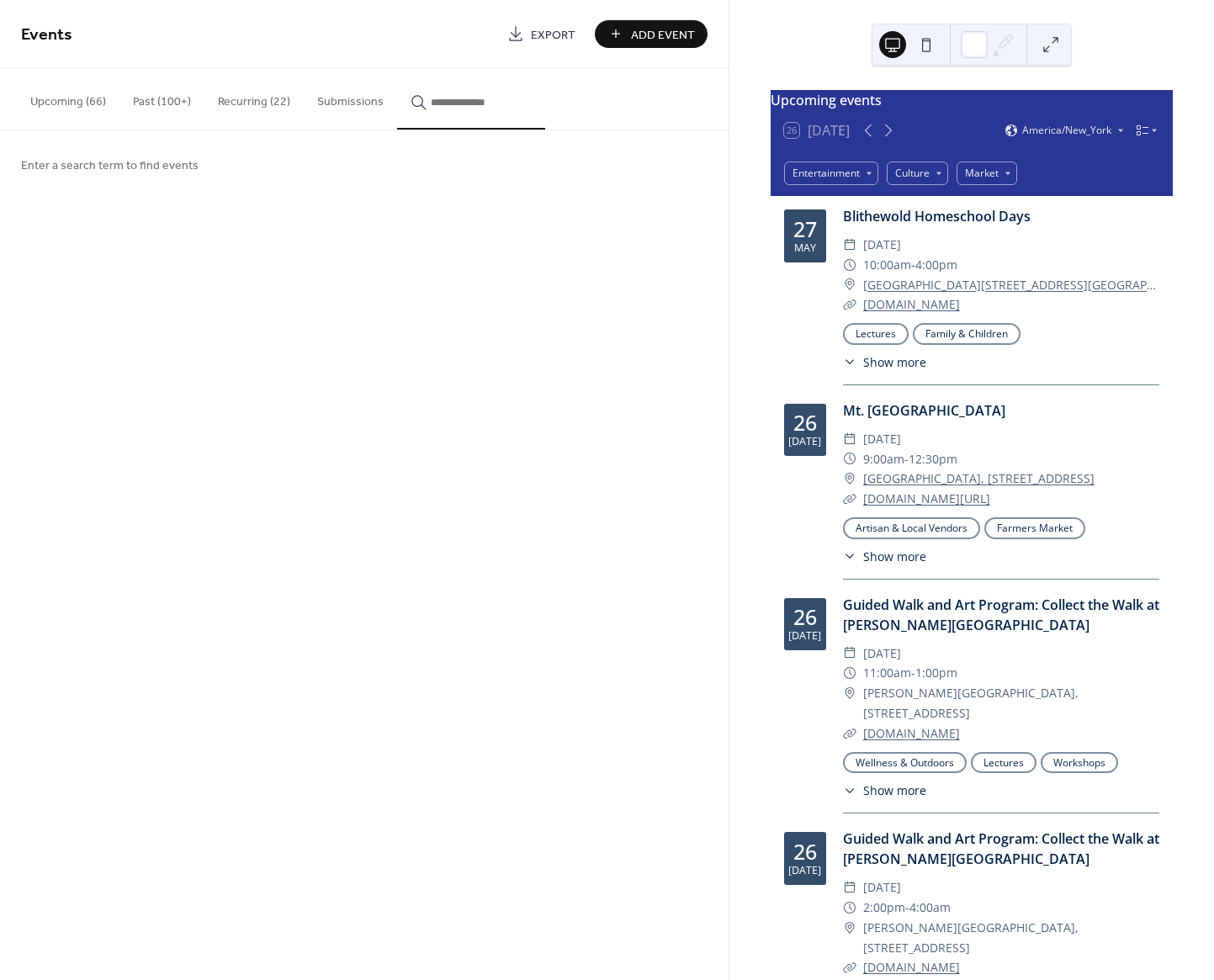 click on "Add Event" at bounding box center (663, 34) 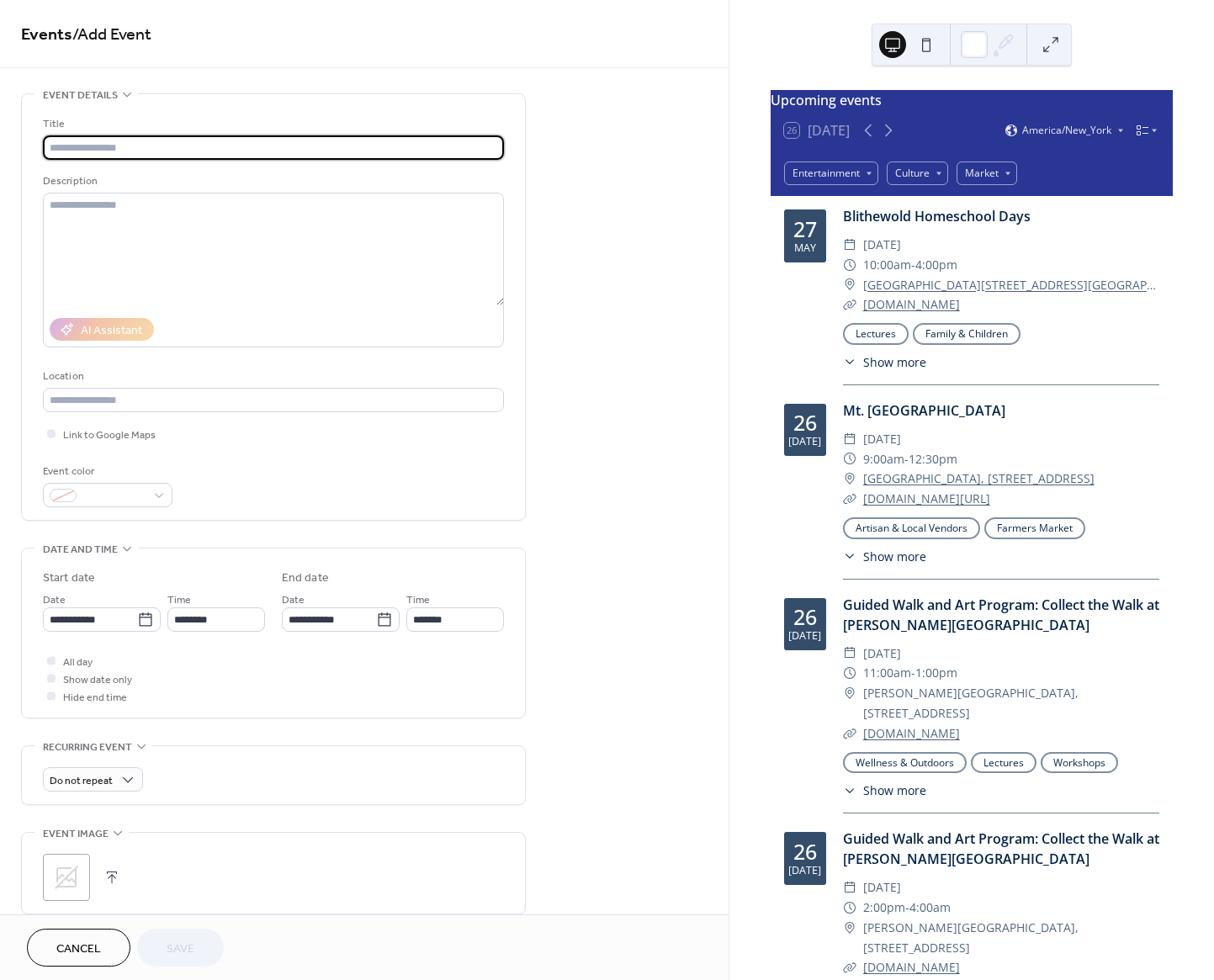 click at bounding box center [273, 147] 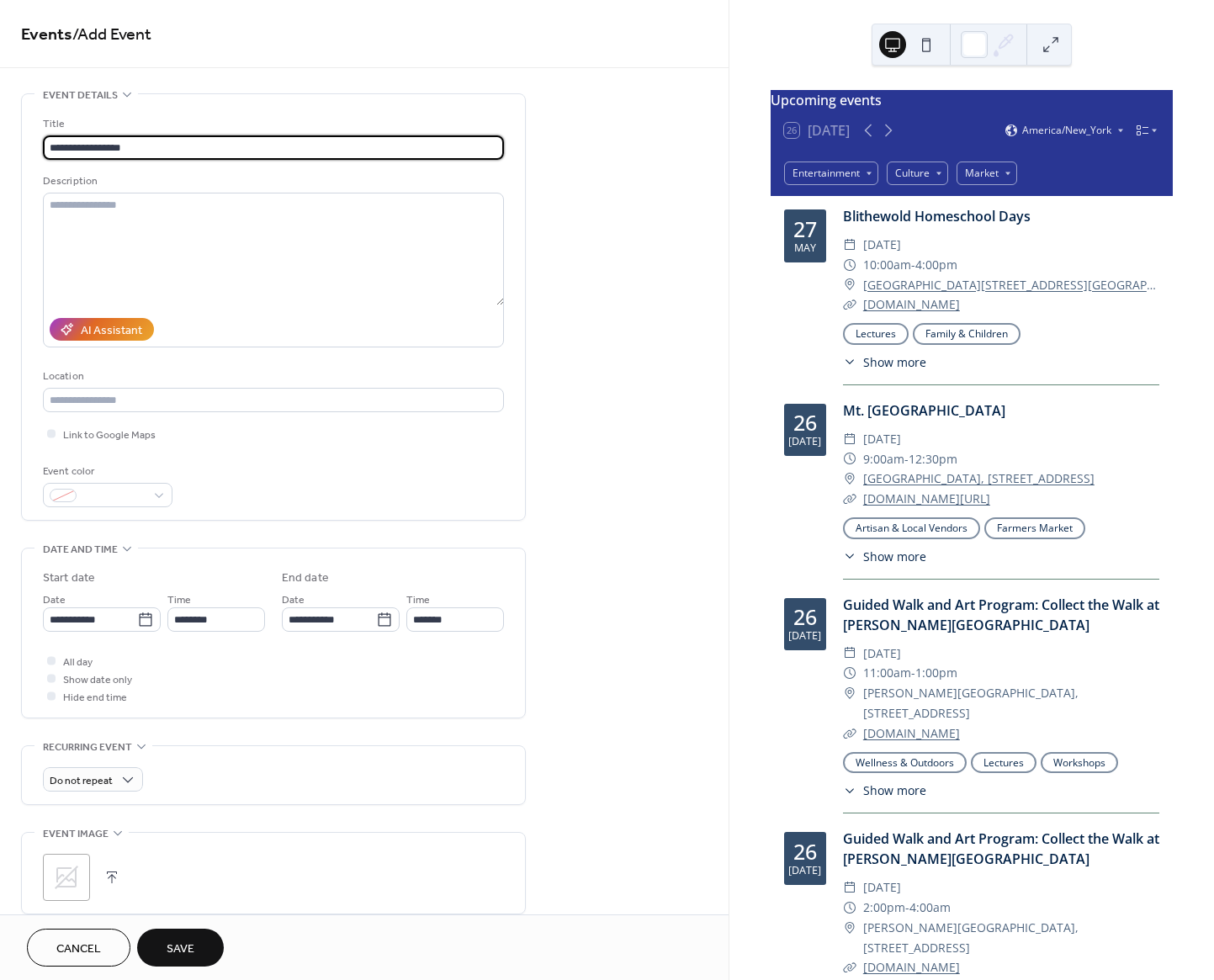 type on "**********" 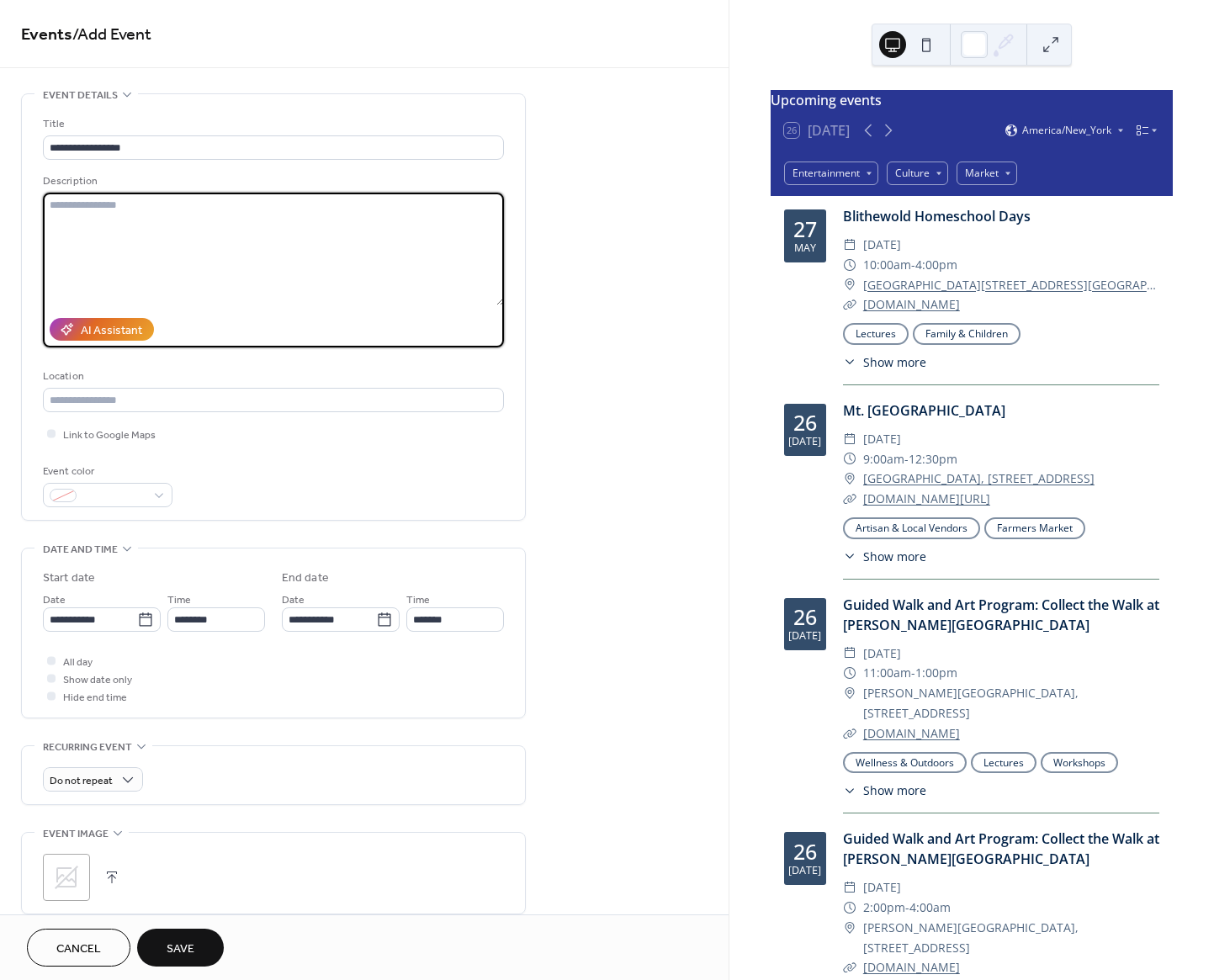 click at bounding box center (273, 249) 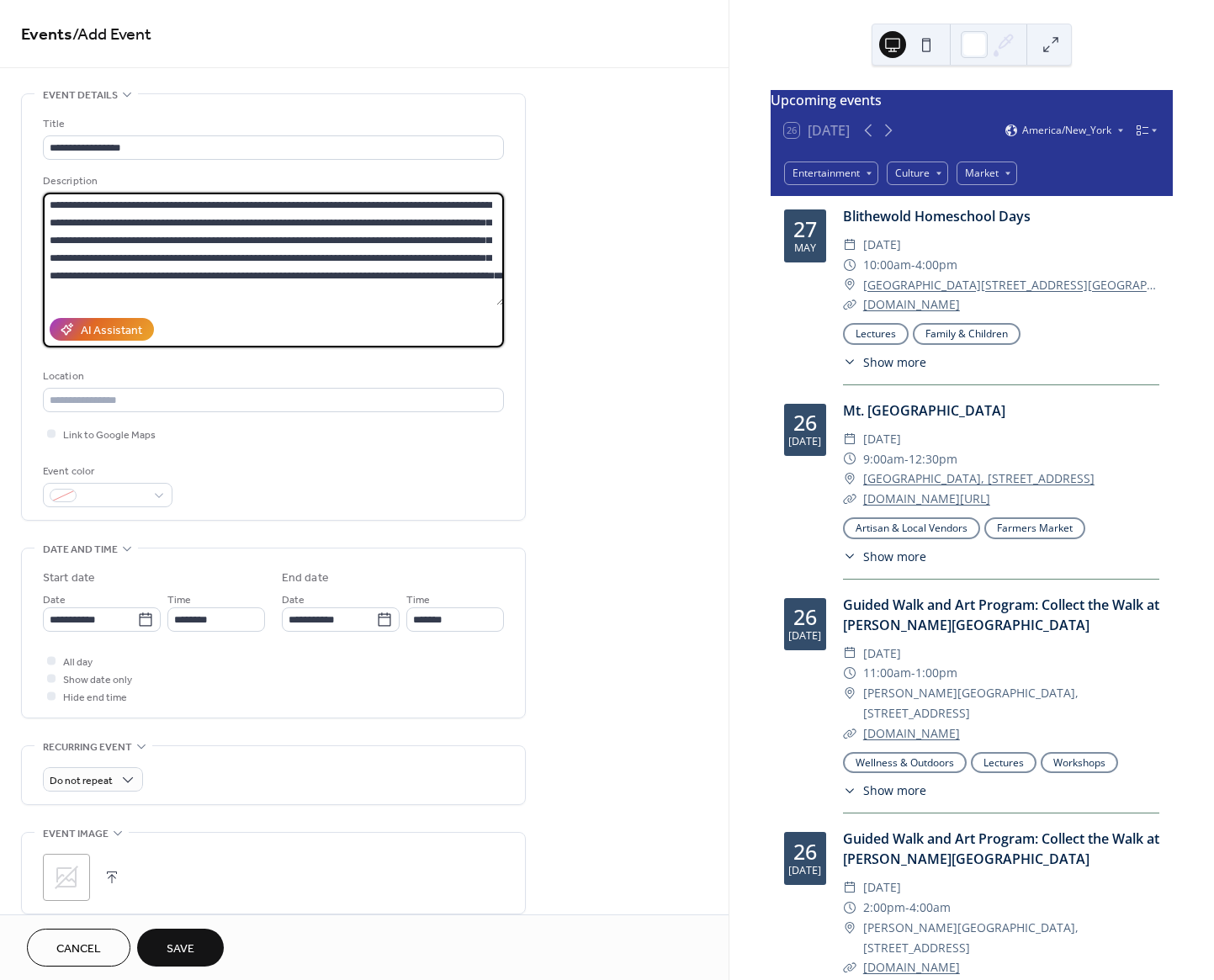 scroll, scrollTop: 33, scrollLeft: 0, axis: vertical 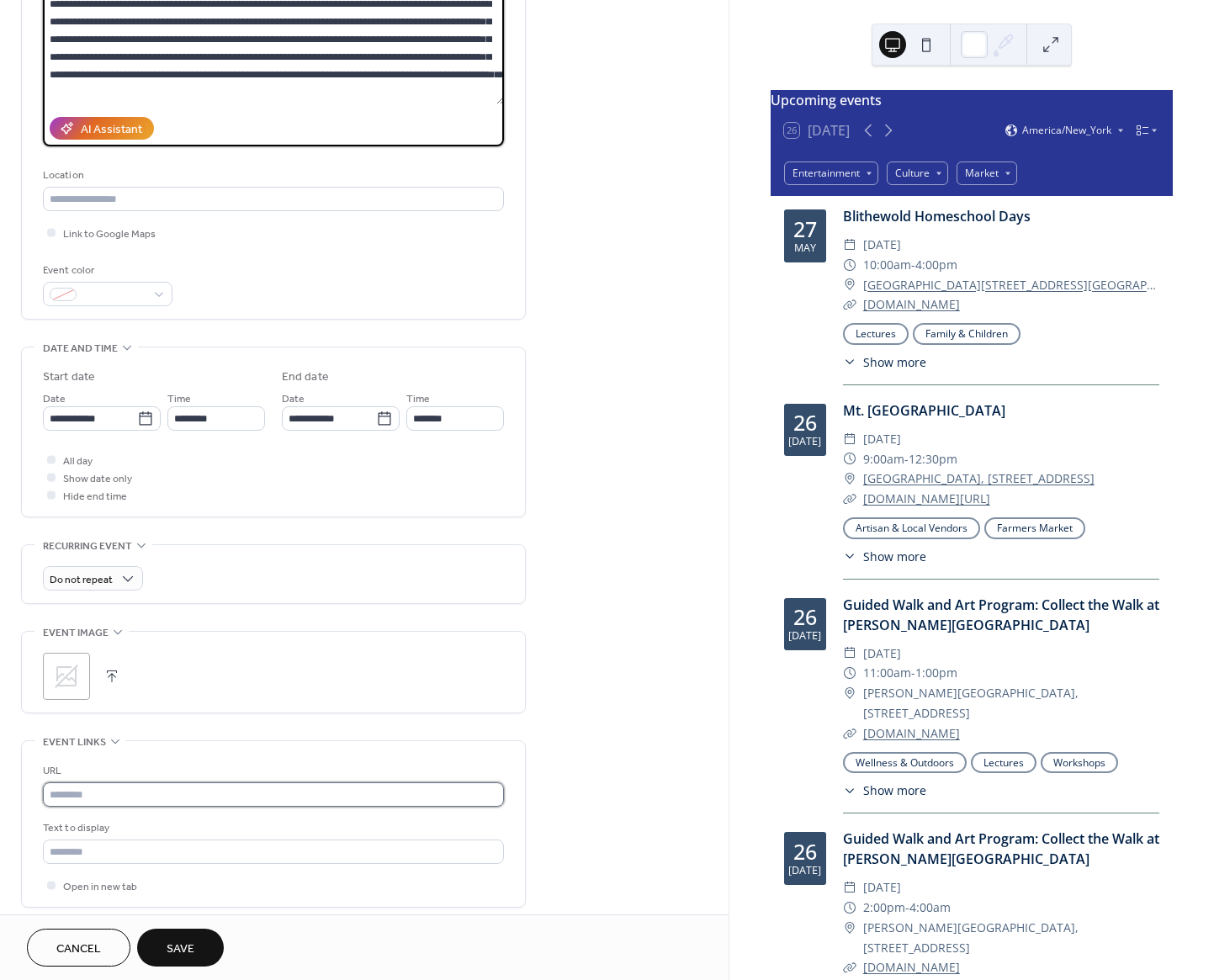 click at bounding box center (273, 794) 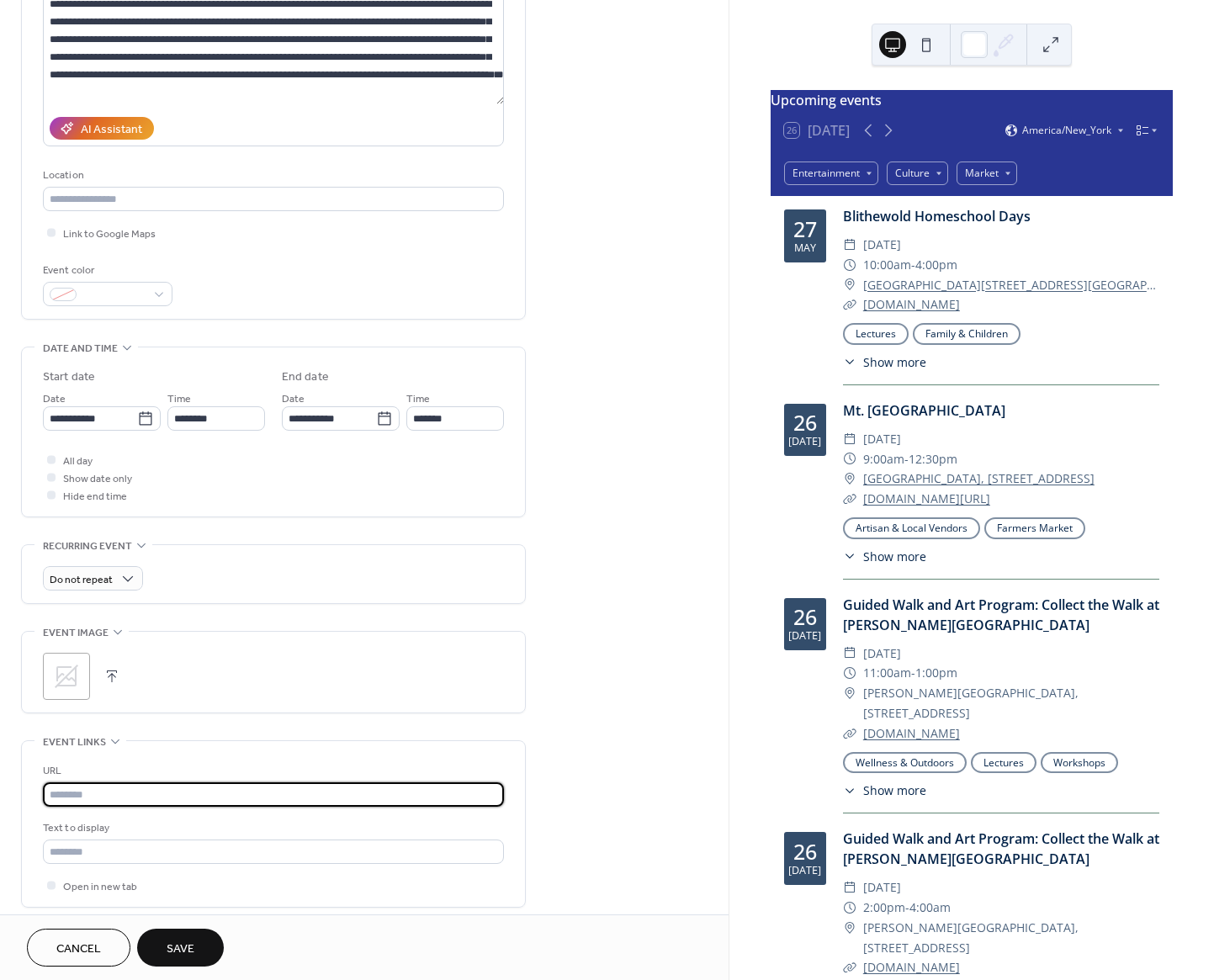 paste on "**********" 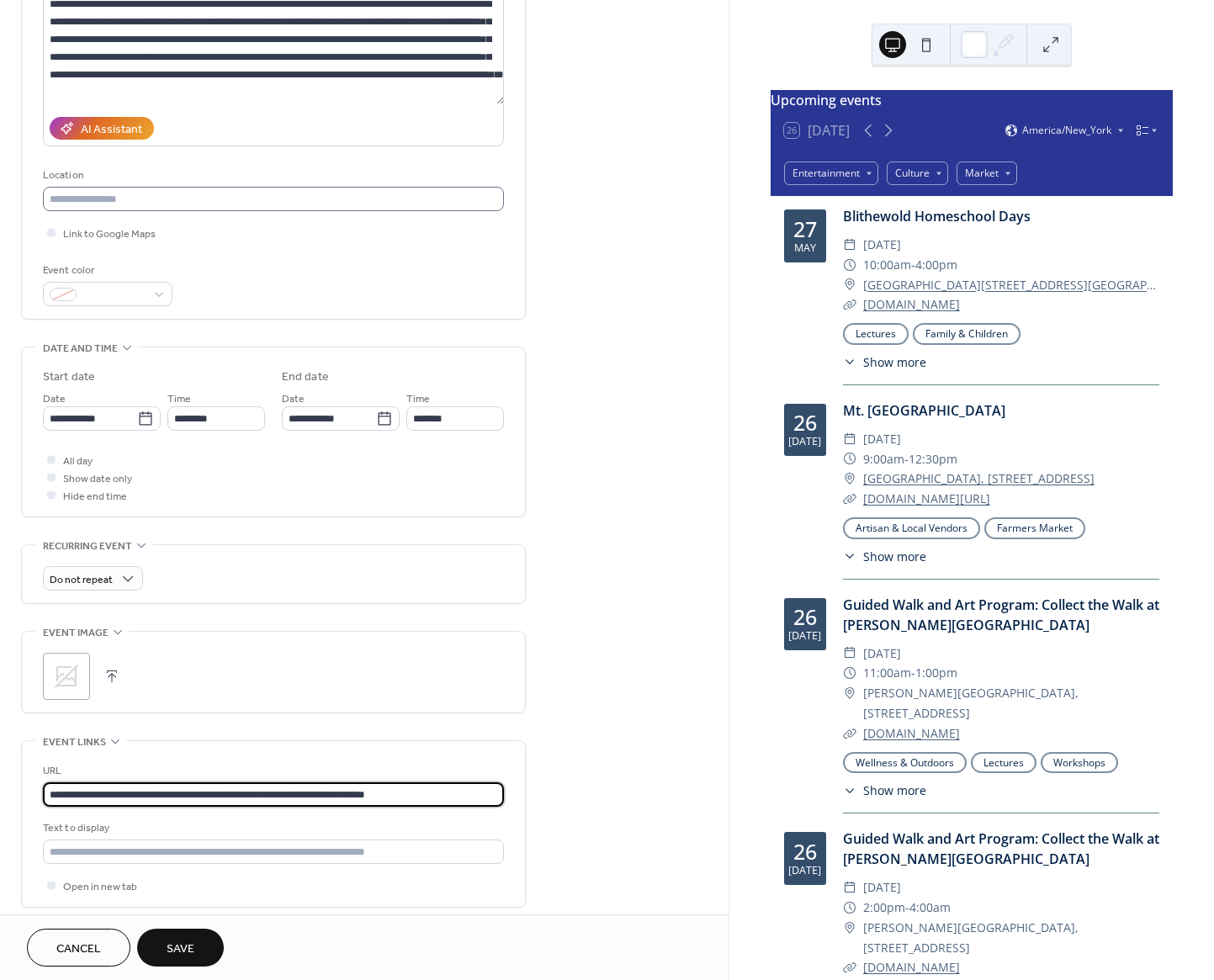 type on "**********" 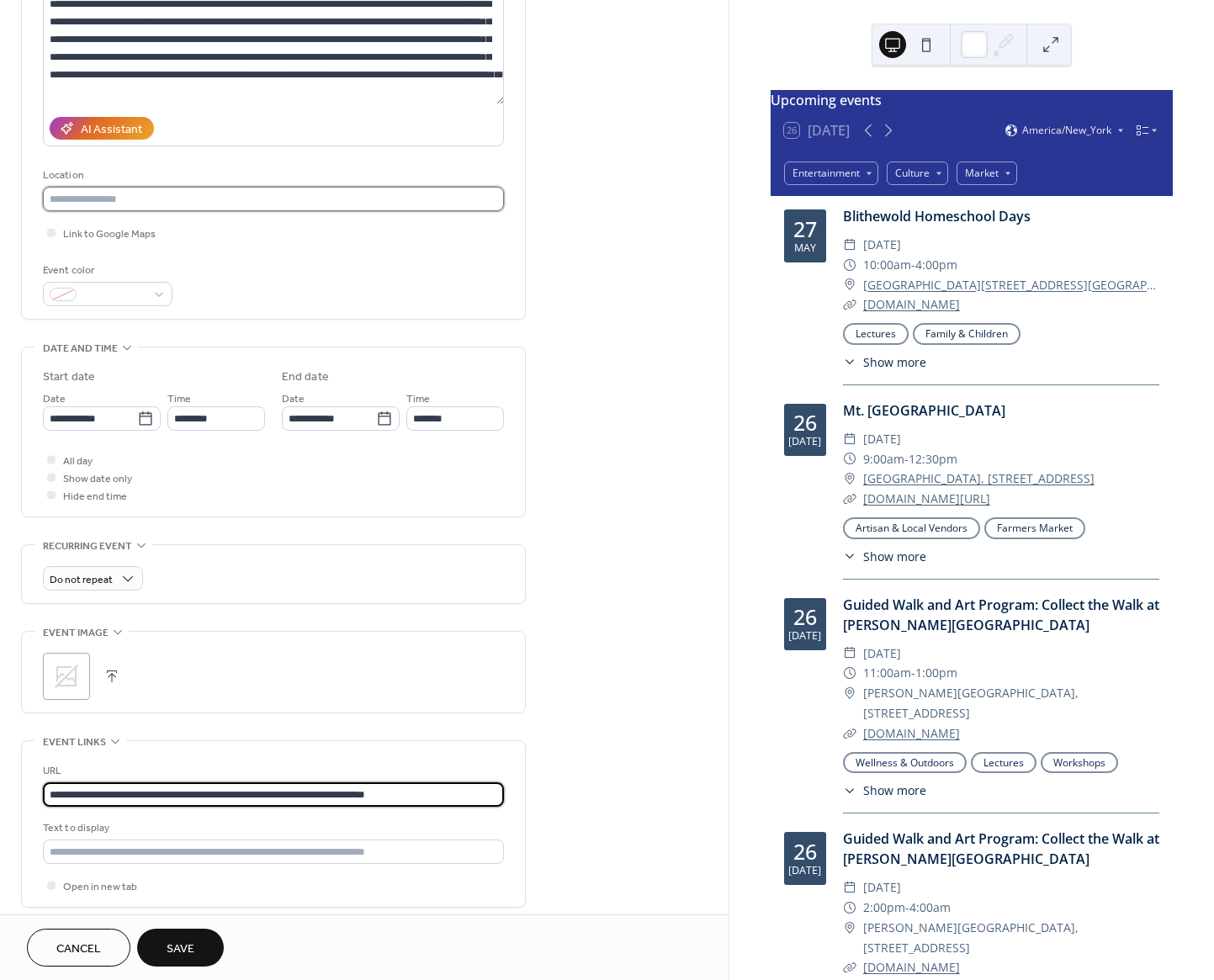 click at bounding box center [273, 199] 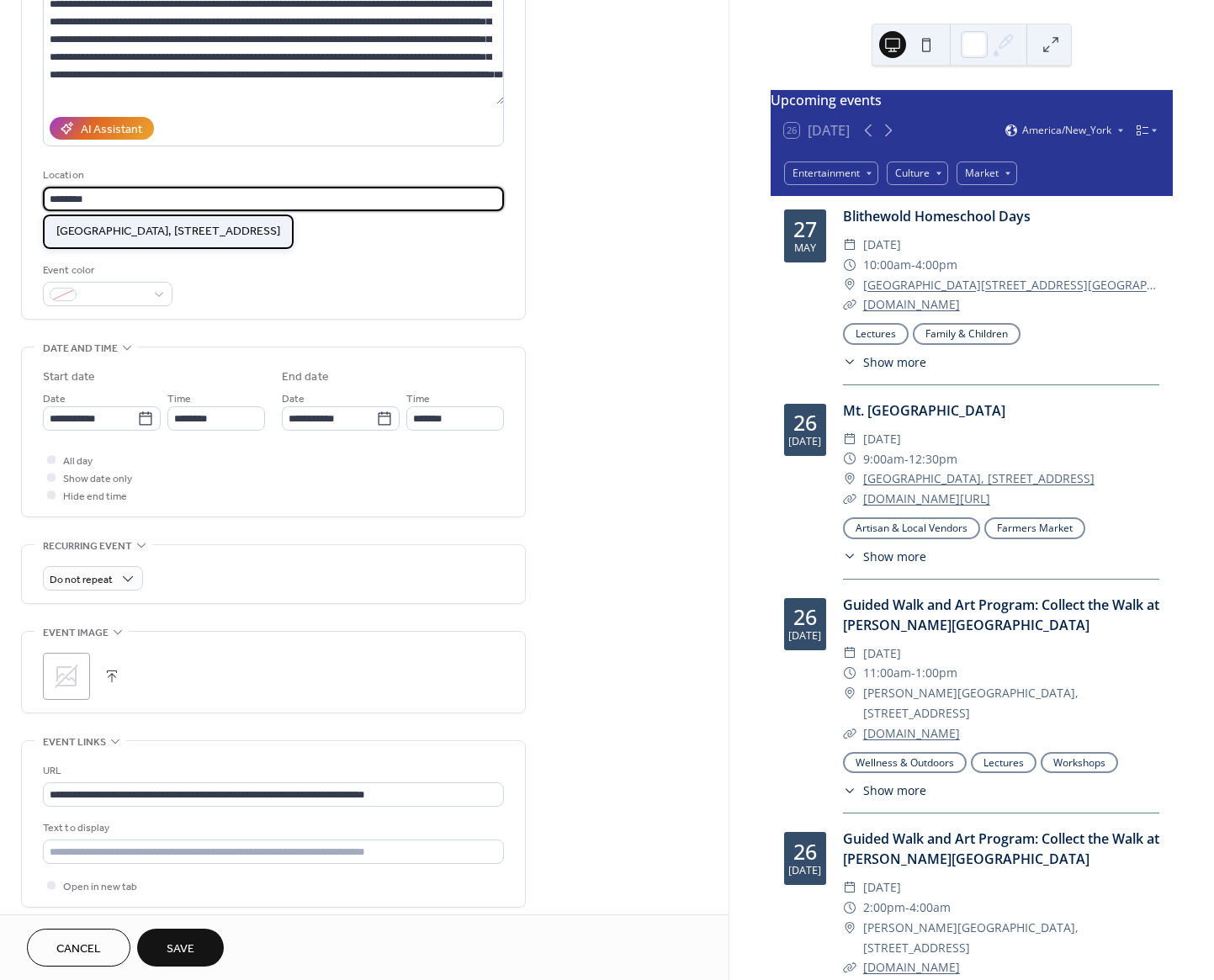 click on "[GEOGRAPHIC_DATA], [STREET_ADDRESS]" at bounding box center [168, 231] 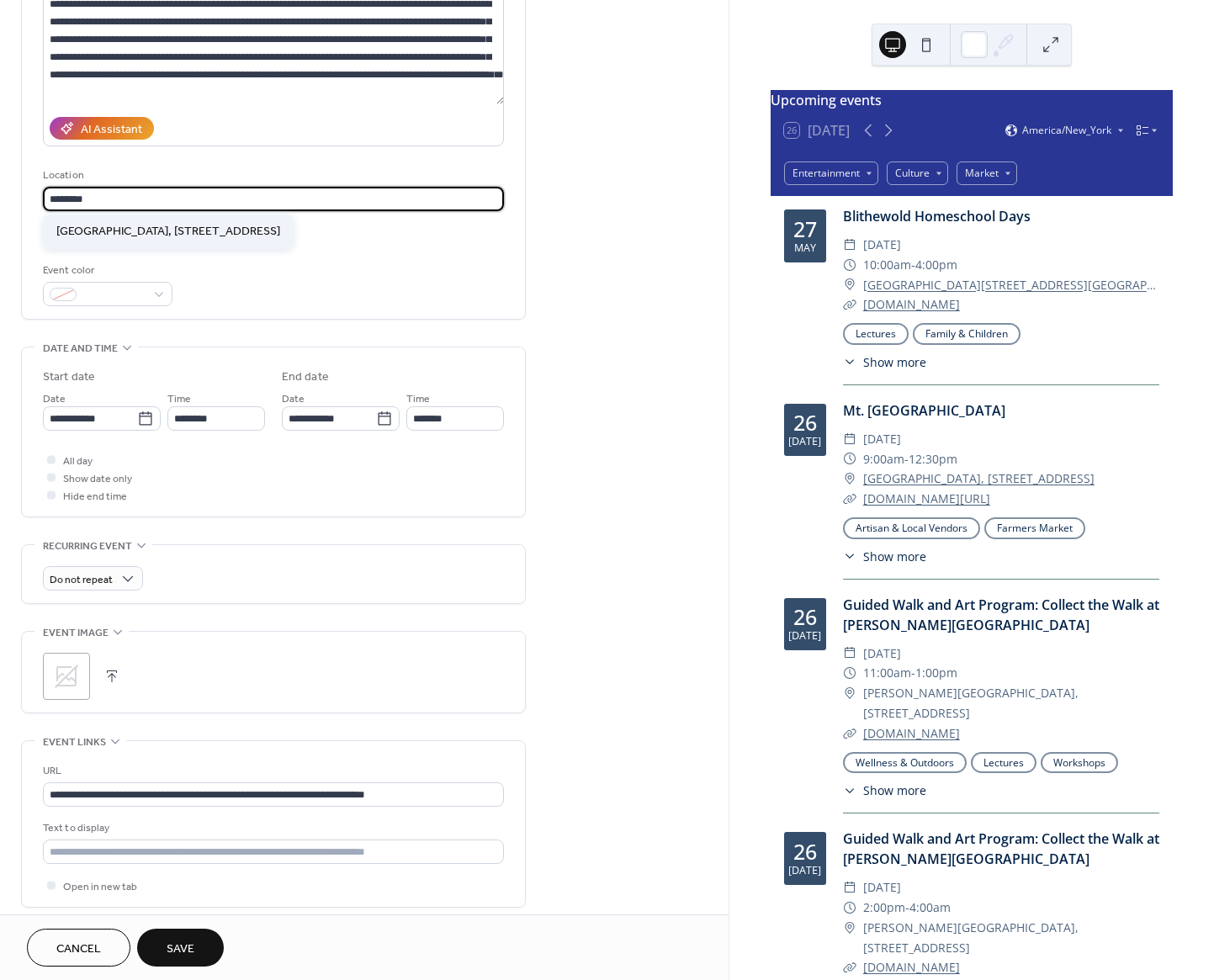 type on "**********" 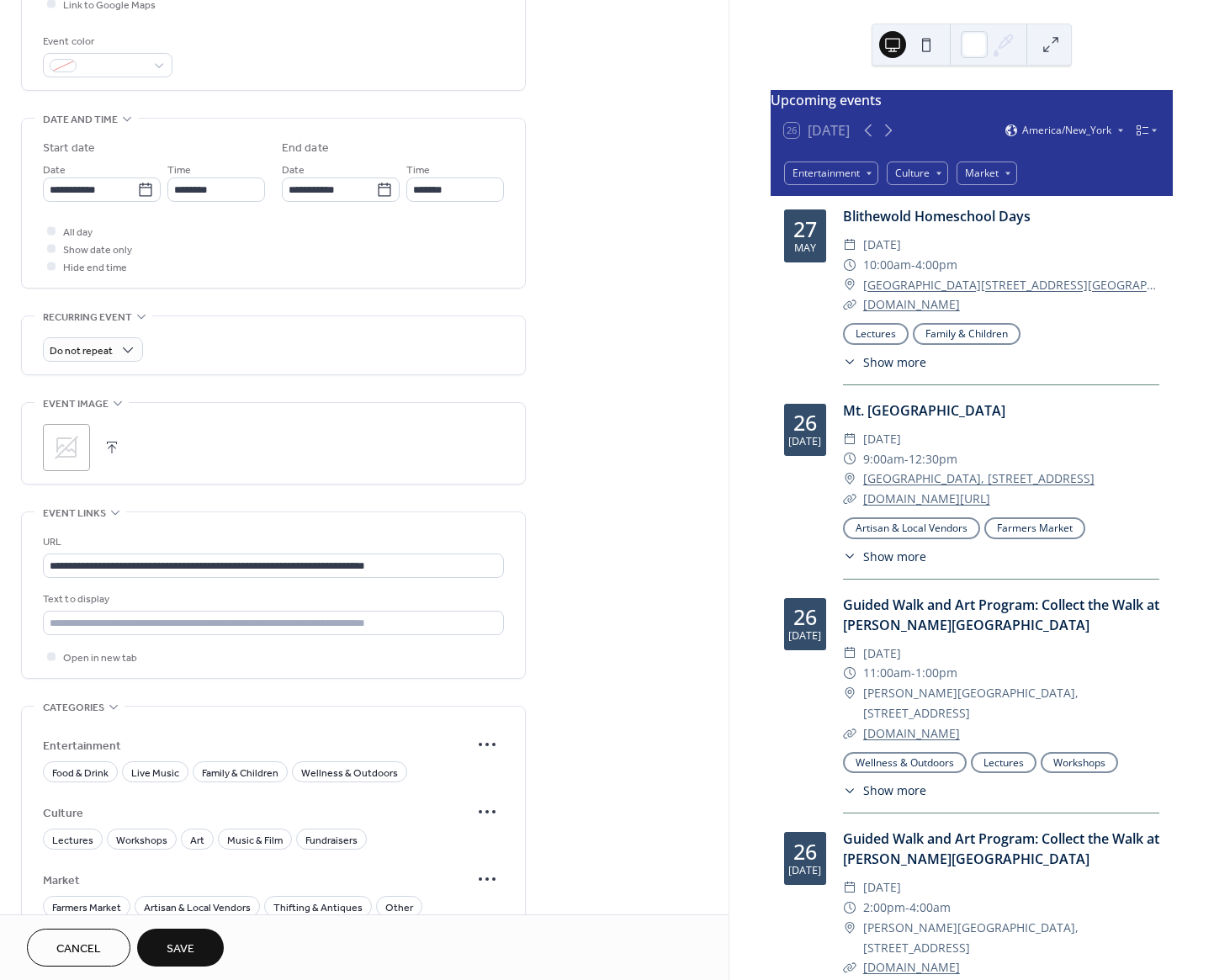 scroll, scrollTop: 578, scrollLeft: 0, axis: vertical 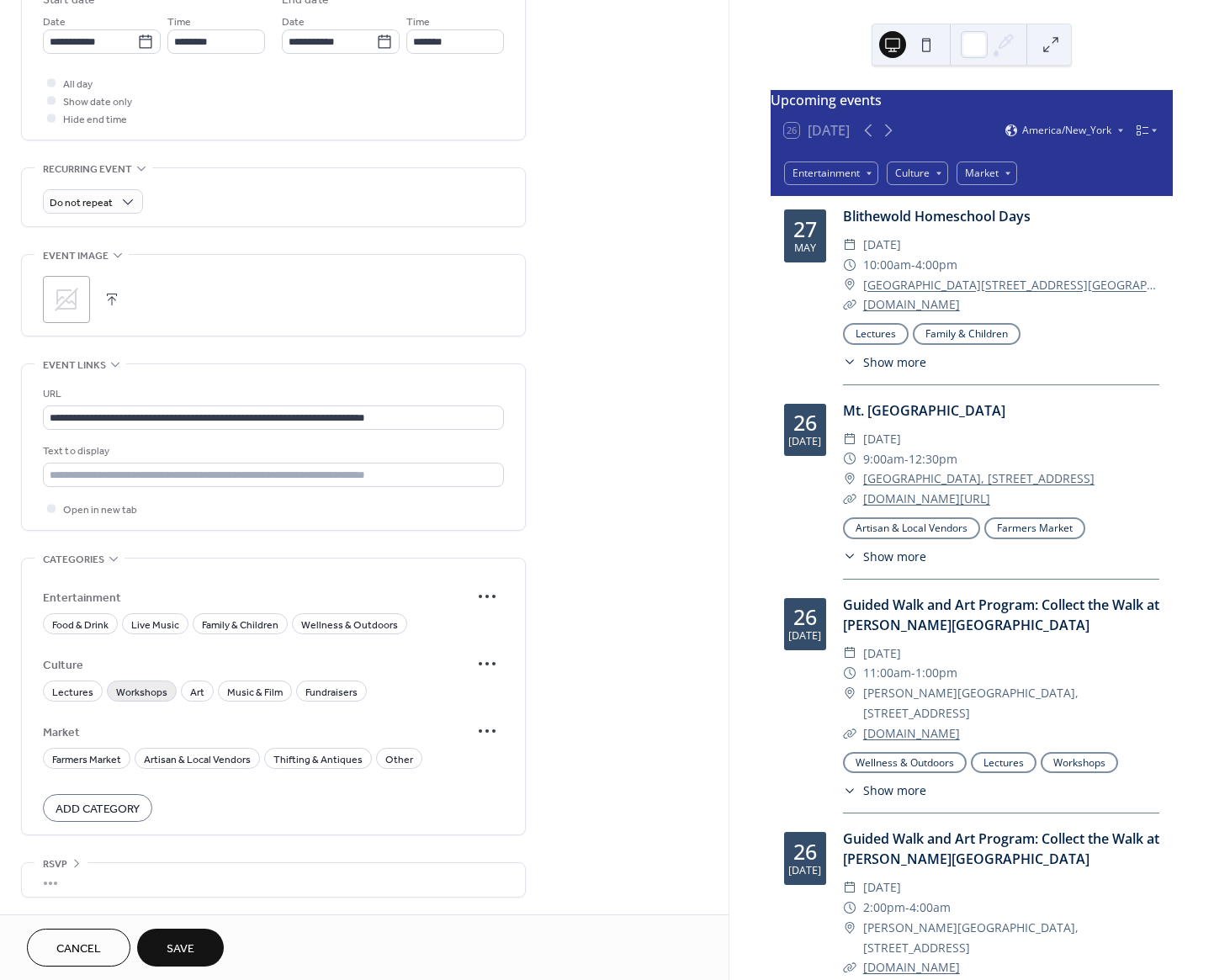 click on "Workshops" at bounding box center [141, 692] 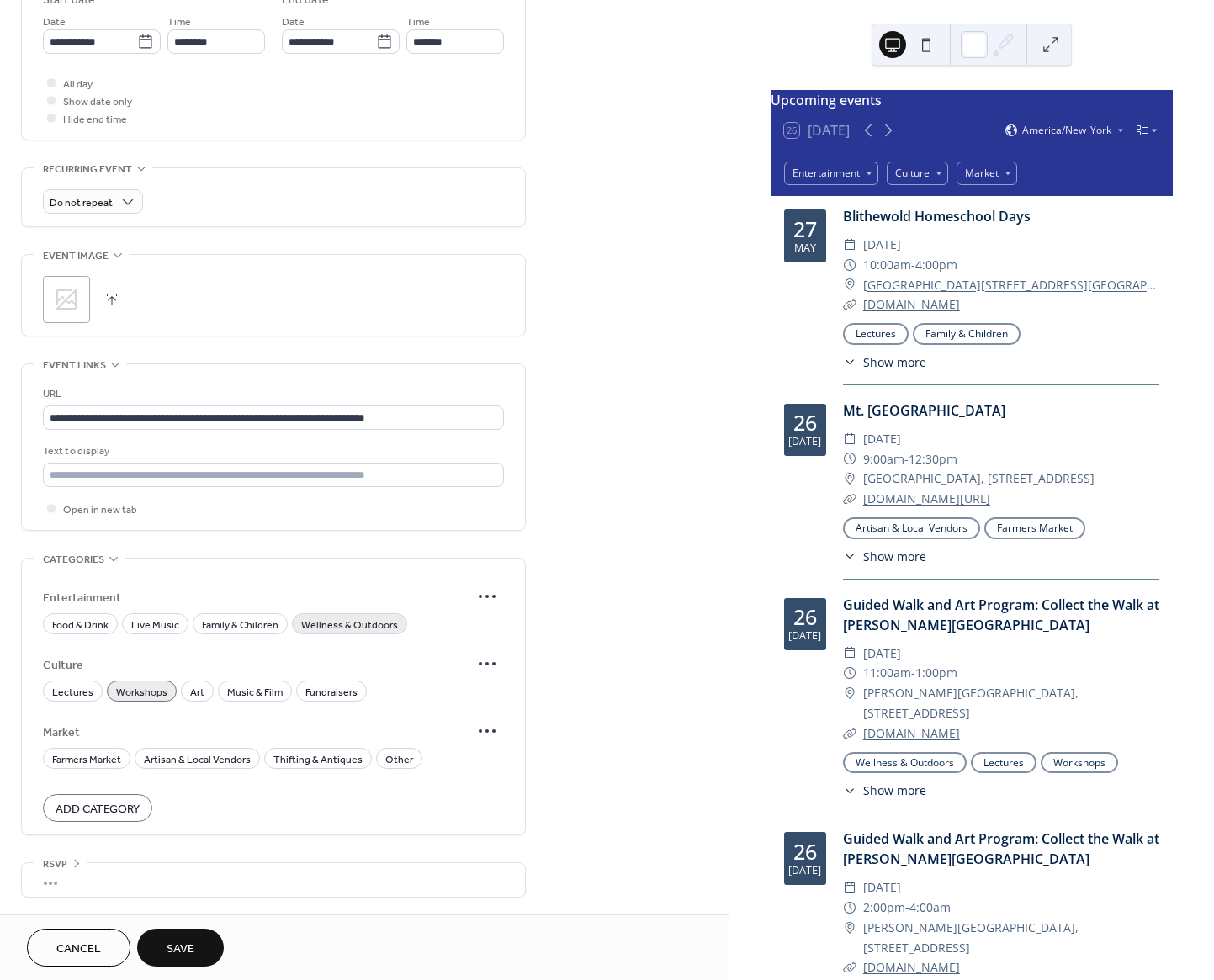 click on "Wellness & Outdoors" at bounding box center (349, 625) 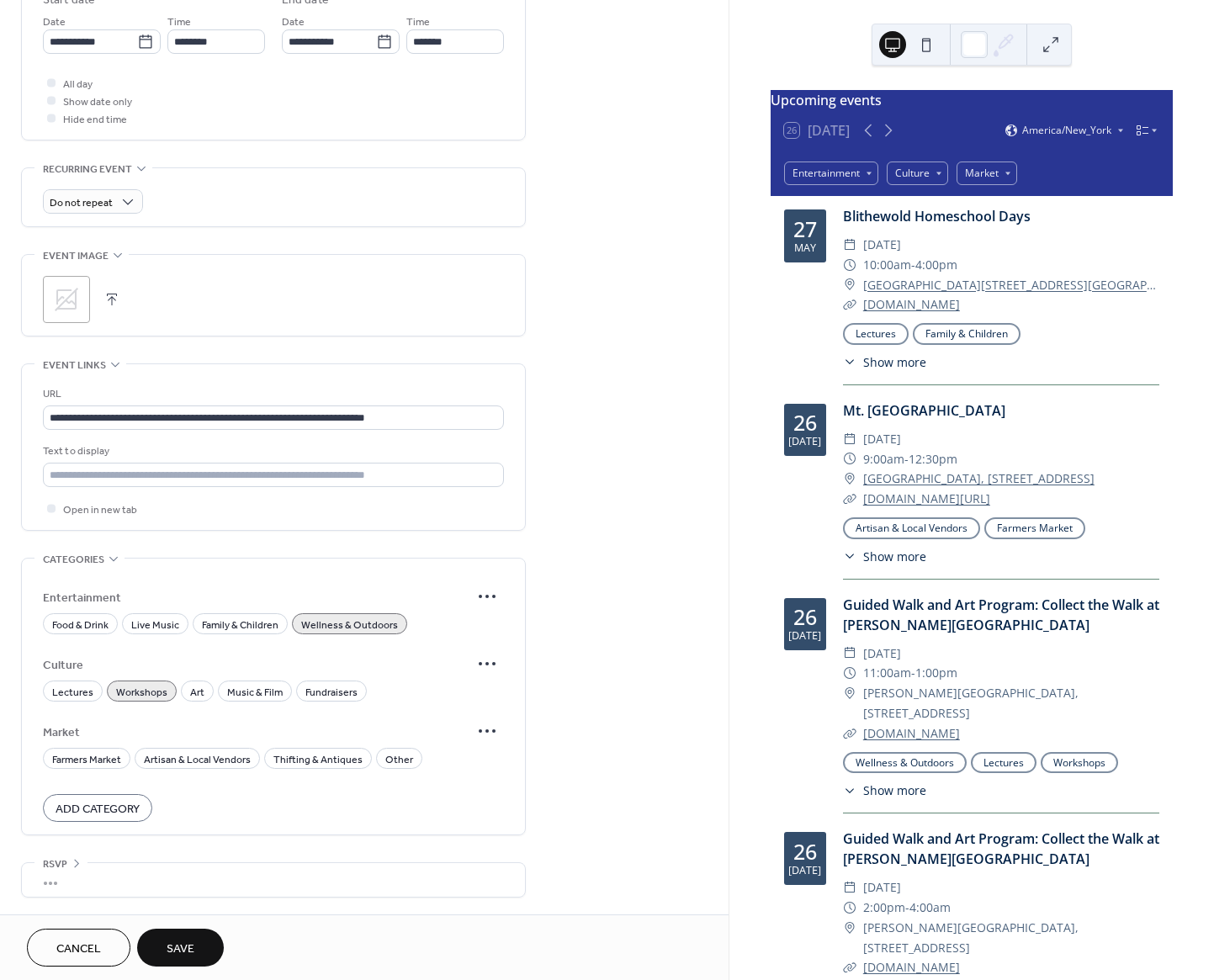 scroll, scrollTop: 0, scrollLeft: 0, axis: both 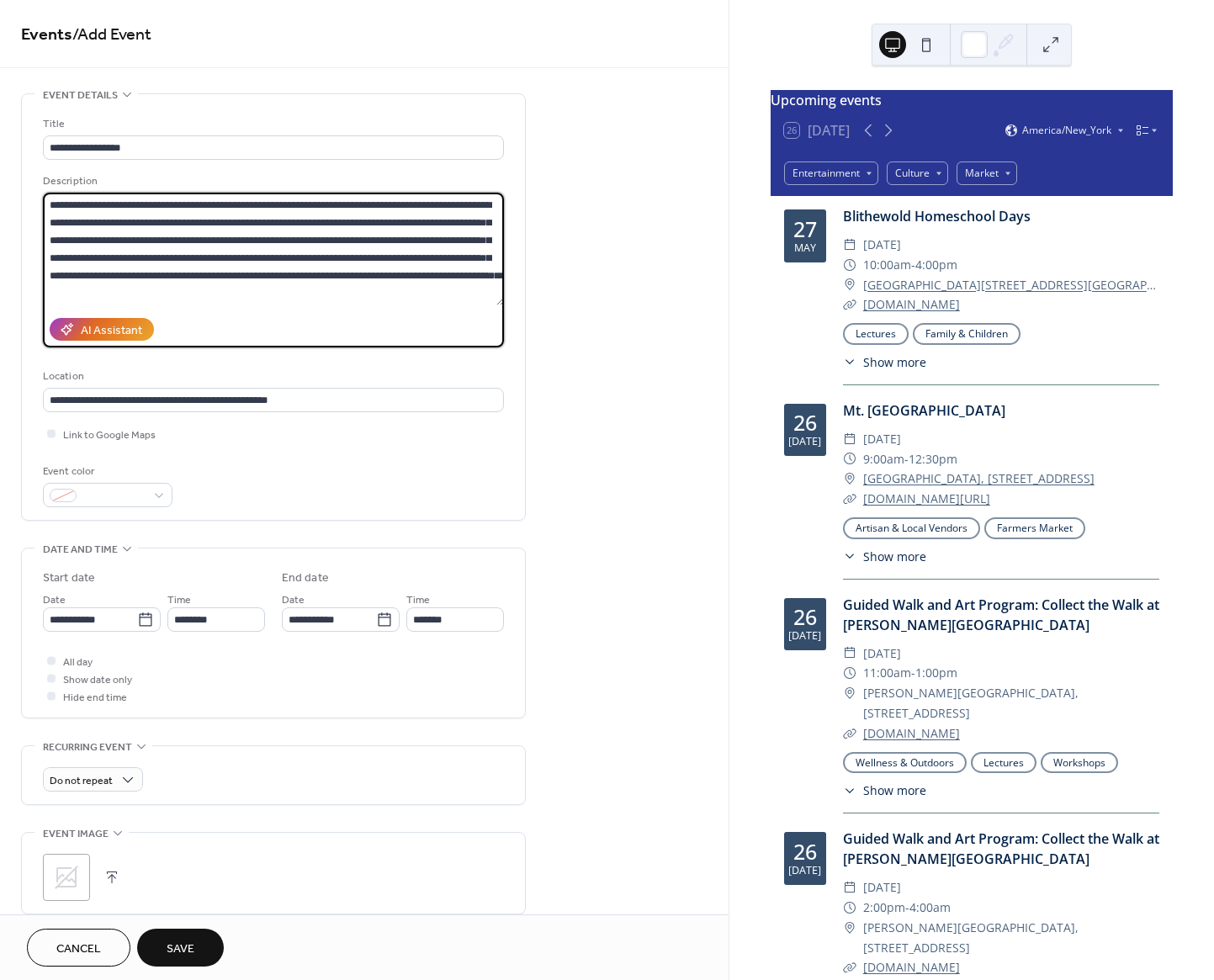 click on "**********" at bounding box center [273, 249] 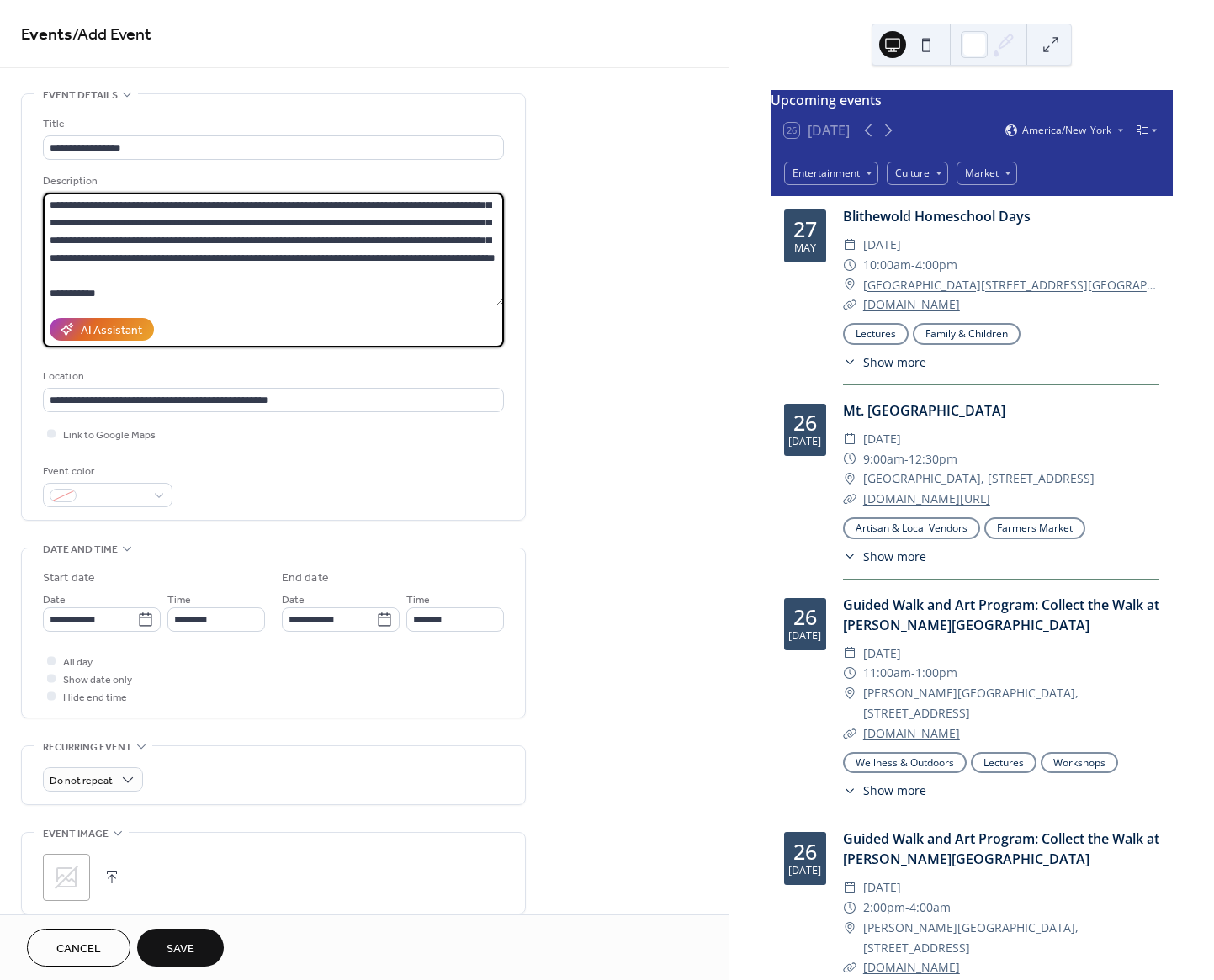 paste on "**********" 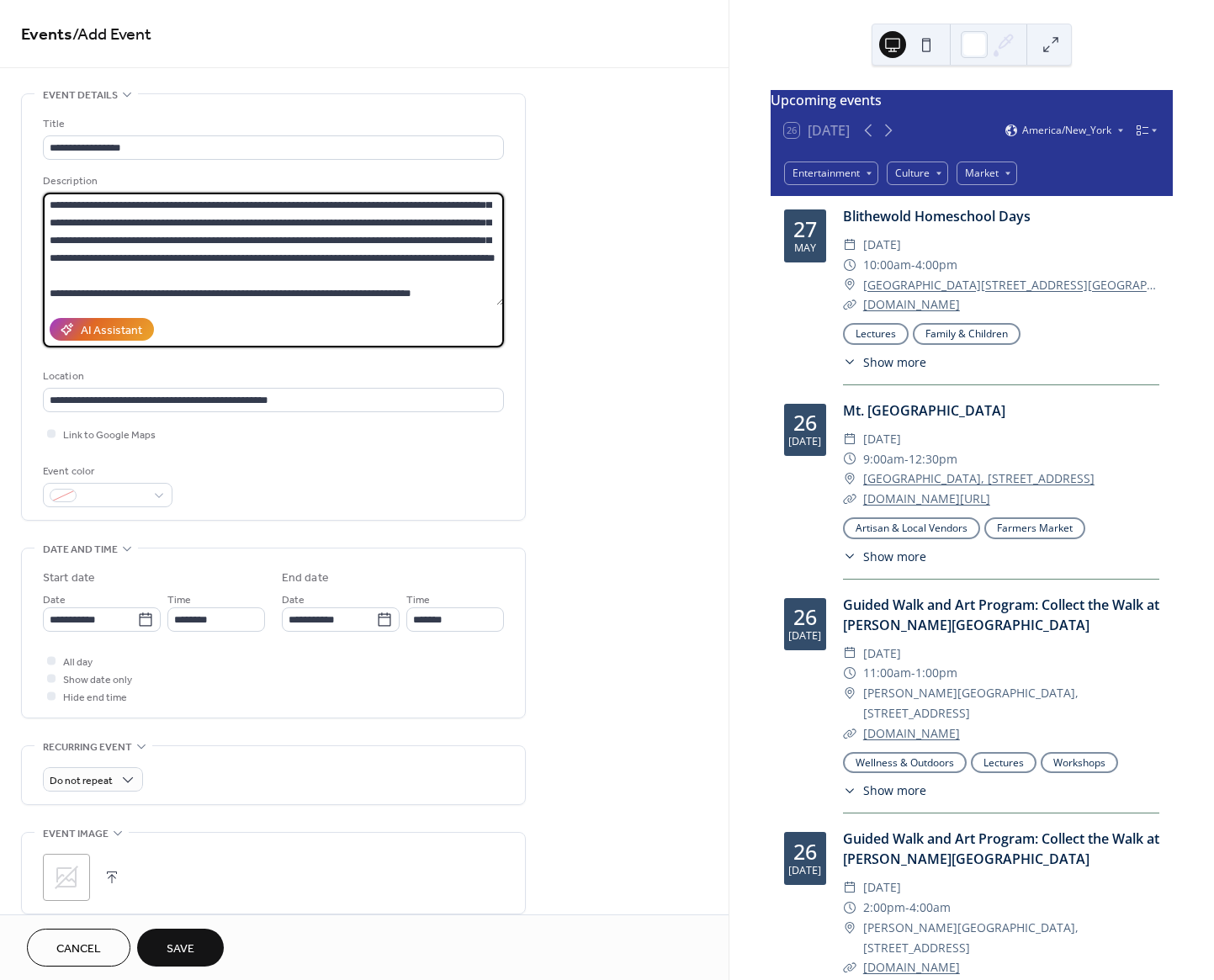 type on "**********" 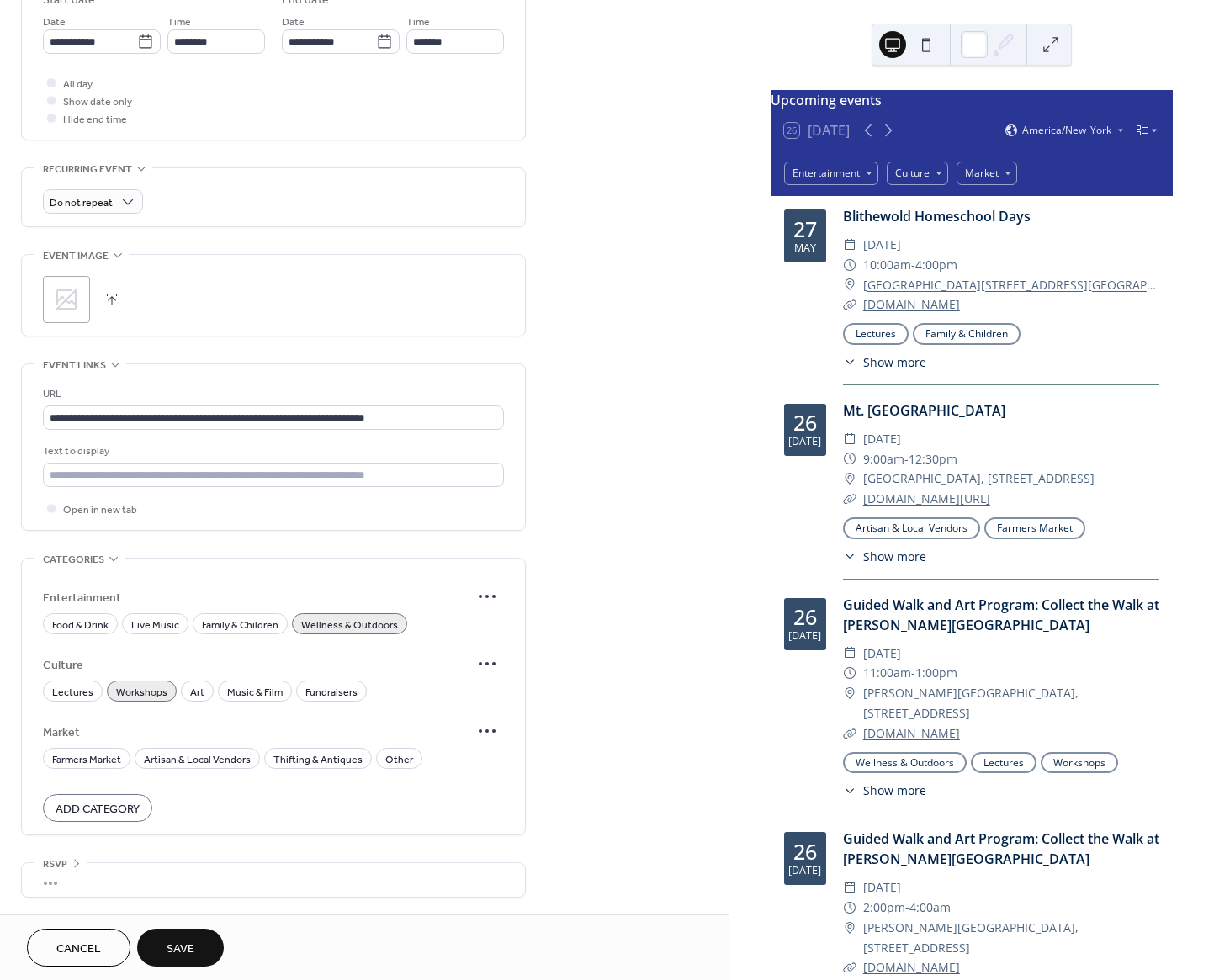 scroll, scrollTop: 0, scrollLeft: 0, axis: both 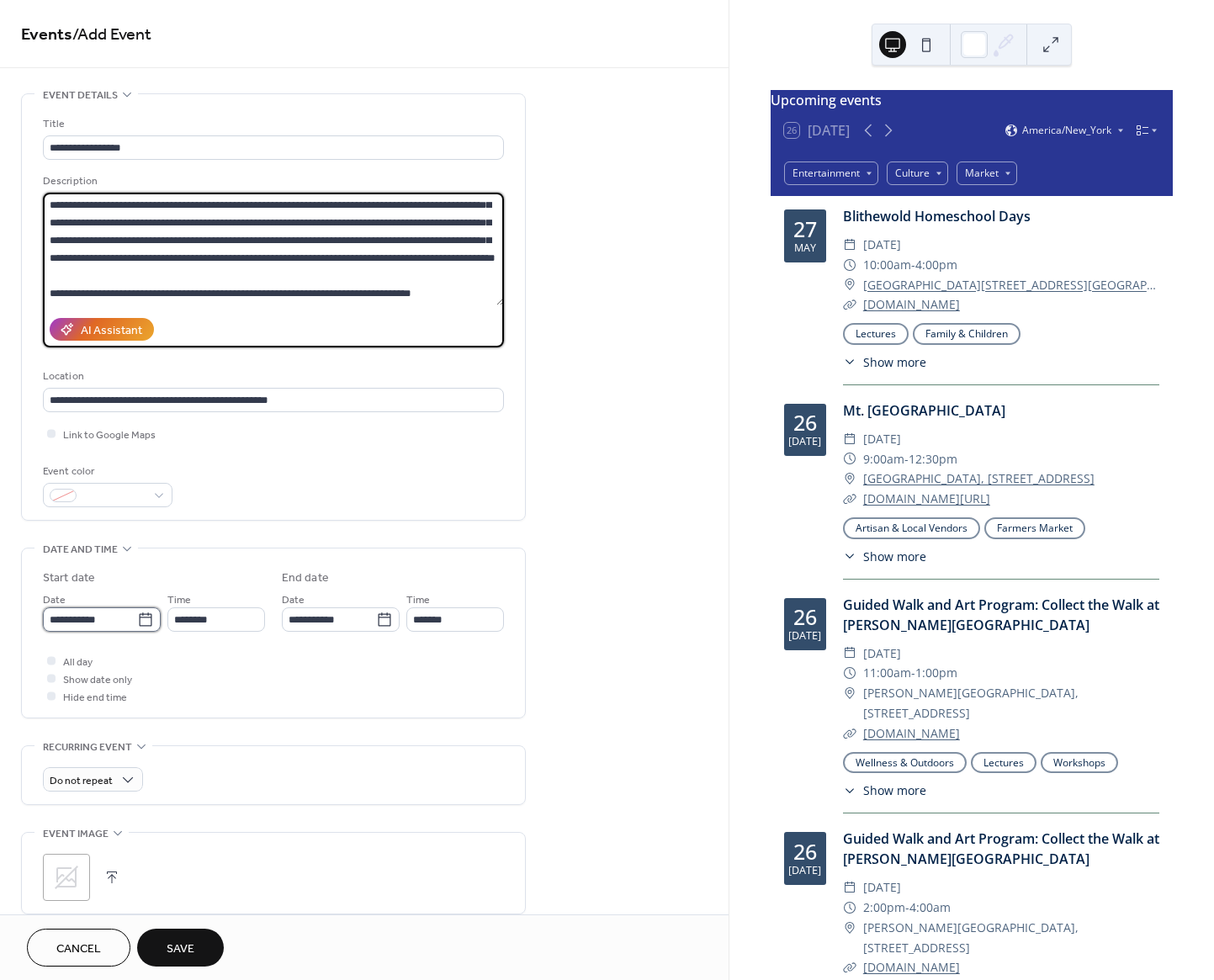 click on "**********" at bounding box center (90, 619) 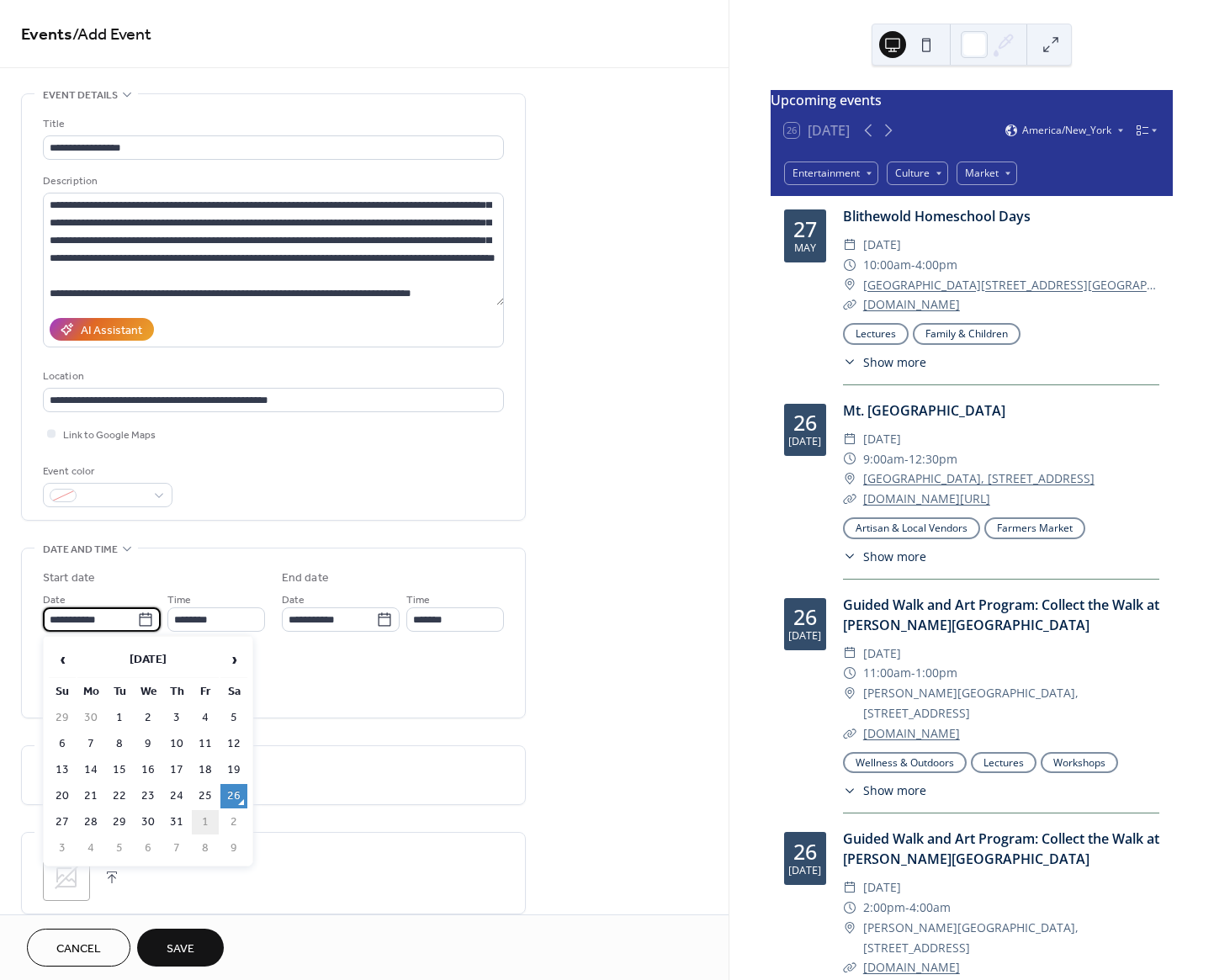 click on "1" at bounding box center (205, 822) 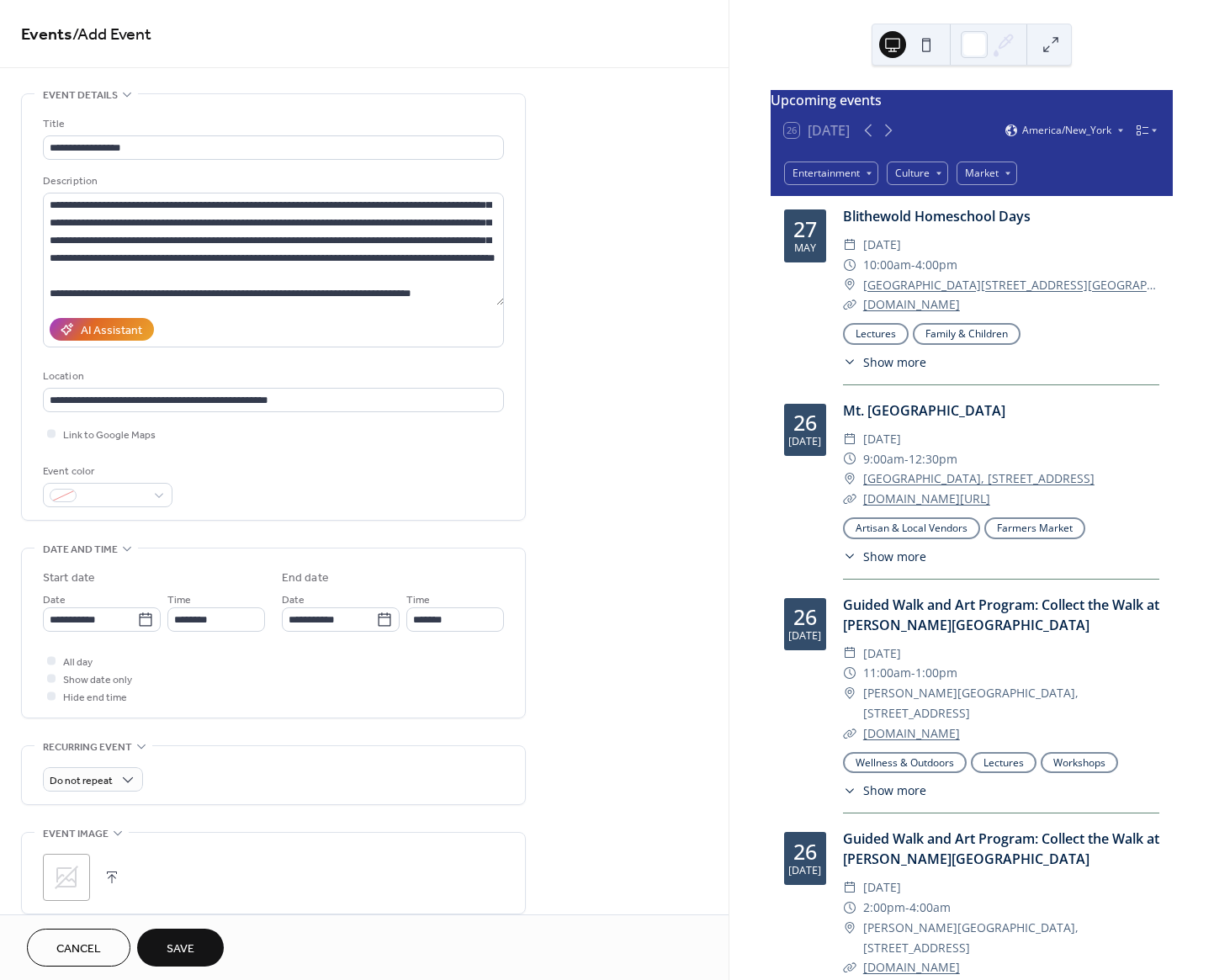 click on "**********" at bounding box center (273, 784) 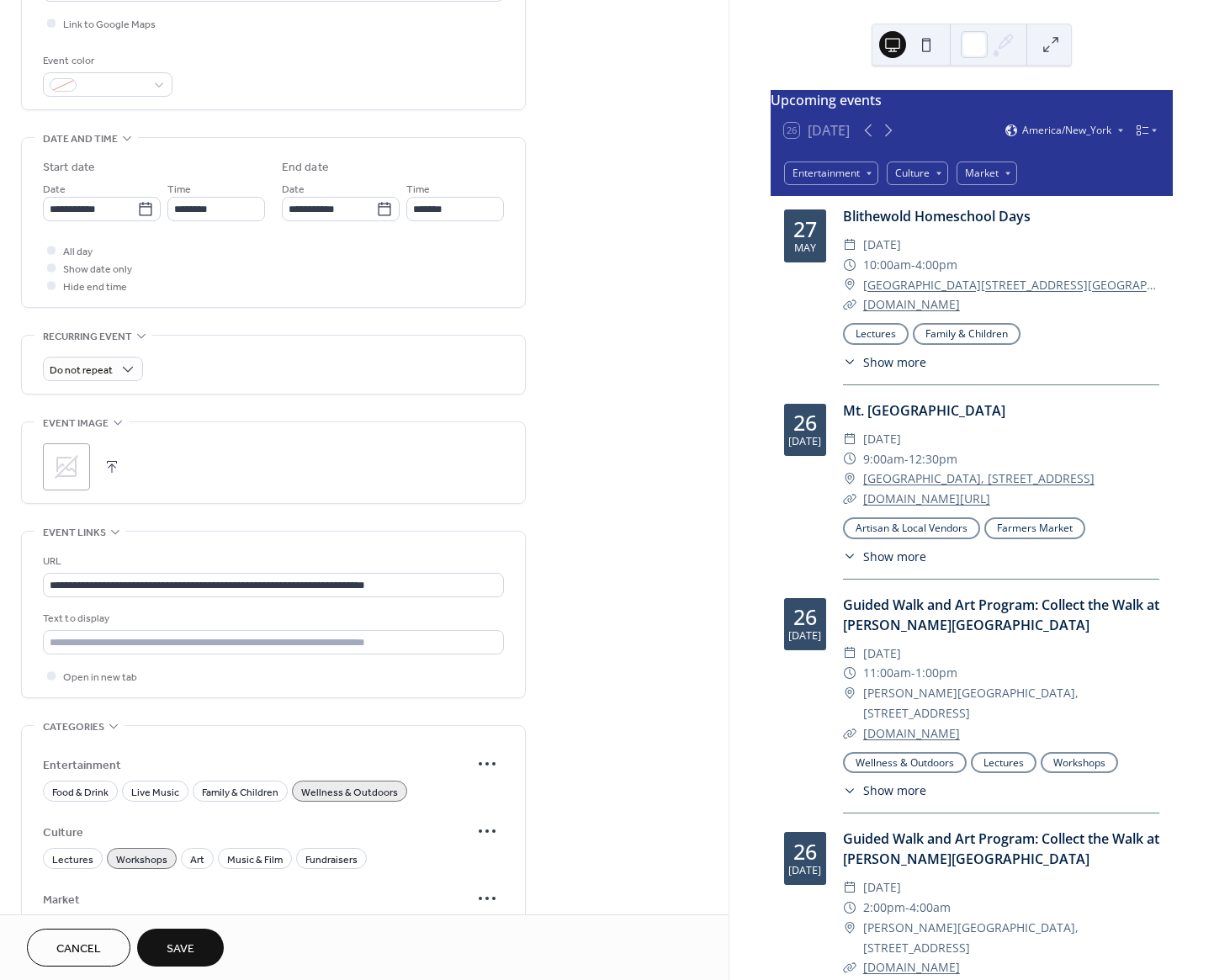scroll, scrollTop: 307, scrollLeft: 0, axis: vertical 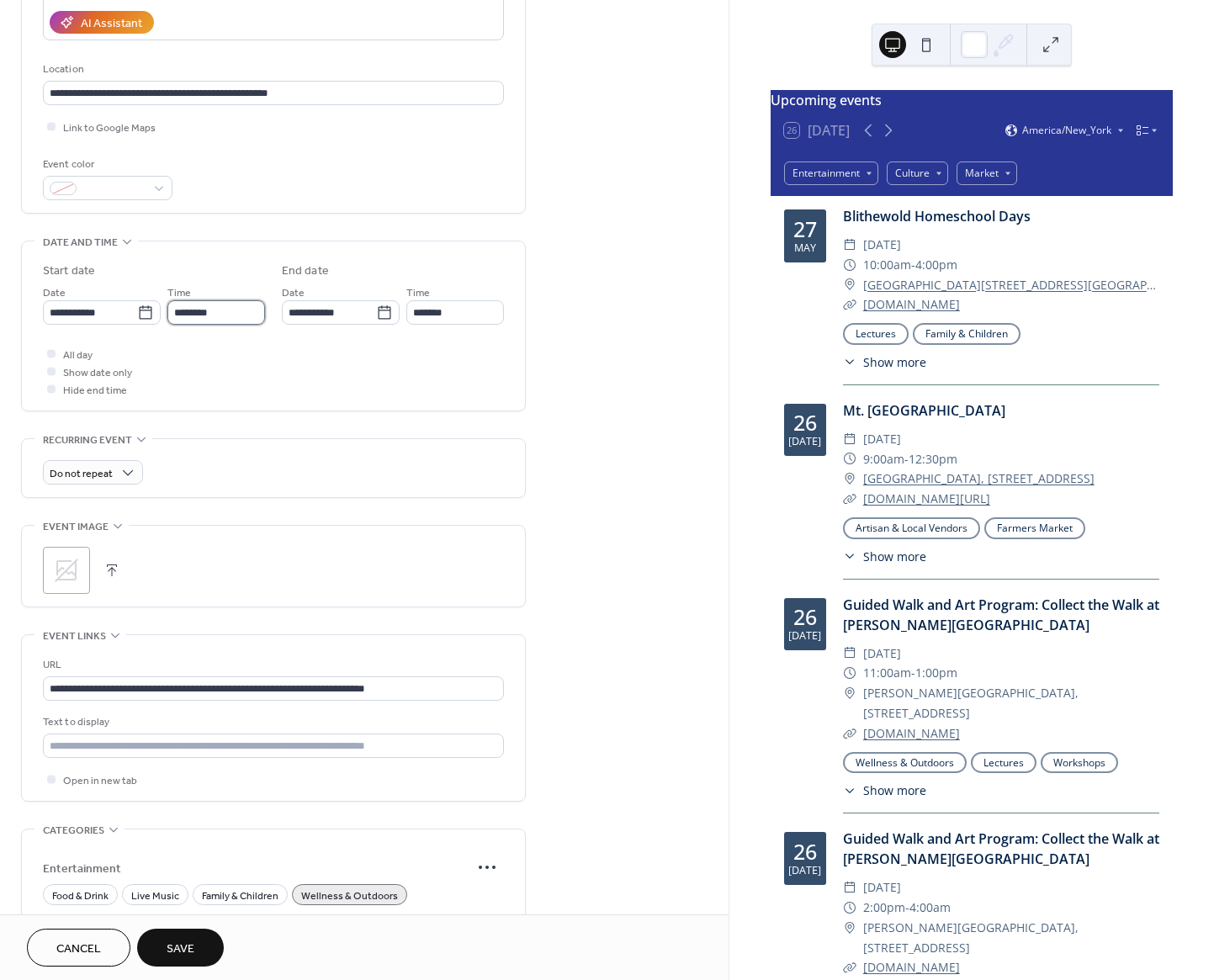 click on "********" at bounding box center [216, 312] 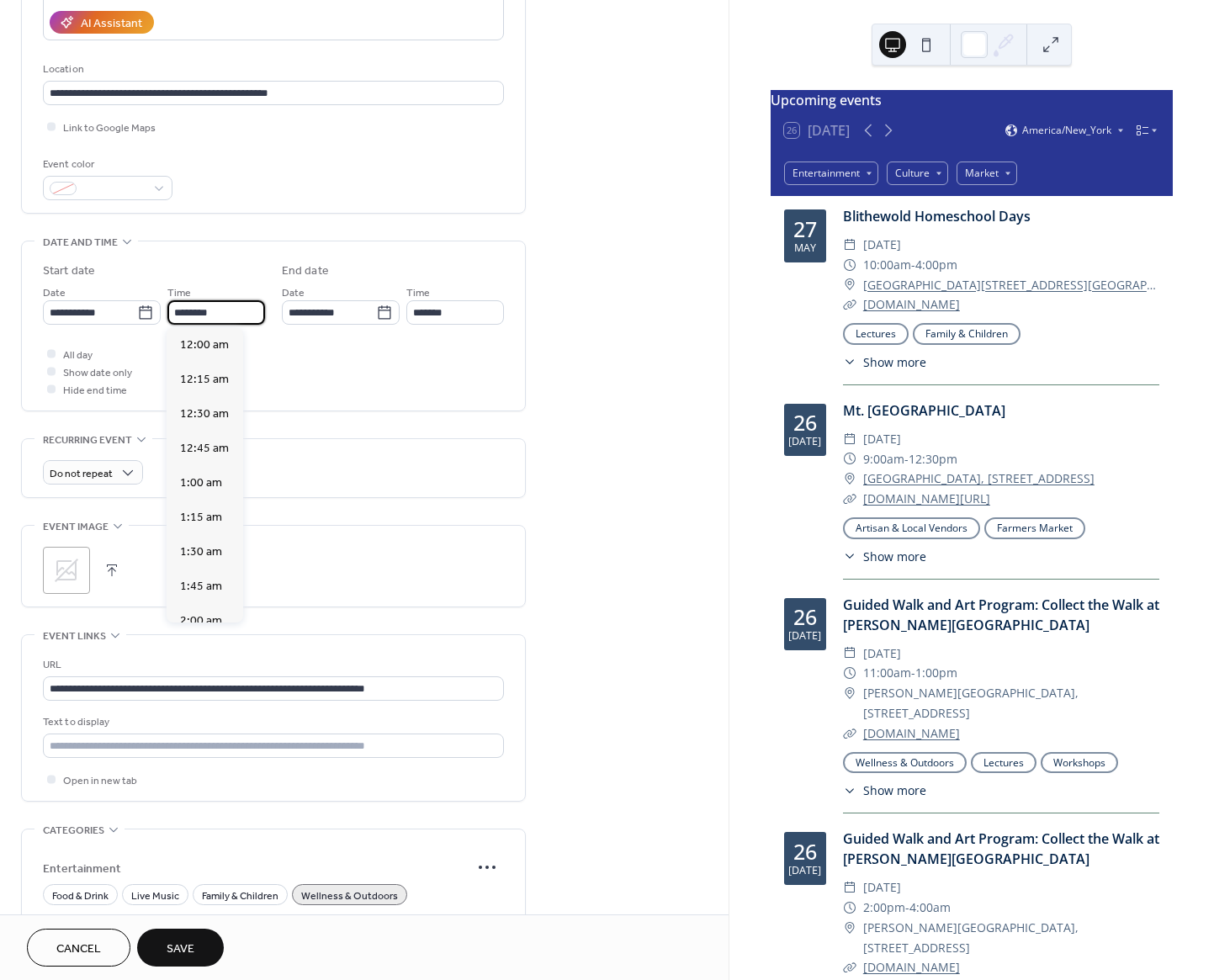 click on "********" at bounding box center (216, 312) 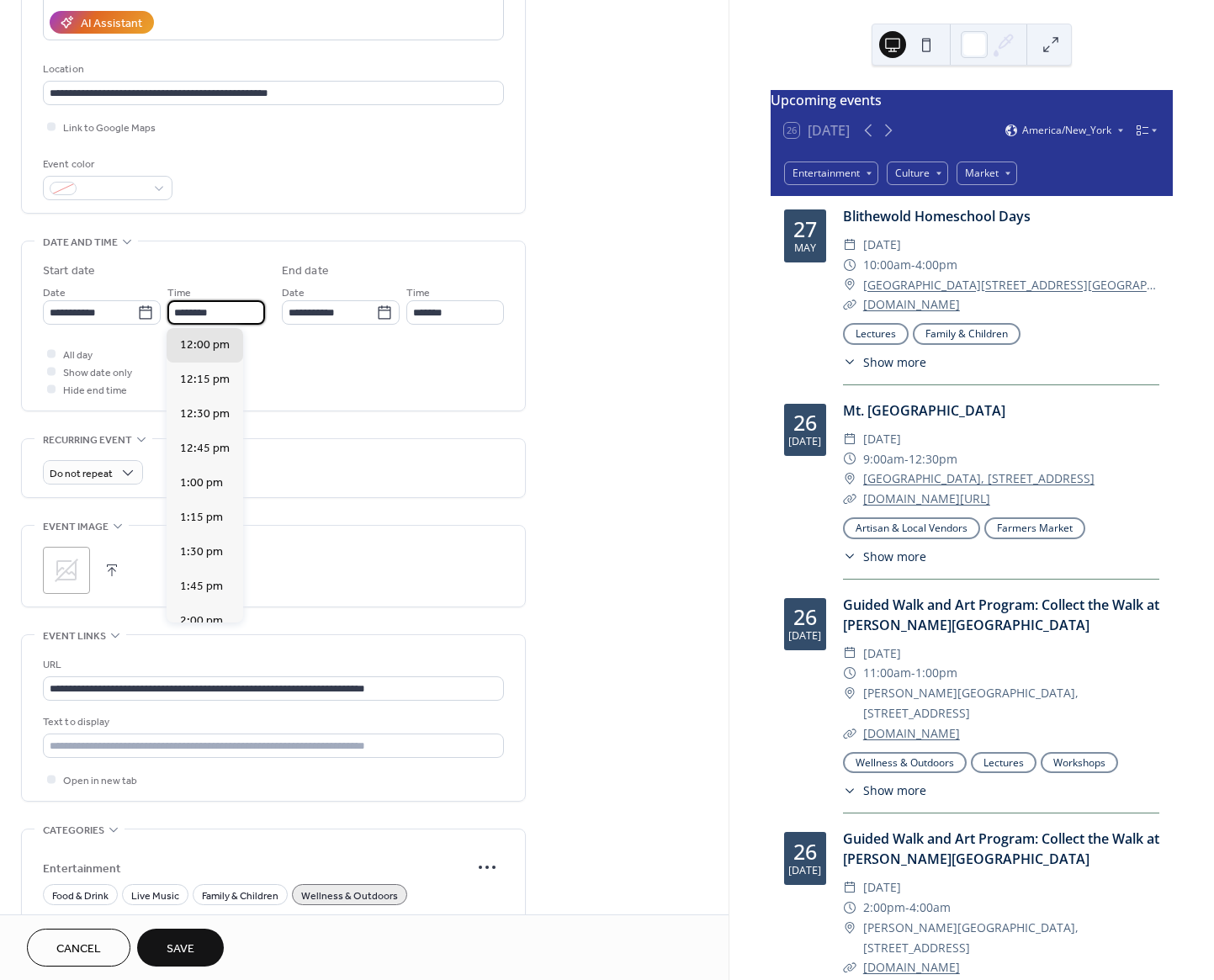 click on "********" at bounding box center [216, 312] 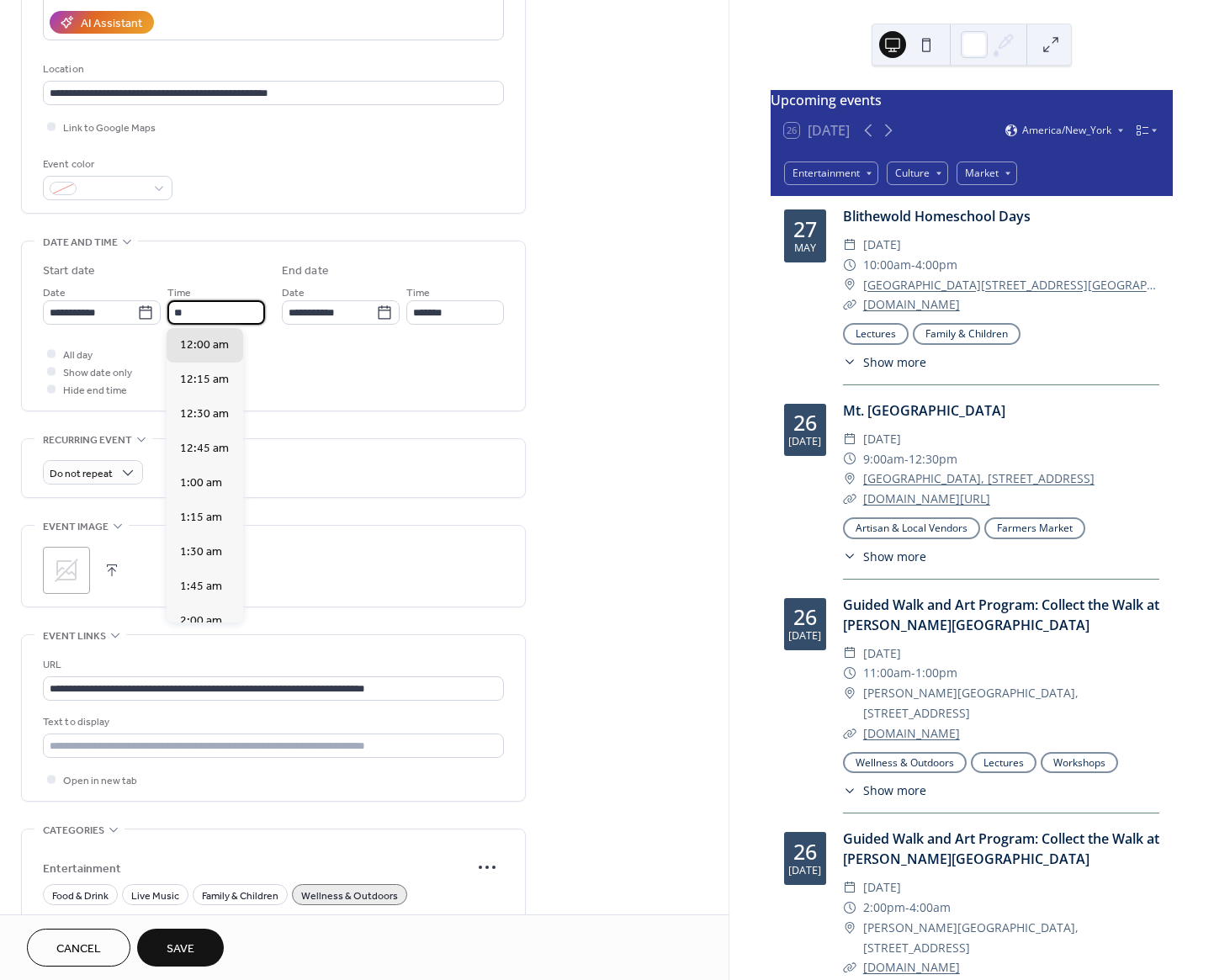 scroll, scrollTop: 1380, scrollLeft: 0, axis: vertical 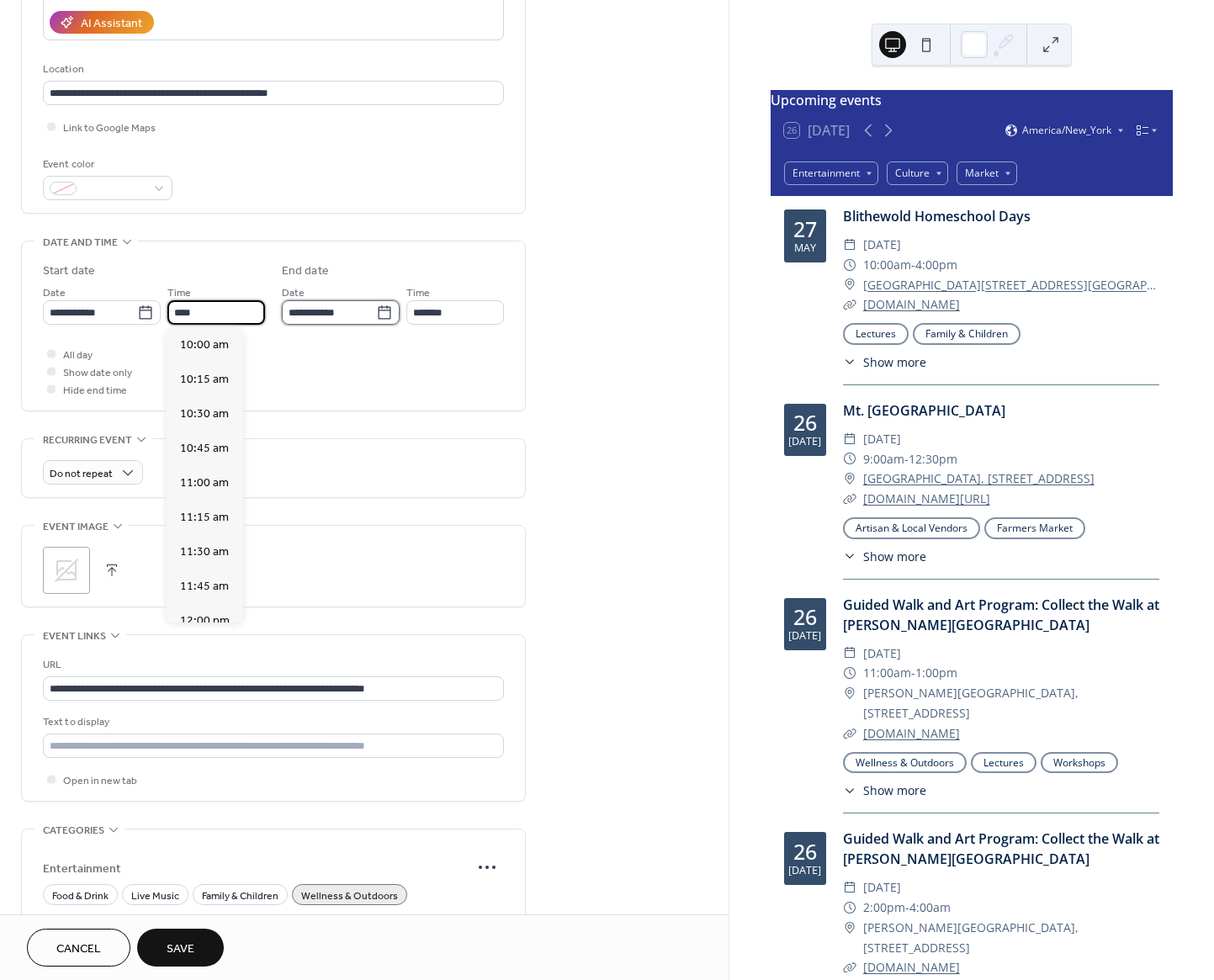 type on "********" 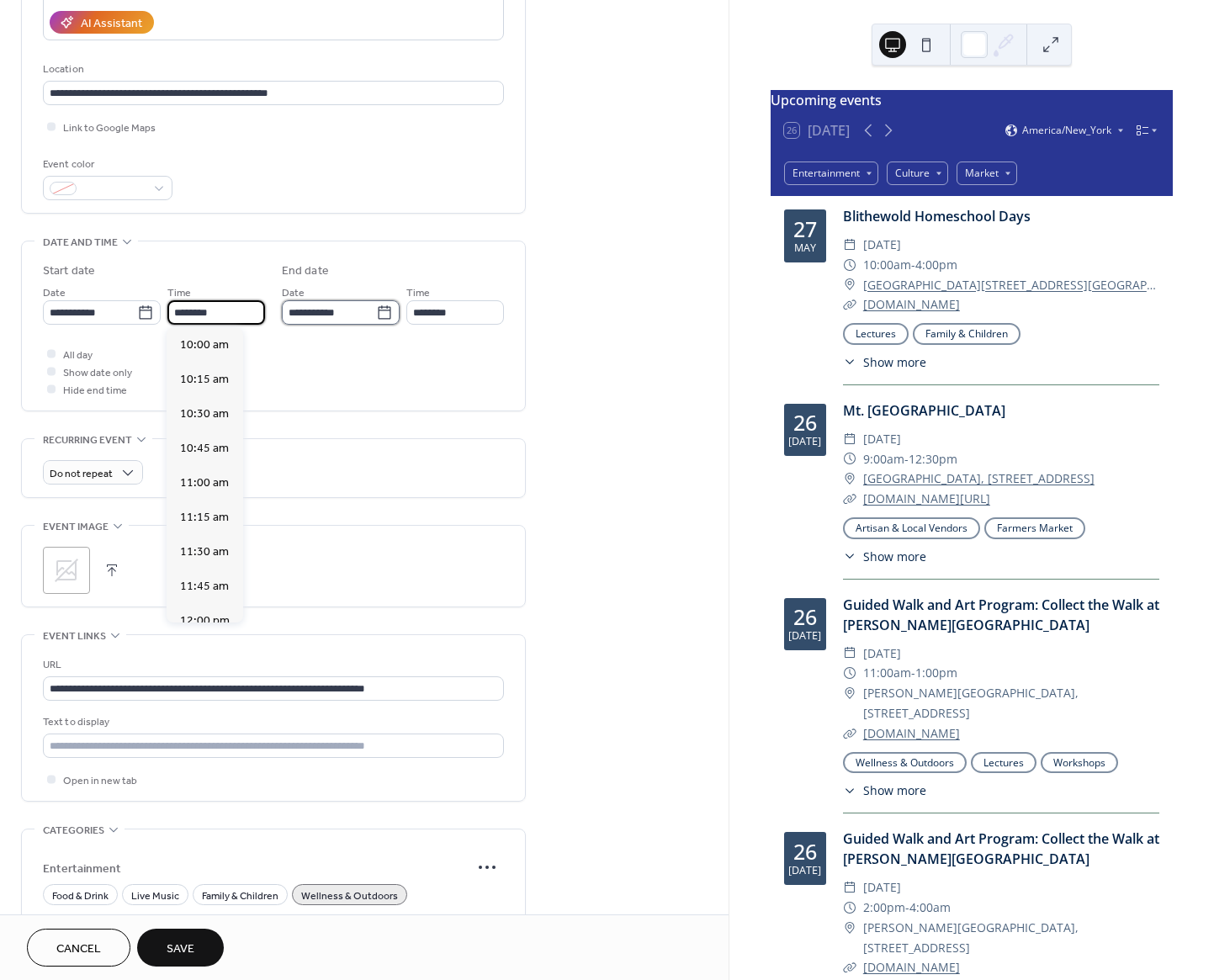 click on "**********" at bounding box center (329, 312) 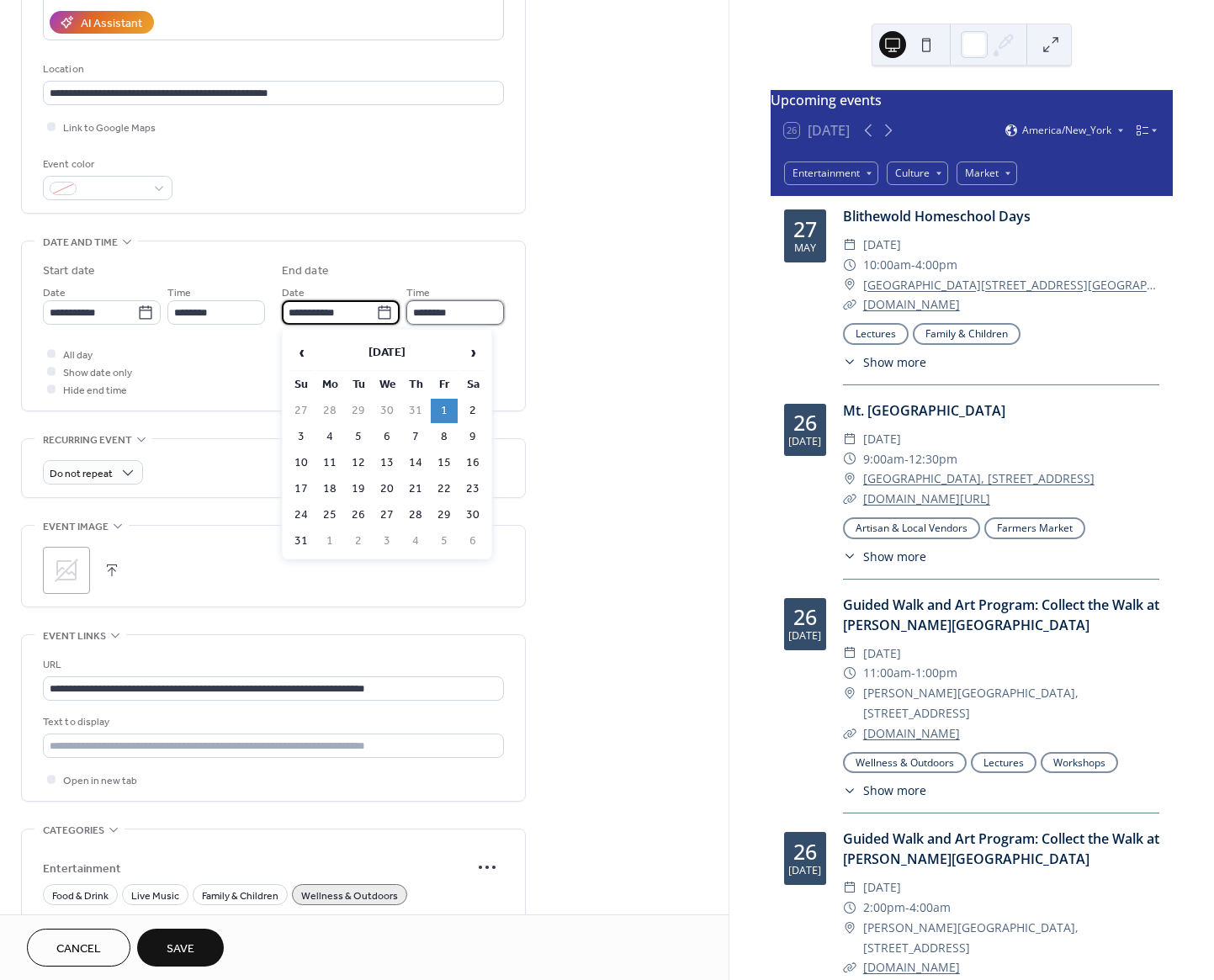 click on "********" at bounding box center (455, 312) 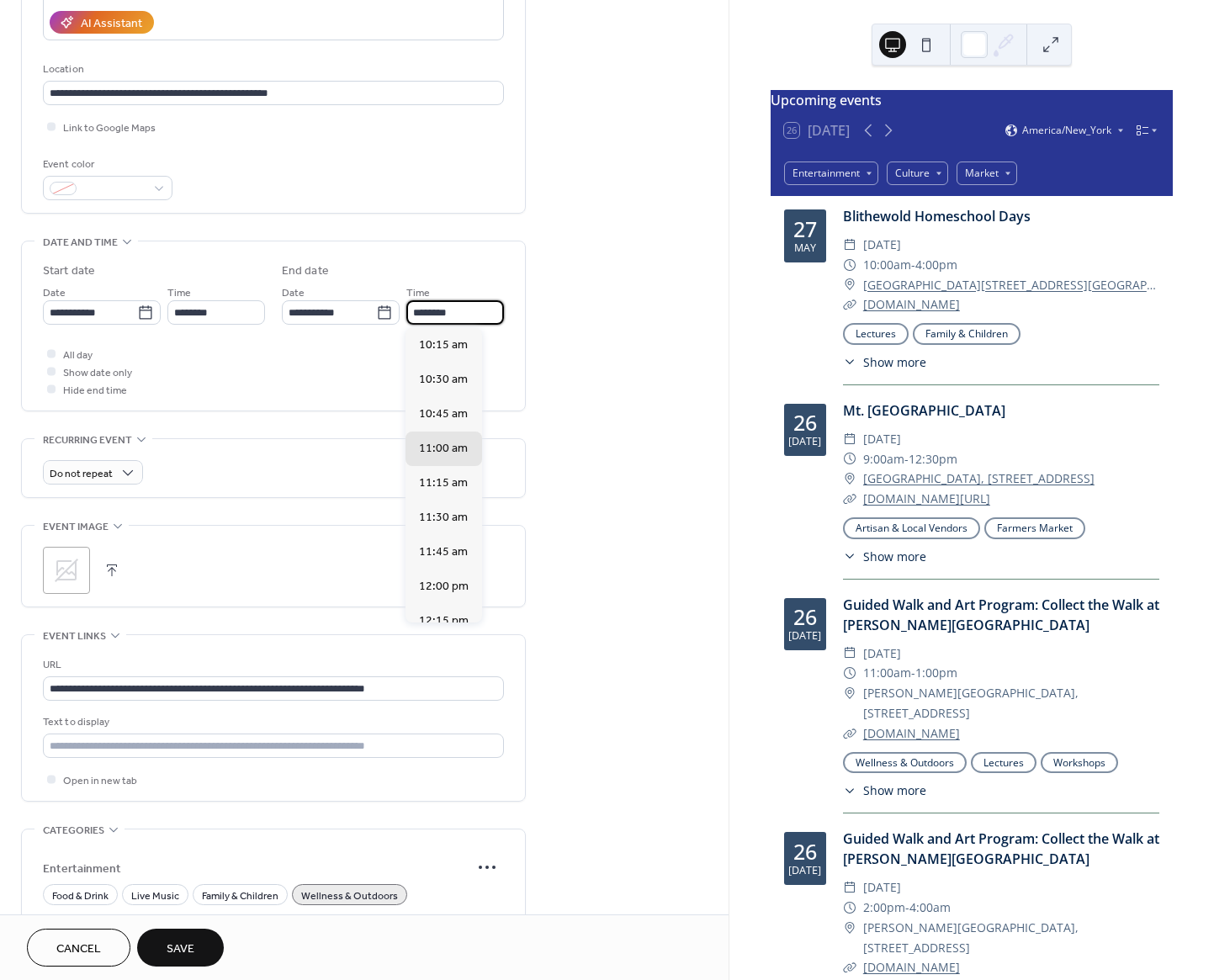 click on "********" at bounding box center [455, 312] 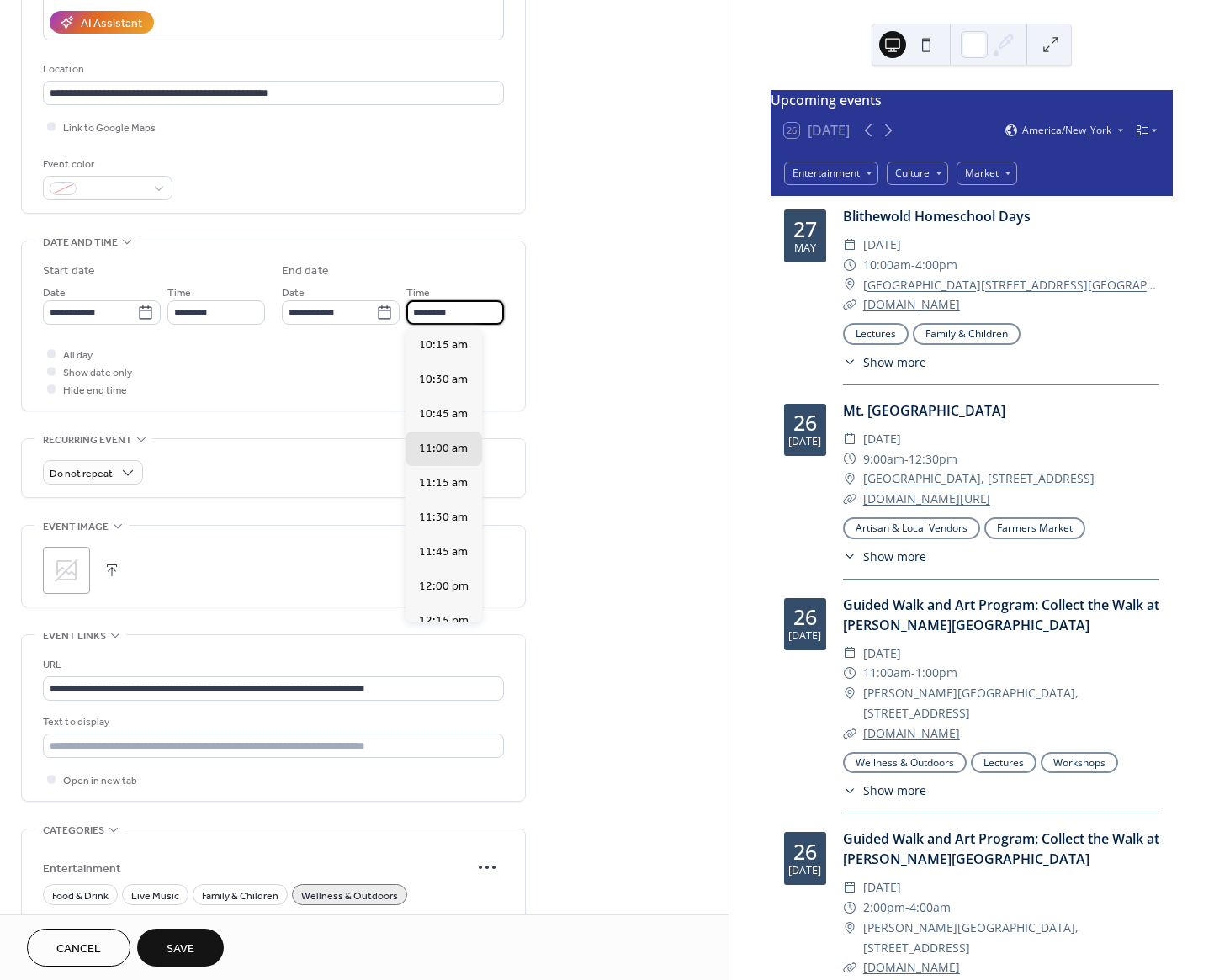 click on "********" at bounding box center (455, 312) 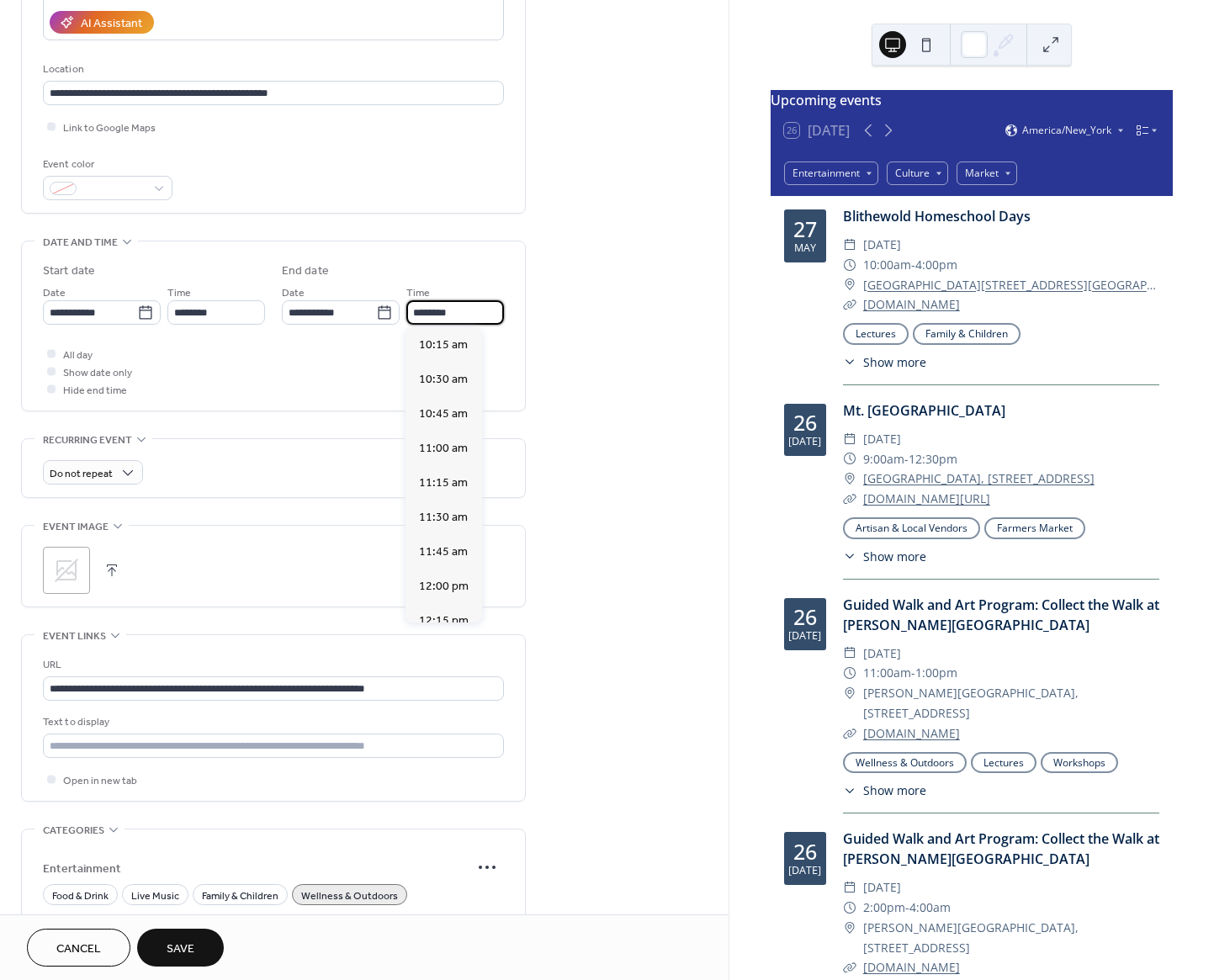 click on "**********" at bounding box center [364, 485] 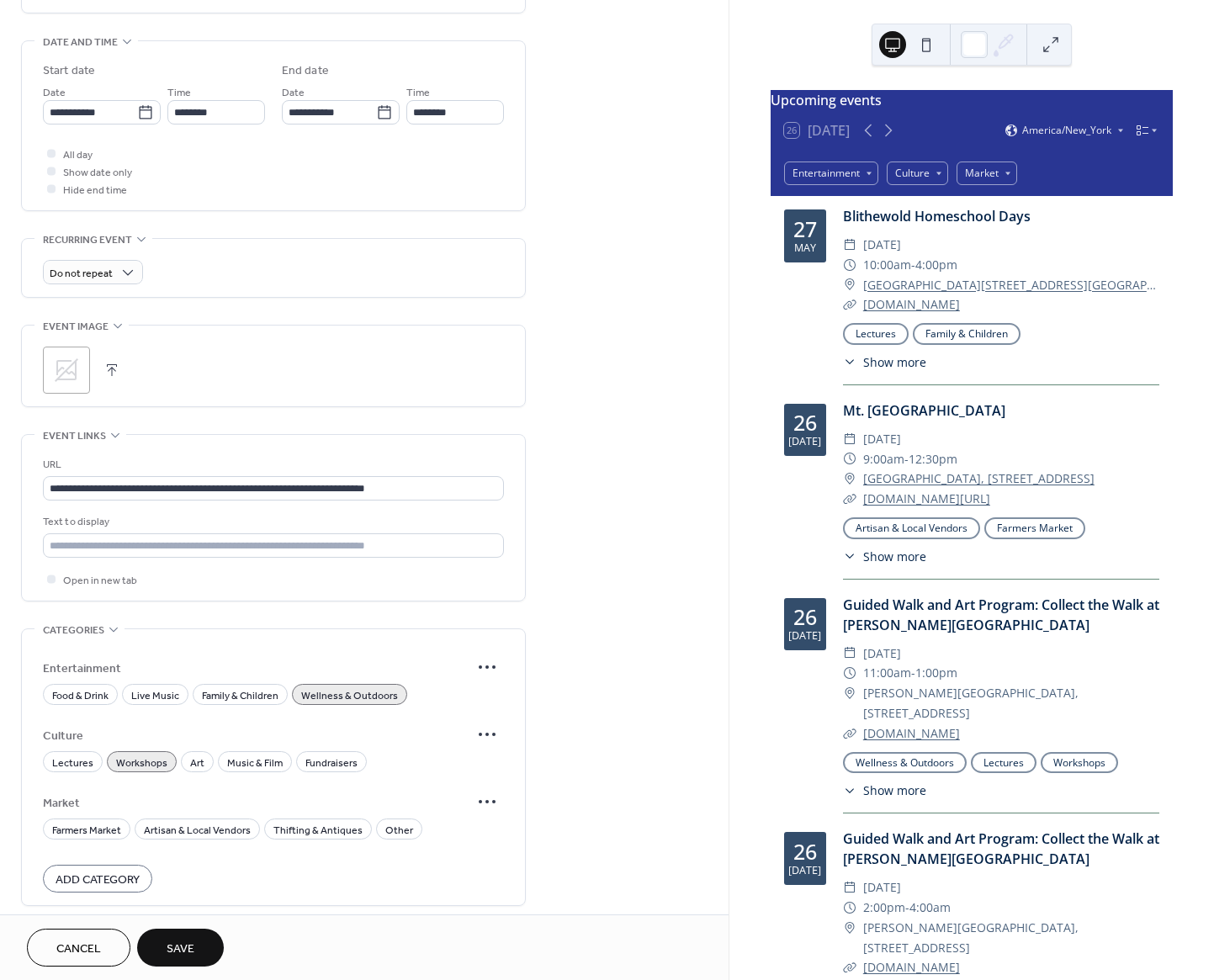 scroll, scrollTop: 513, scrollLeft: 0, axis: vertical 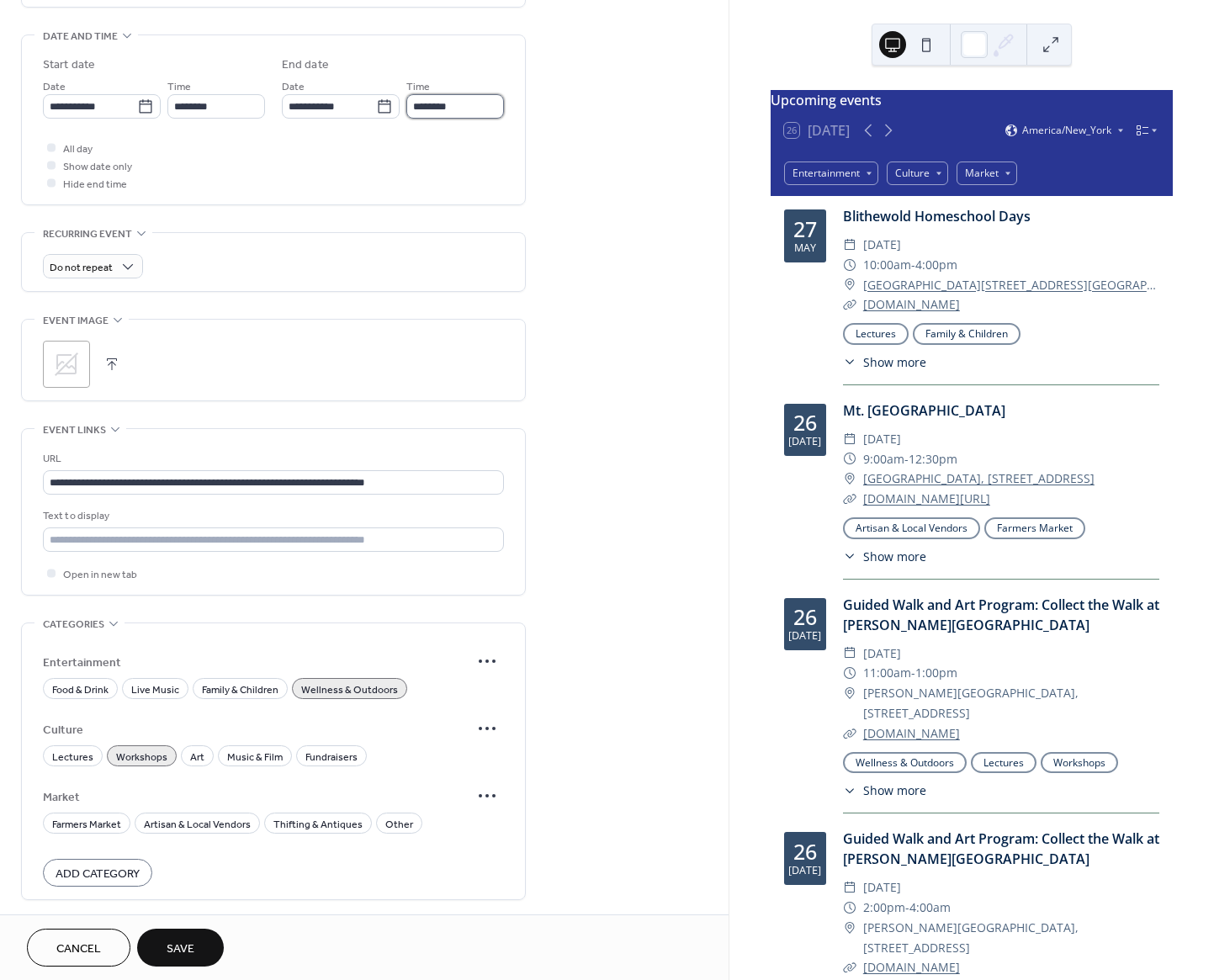 click on "********" at bounding box center (455, 106) 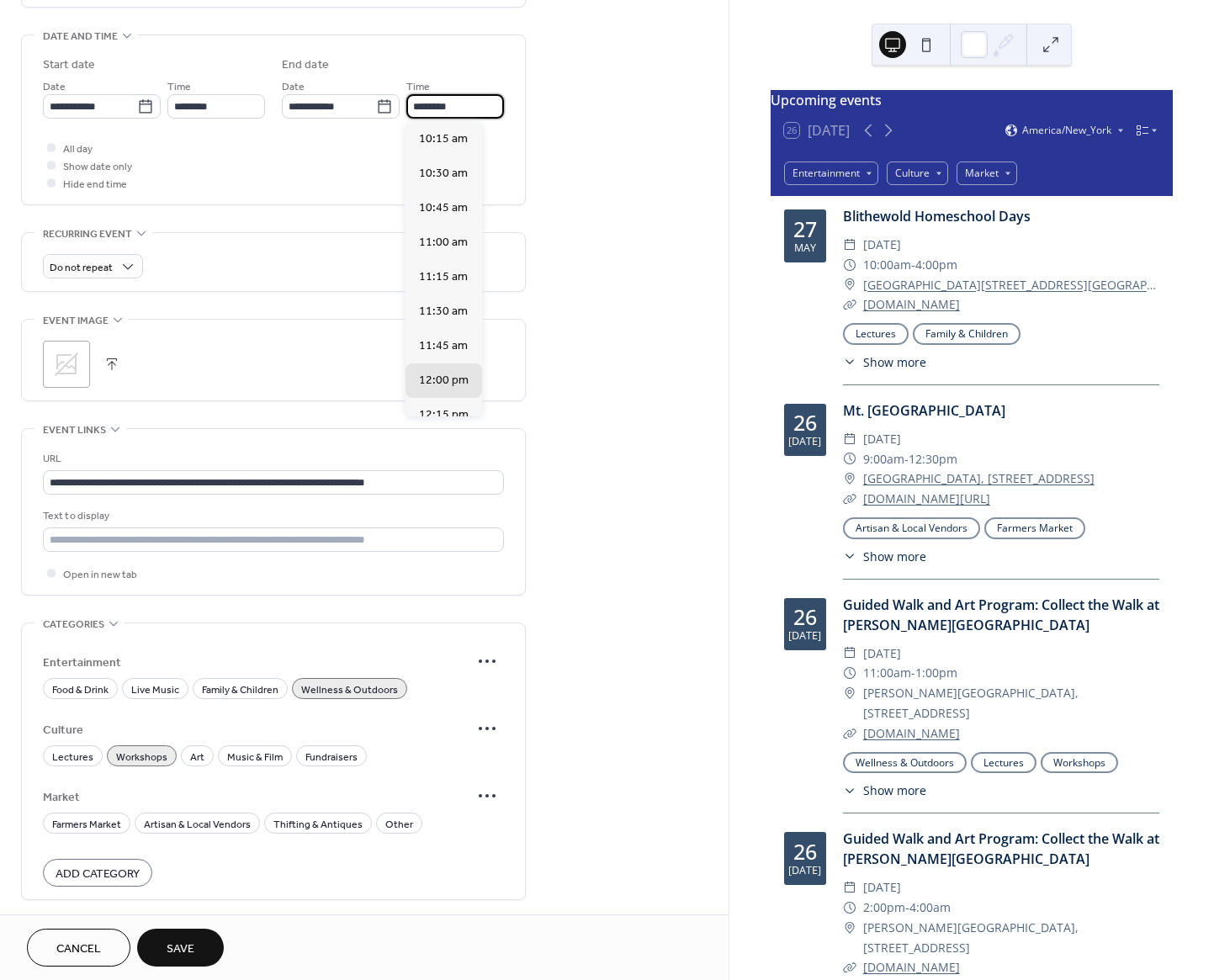click on "********" at bounding box center [455, 106] 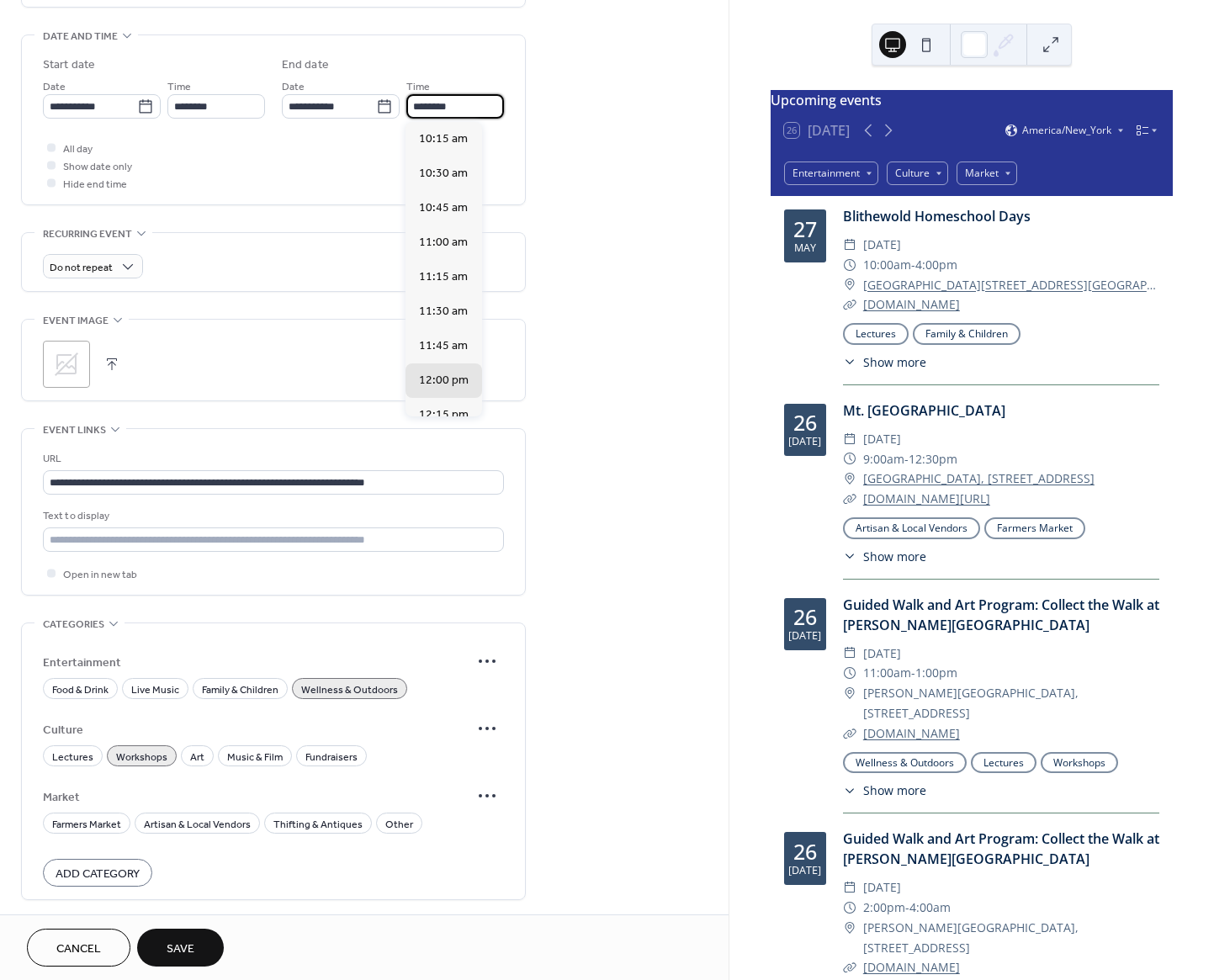 click on "********" at bounding box center [455, 106] 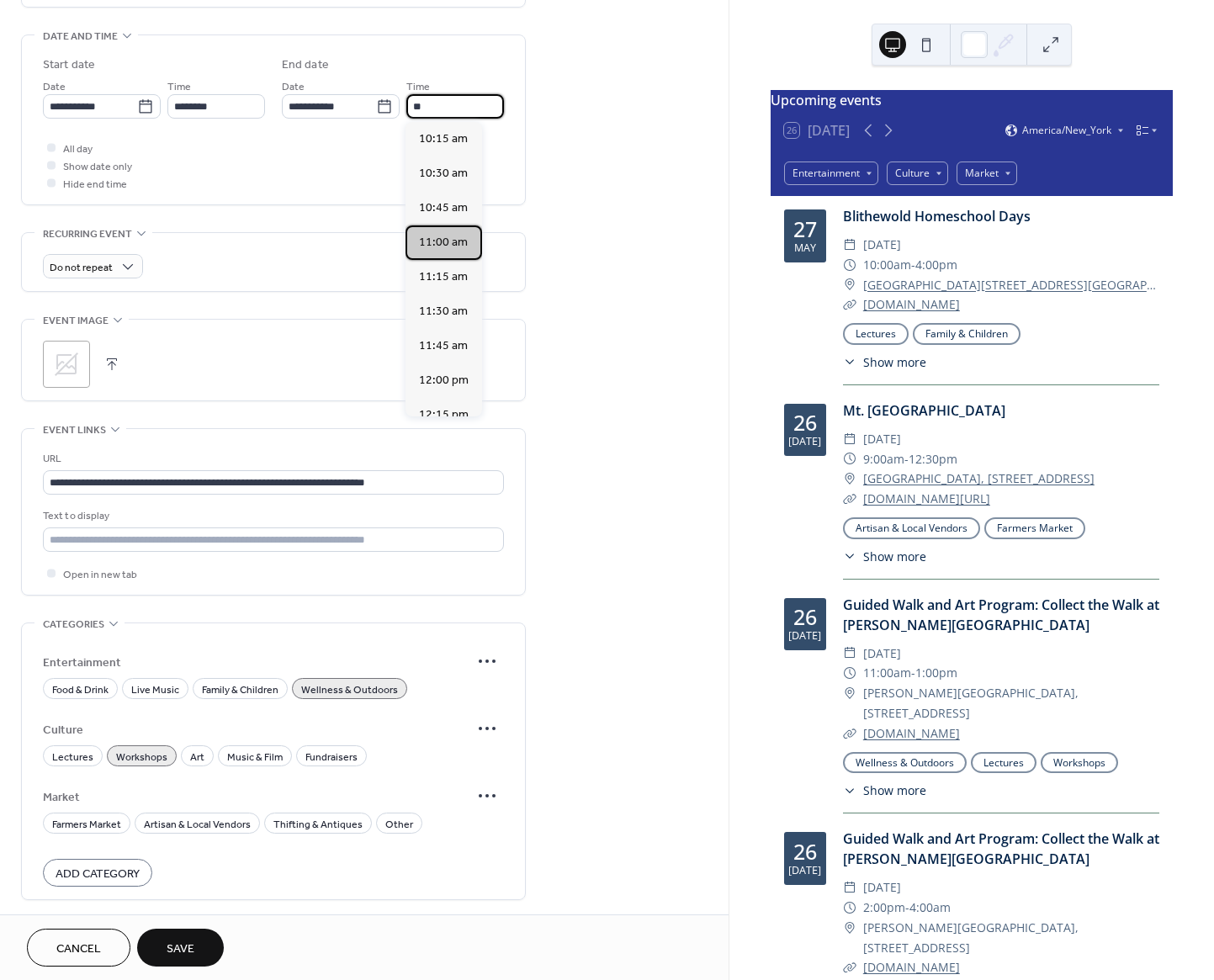 click on "11:00 am" at bounding box center [443, 242] 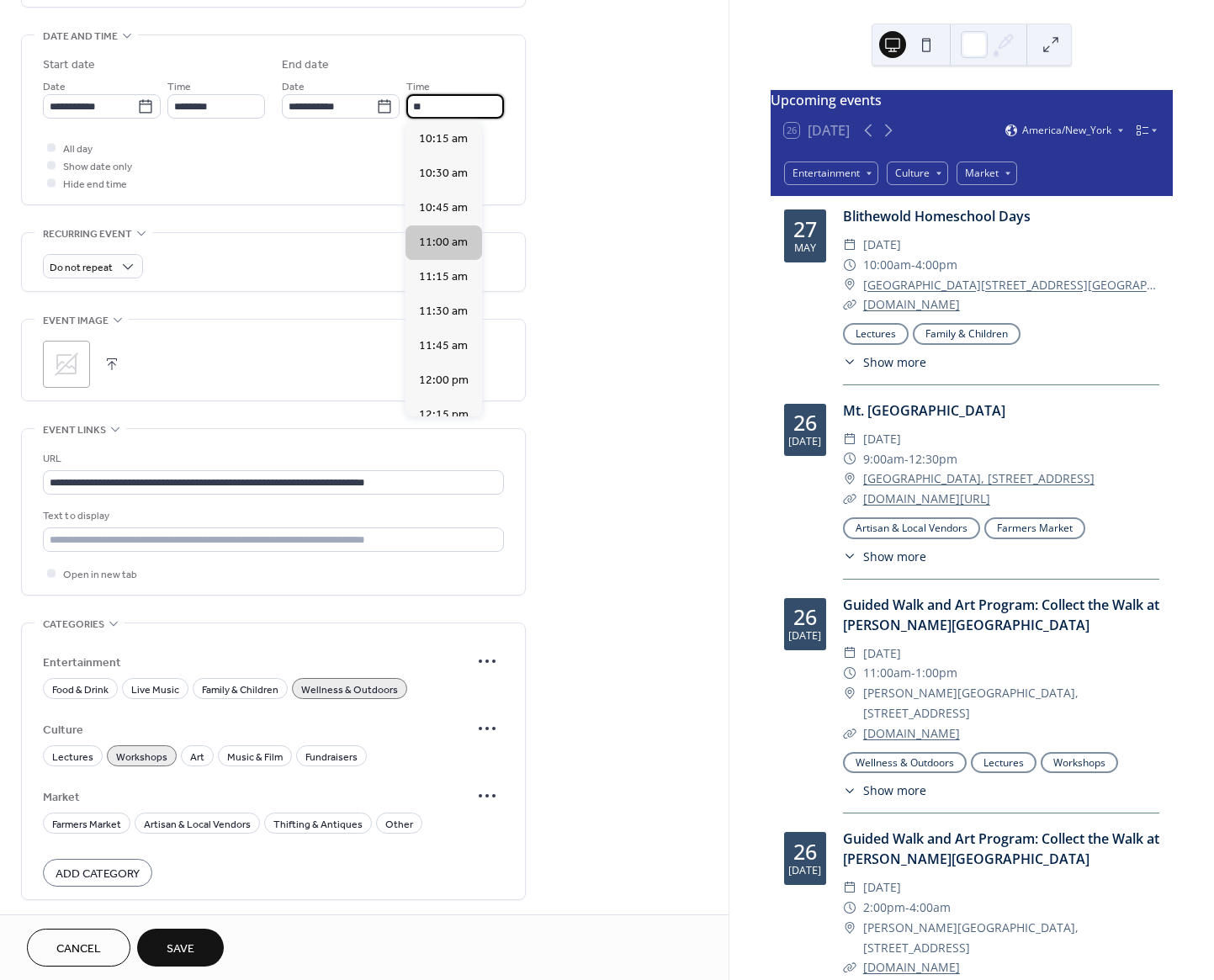 type on "********" 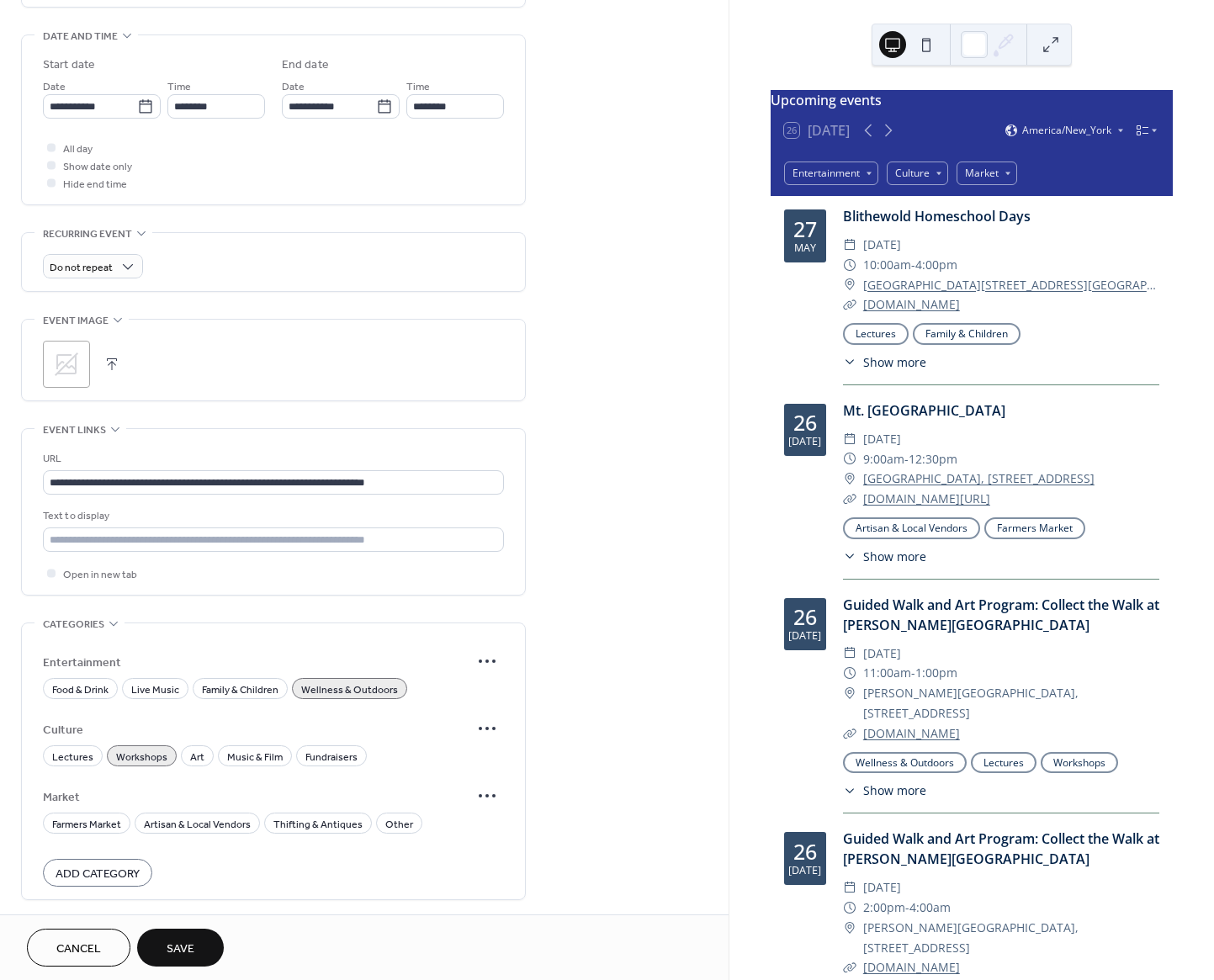 click on "**********" at bounding box center [364, 279] 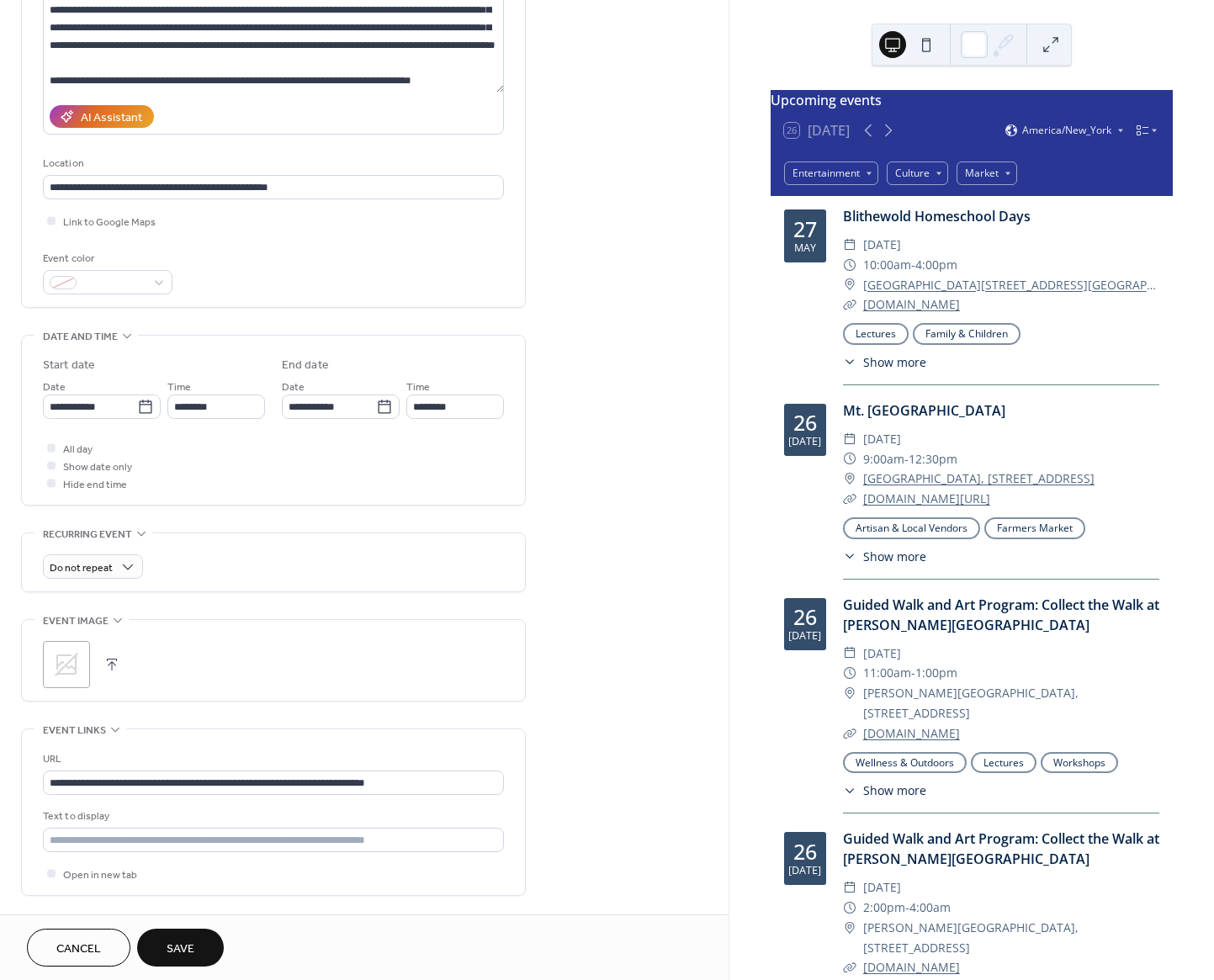 scroll, scrollTop: 262, scrollLeft: 0, axis: vertical 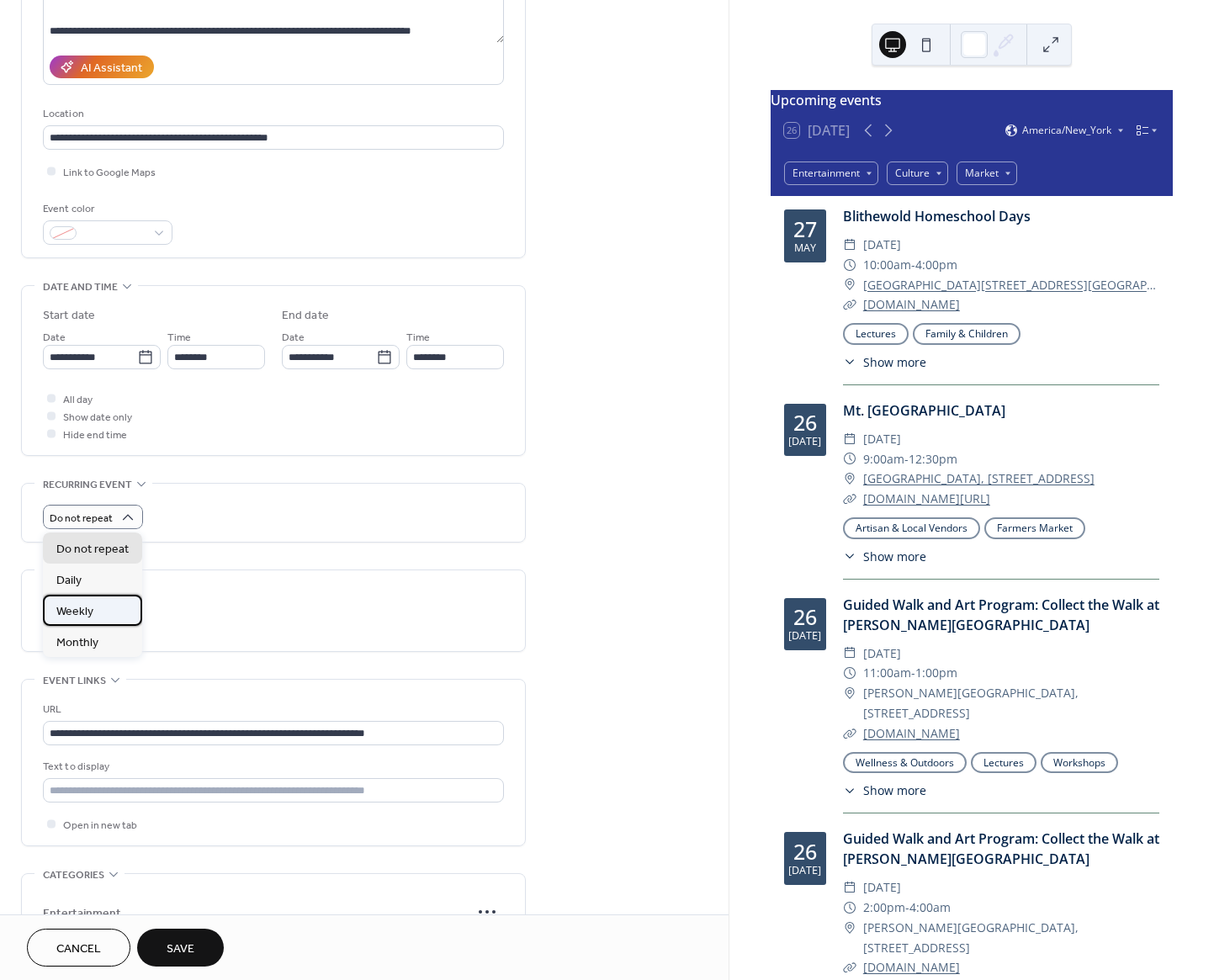 click on "Weekly" at bounding box center [93, 610] 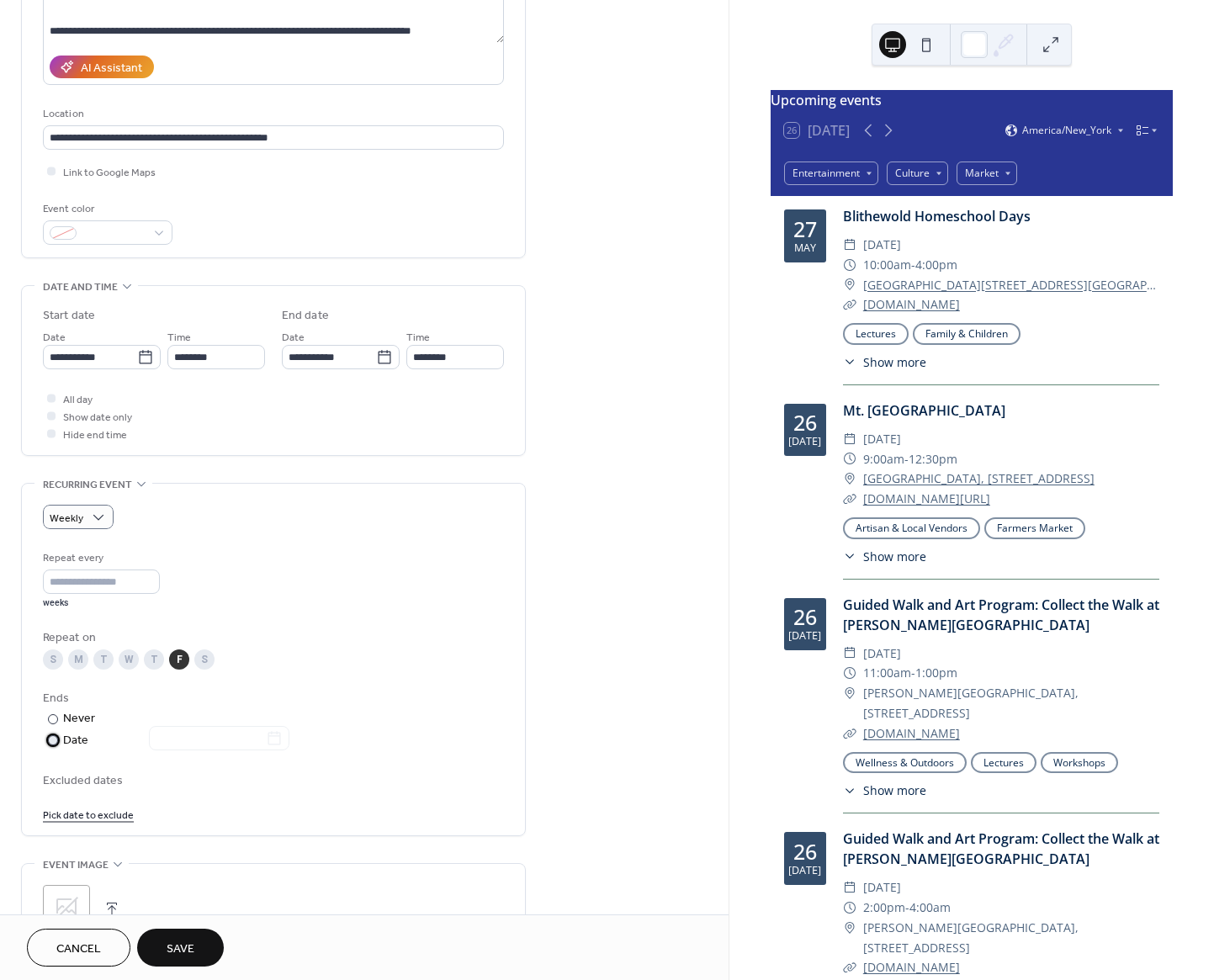 click on "Date" at bounding box center (176, 740) 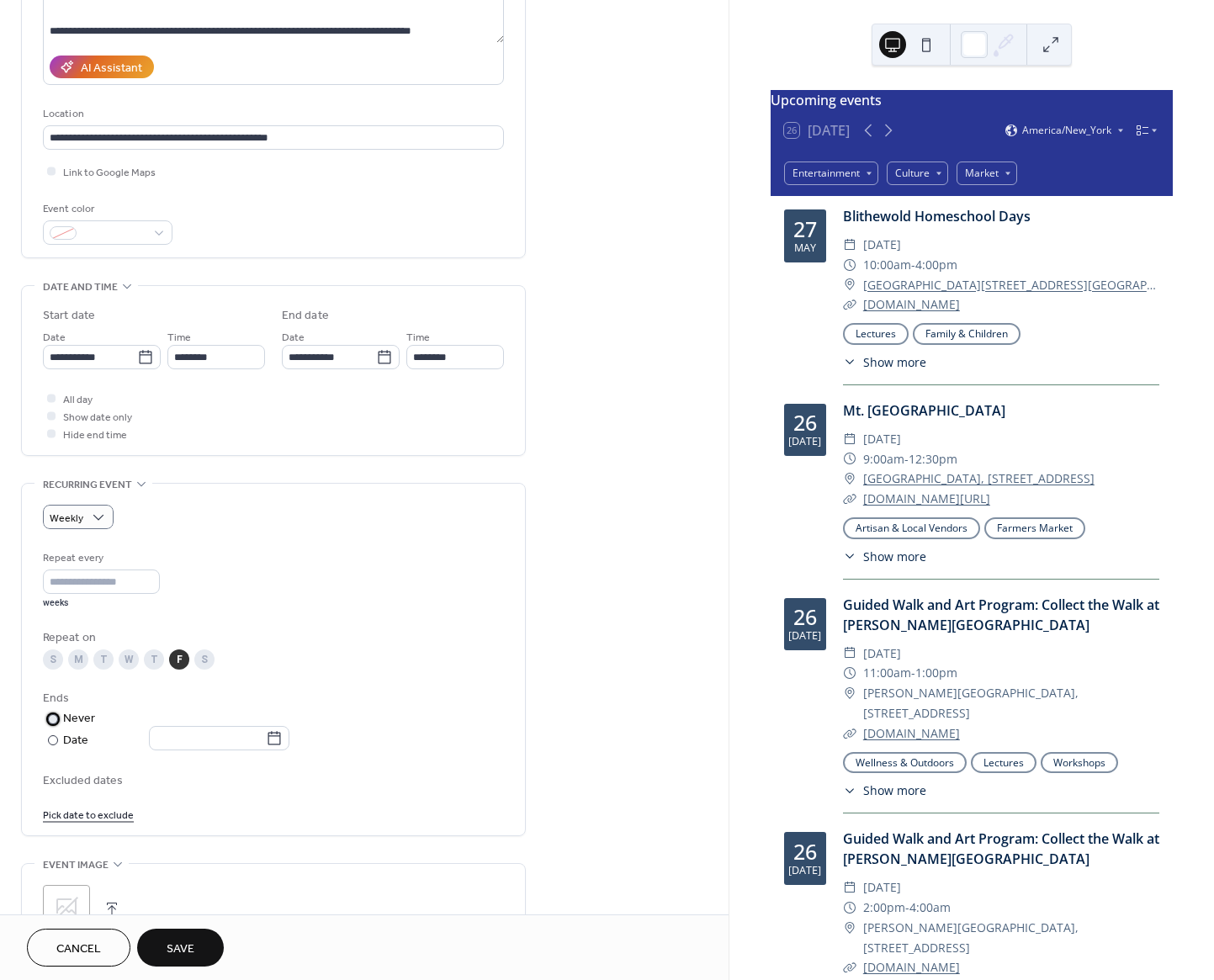 click on "Never" at bounding box center (79, 718) 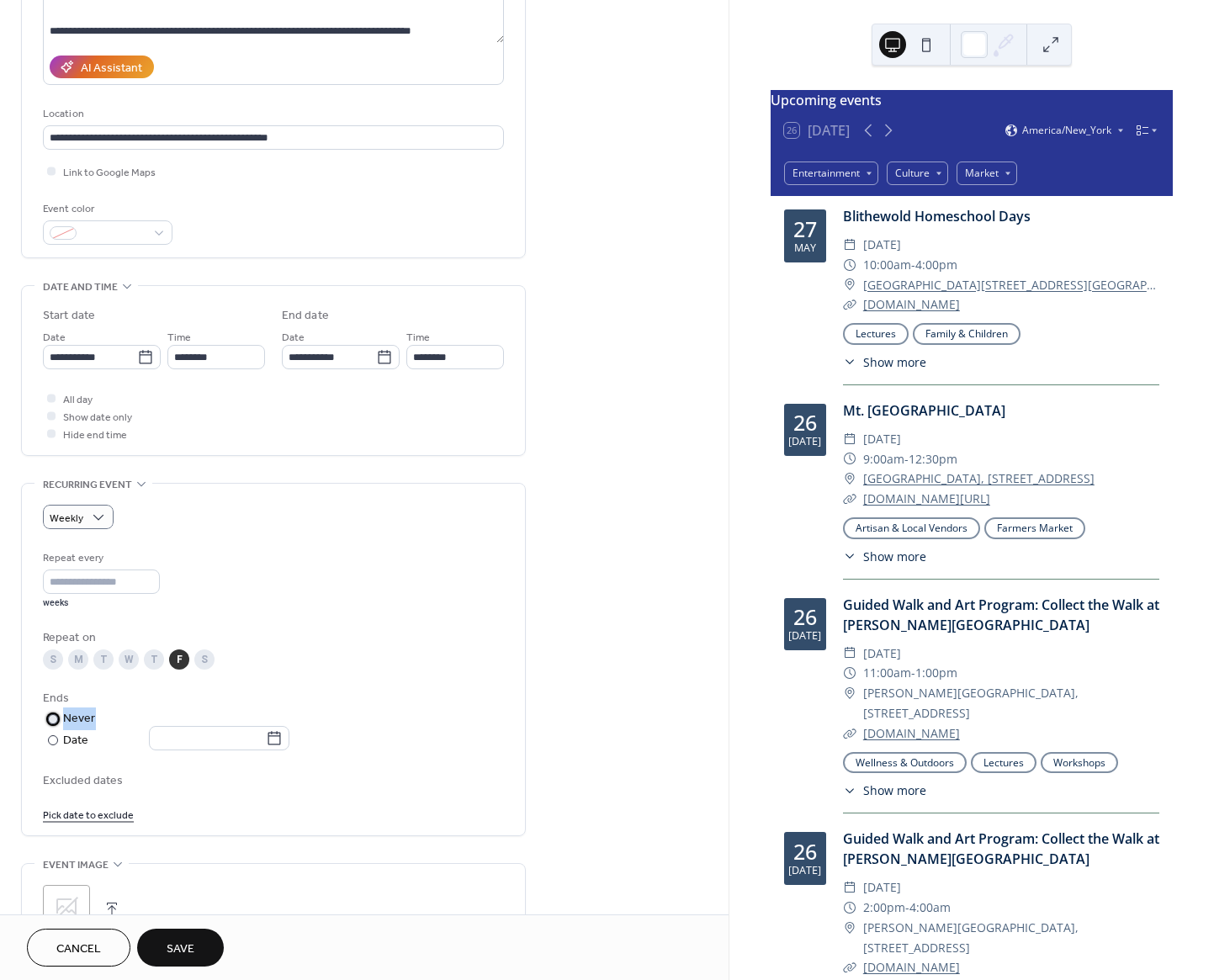 click on "Never" at bounding box center (79, 718) 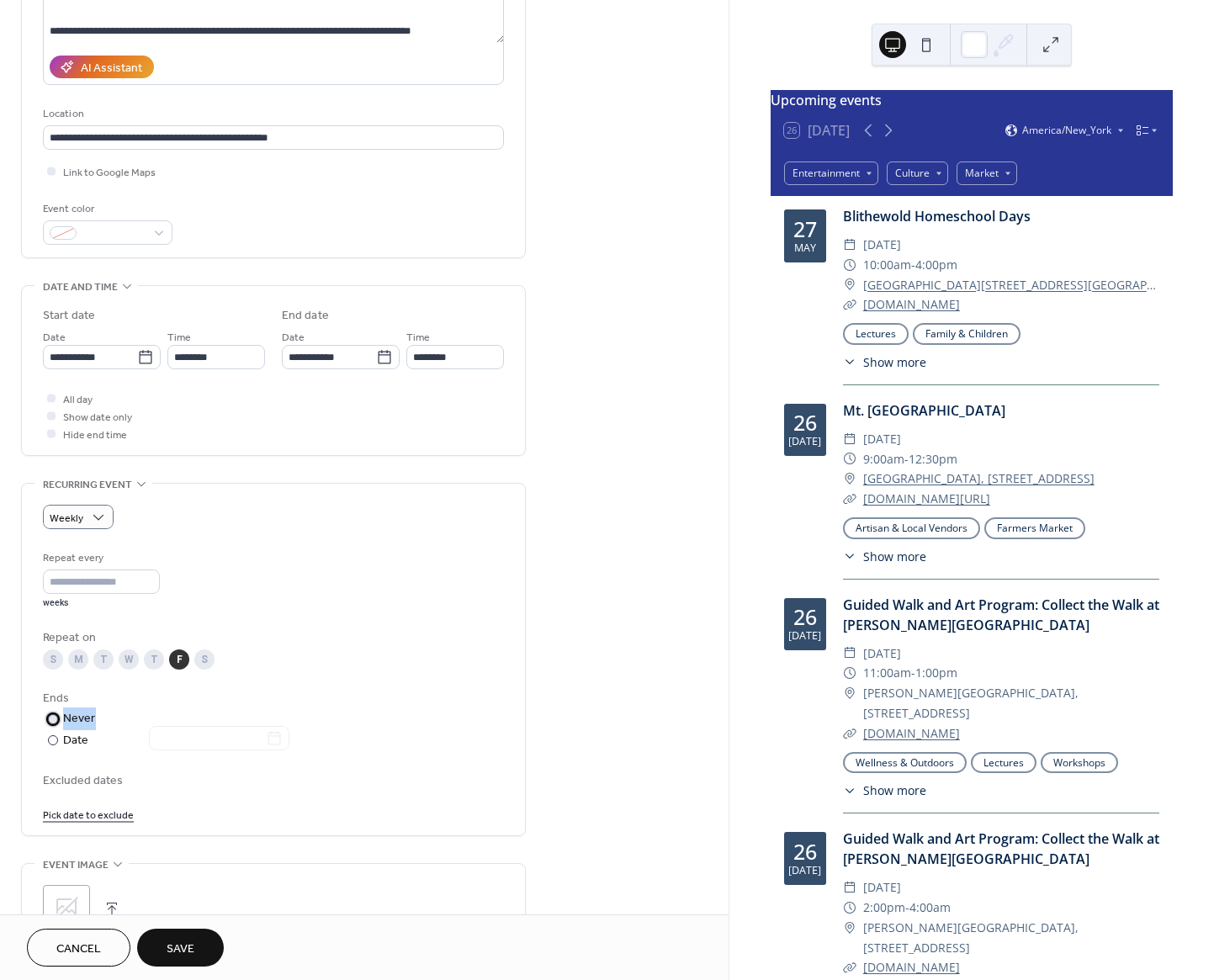 click on "​ Never" at bounding box center [167, 718] 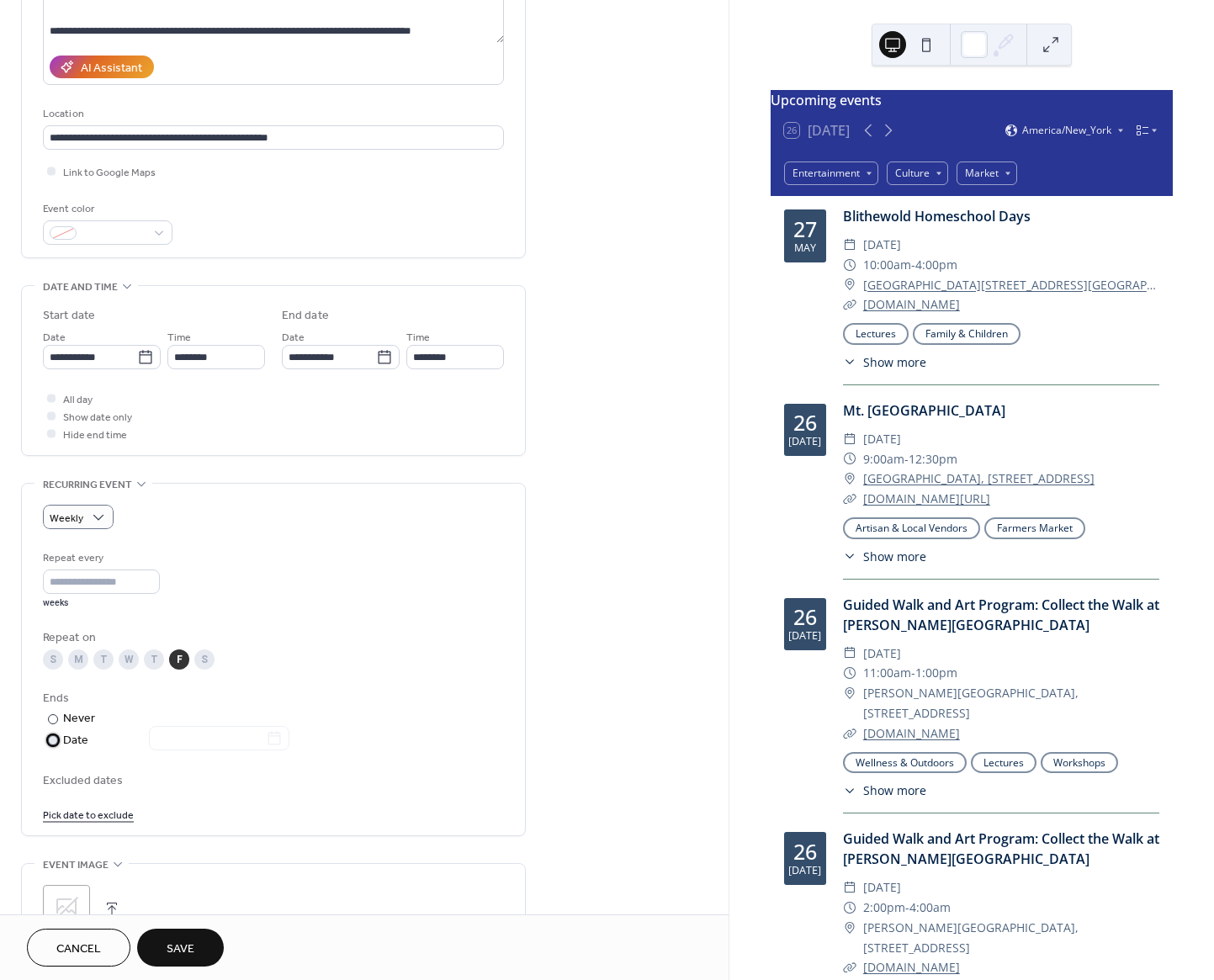 click at bounding box center (209, 739) 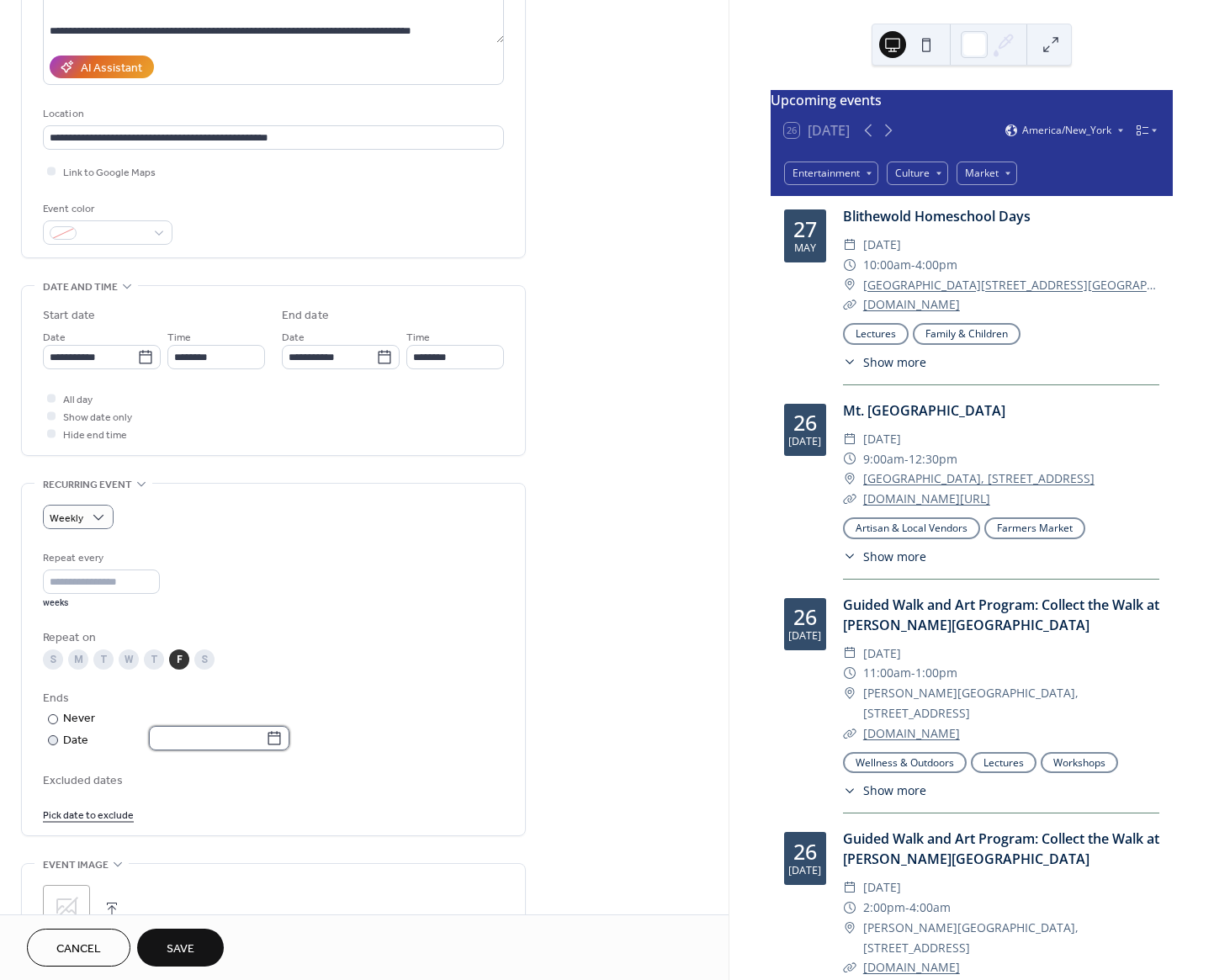 click at bounding box center [207, 738] 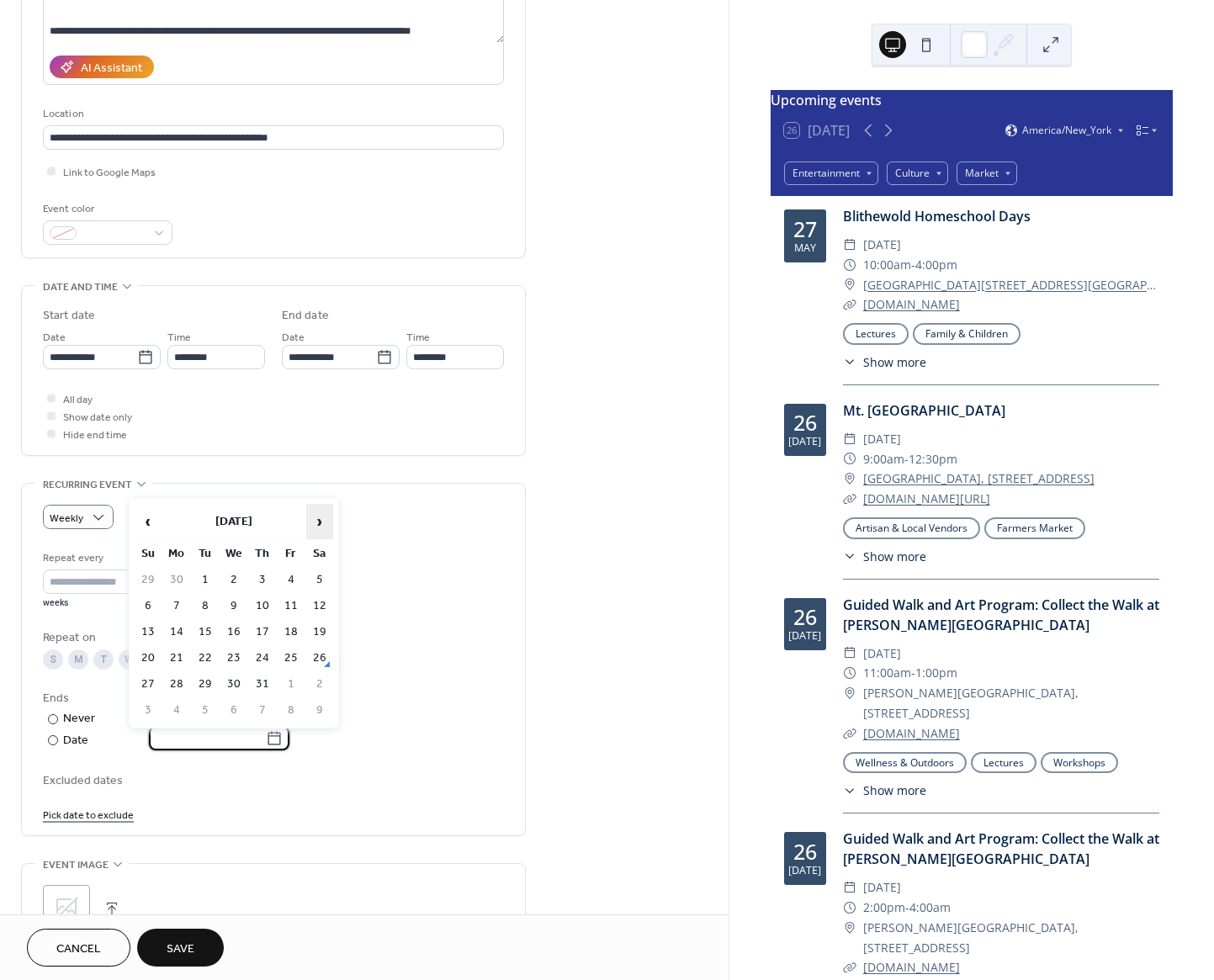 click on "›" at bounding box center (320, 522) 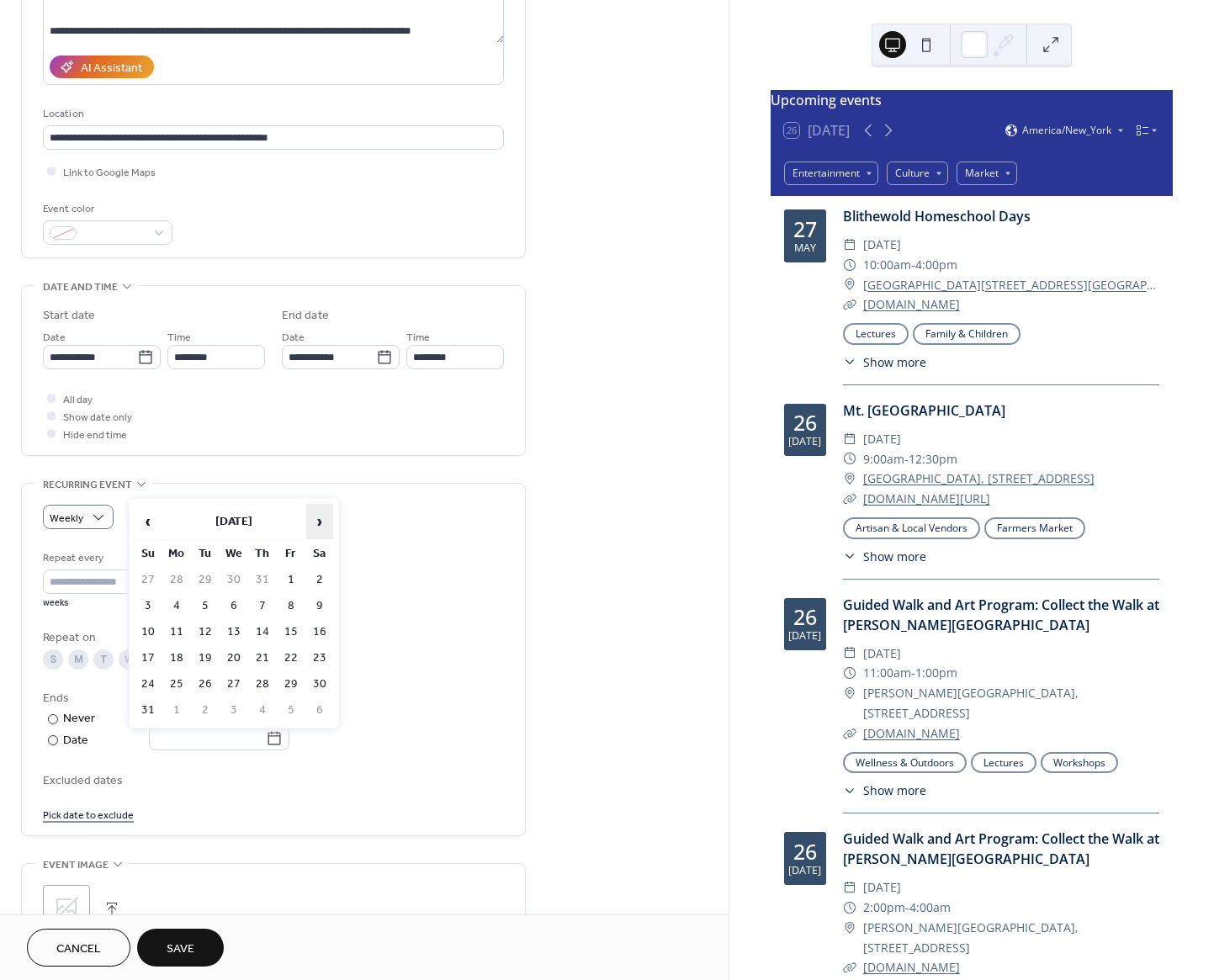 click on "›" at bounding box center [320, 522] 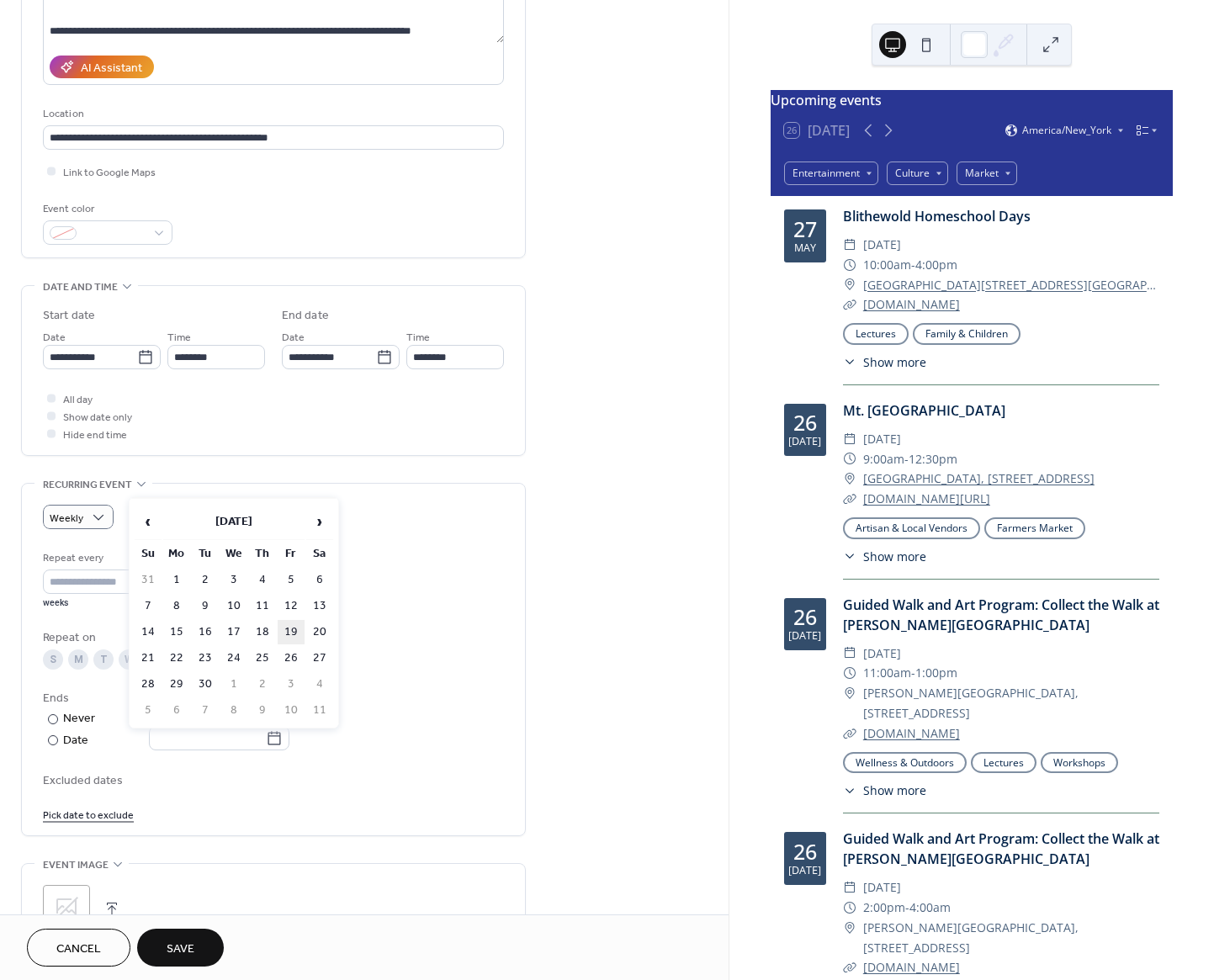 click on "19" at bounding box center [291, 632] 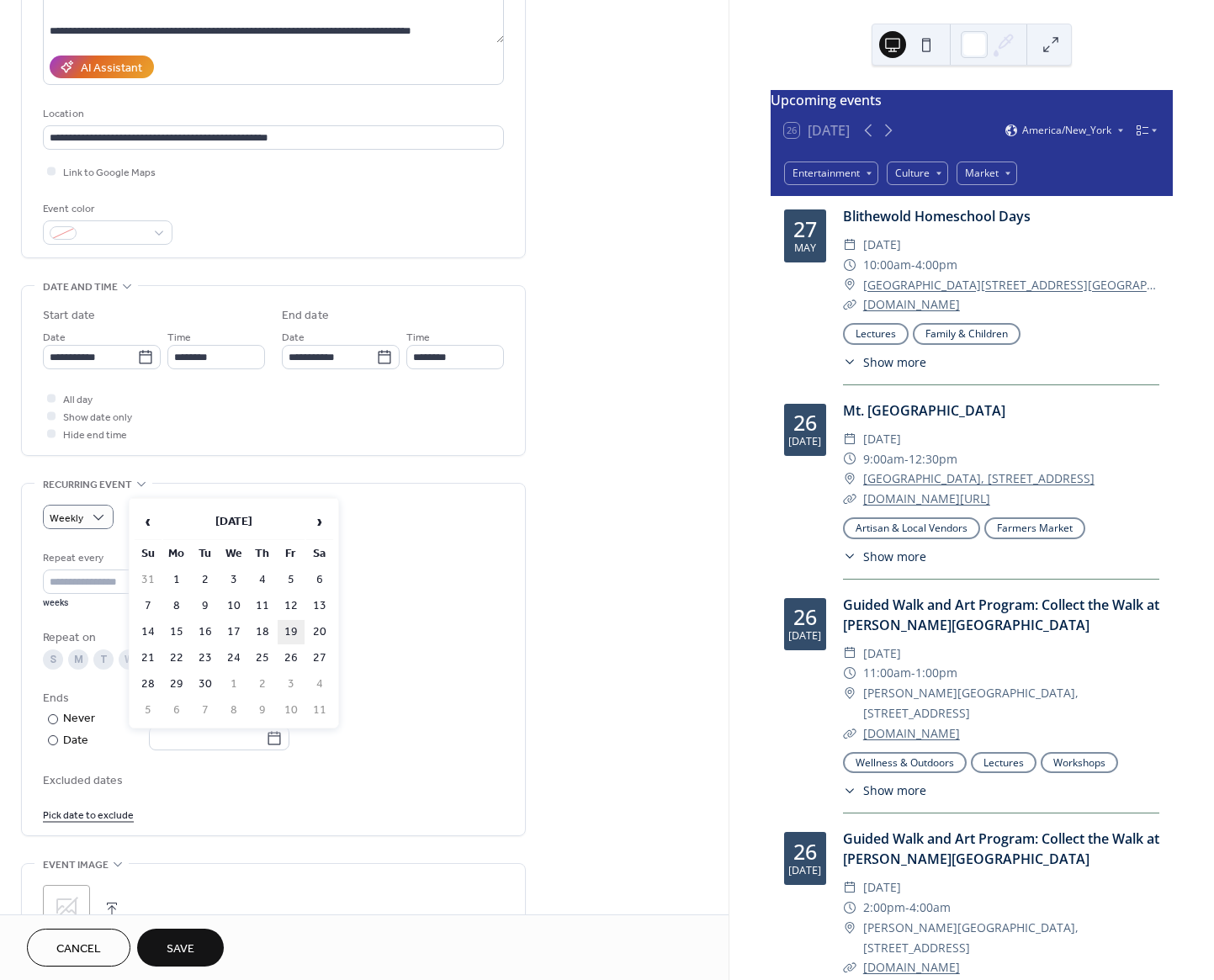 type on "**********" 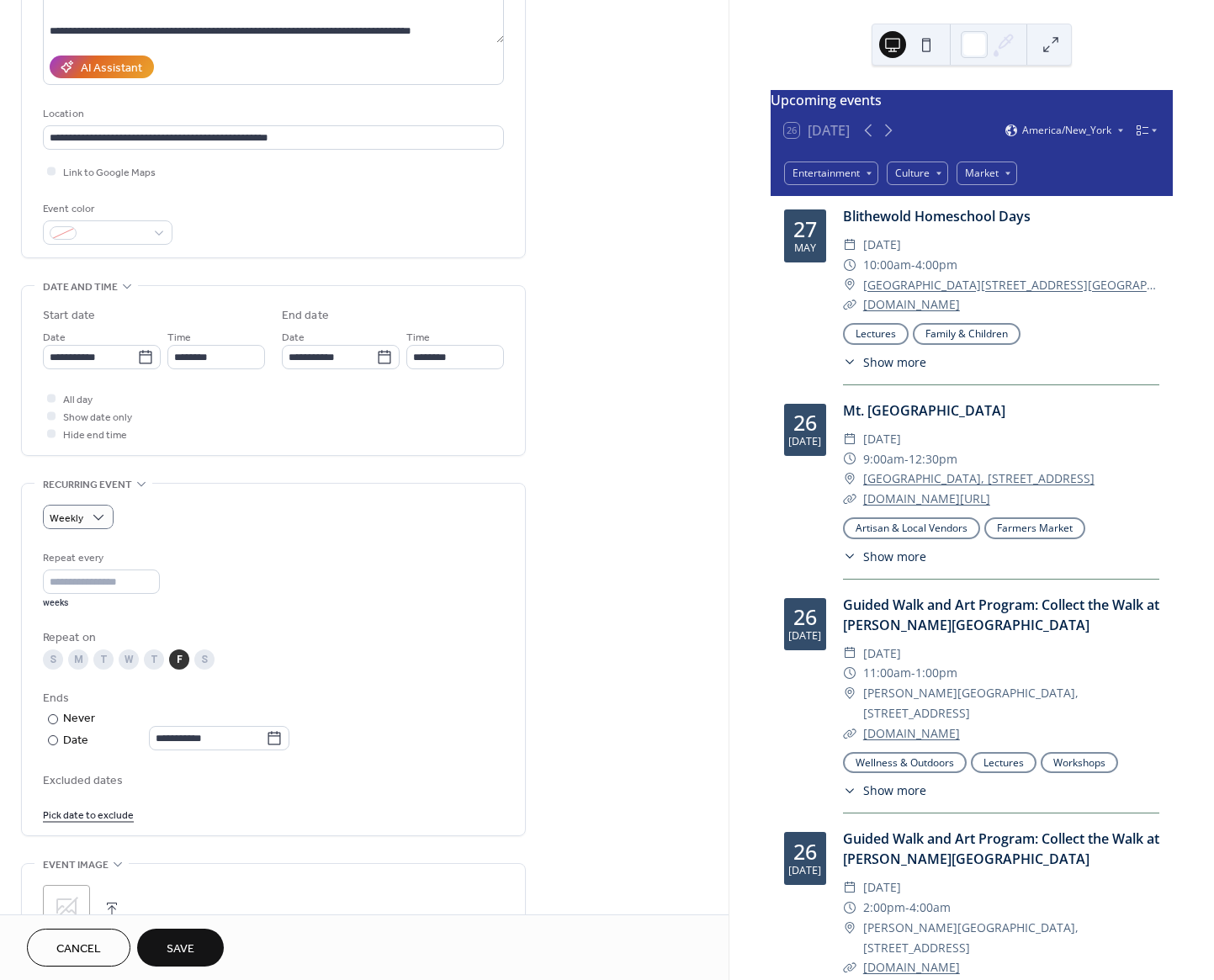 click on "Save" at bounding box center [180, 947] 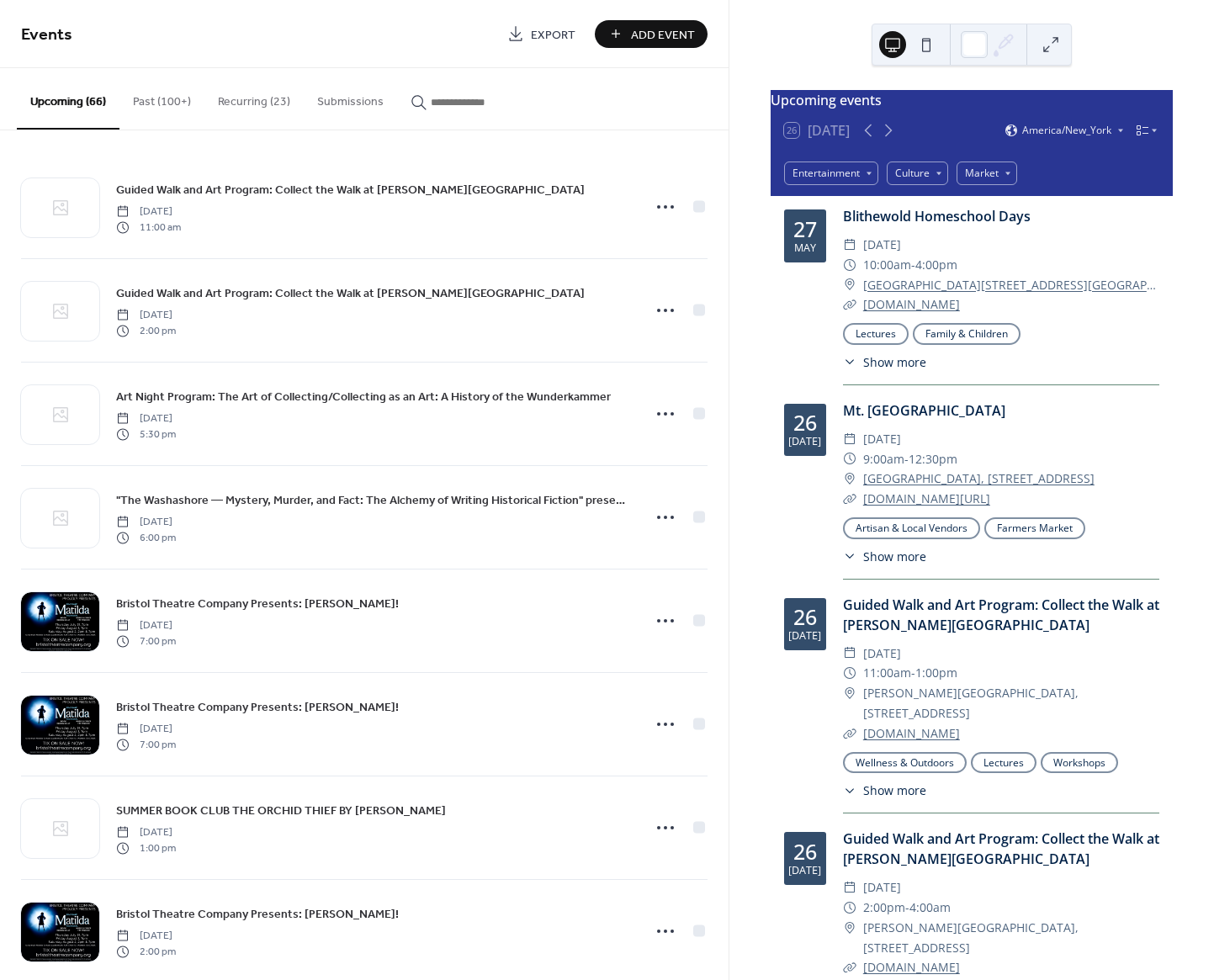 click at bounding box center [471, 98] 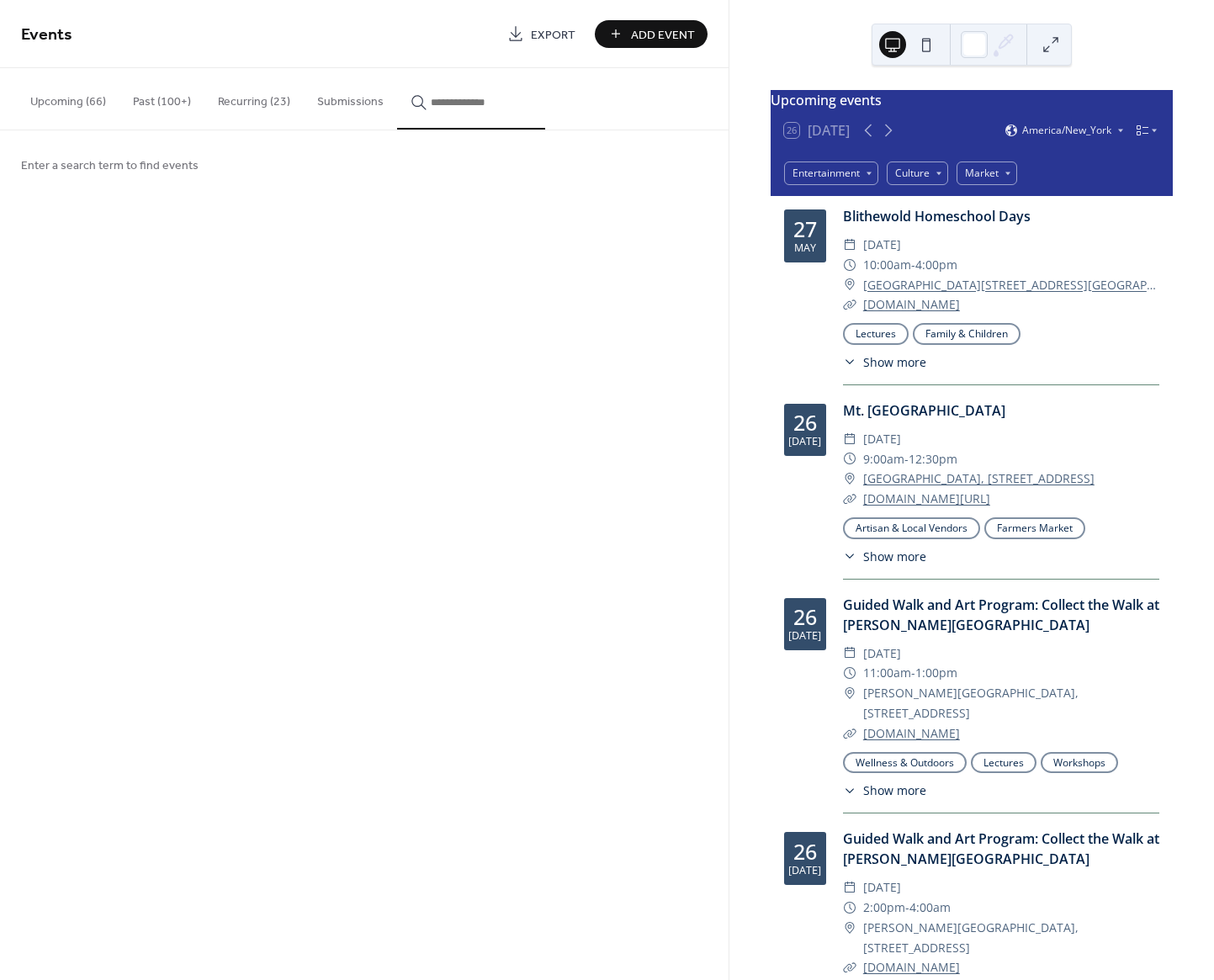click at bounding box center [481, 102] 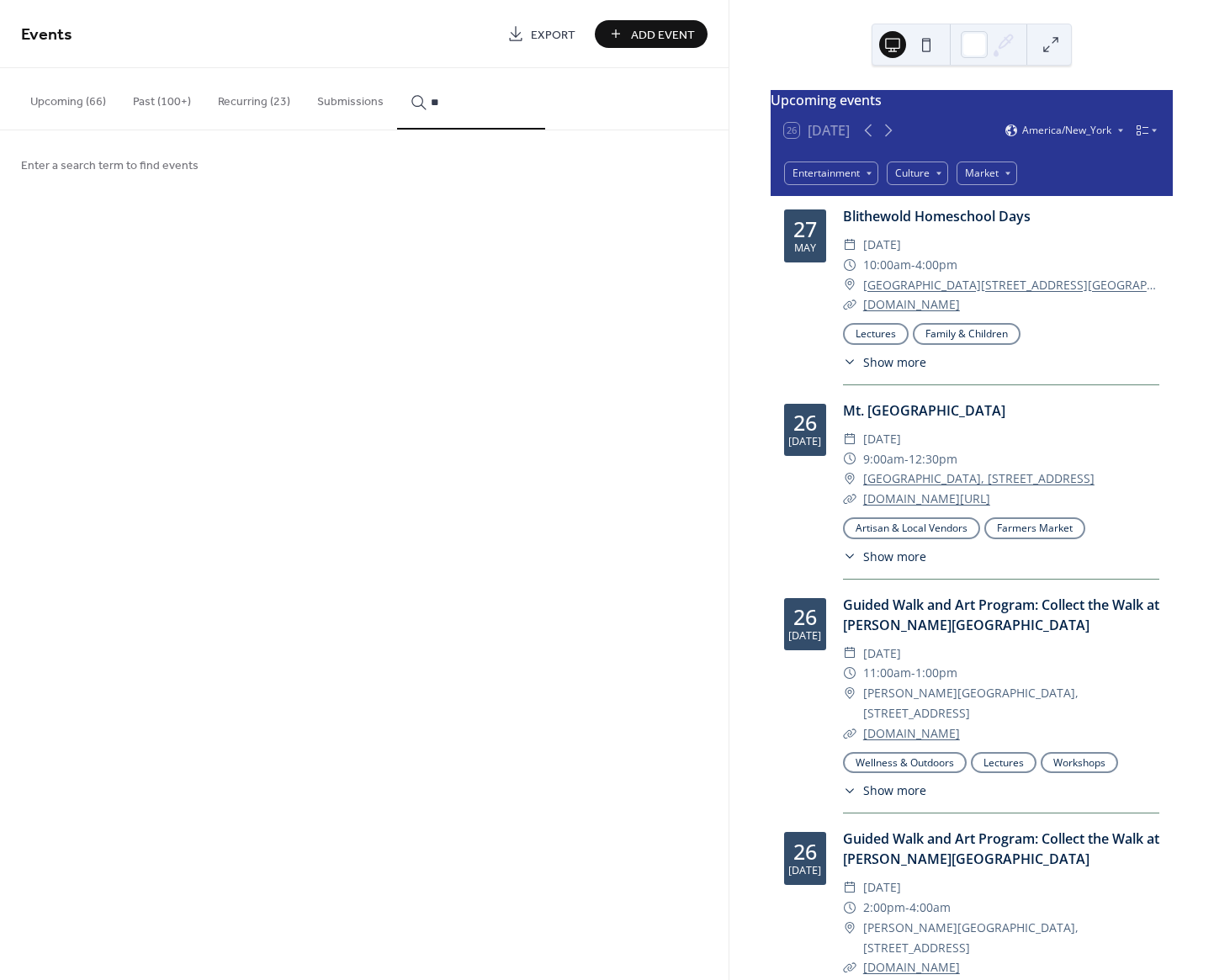type on "*" 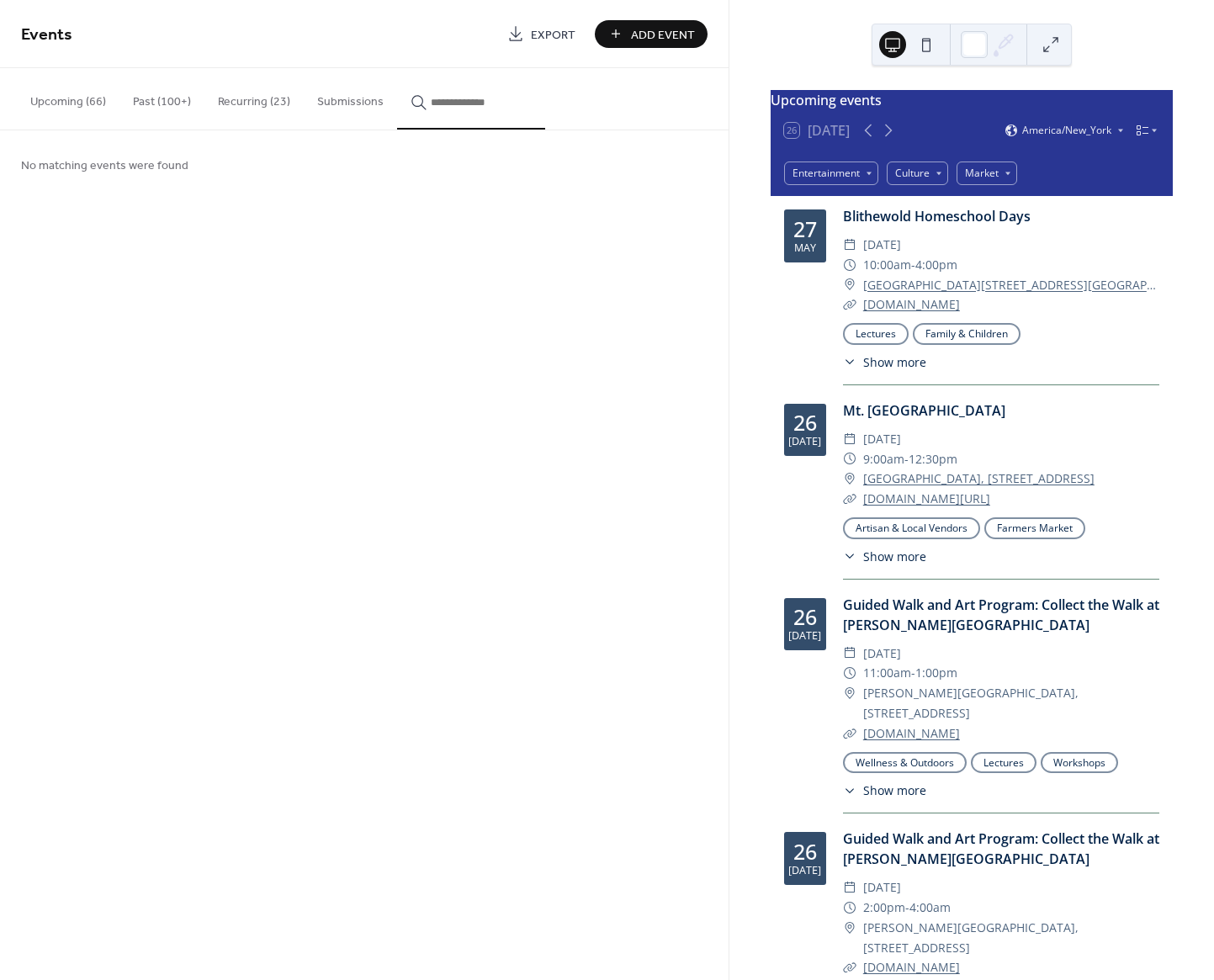 type on "*" 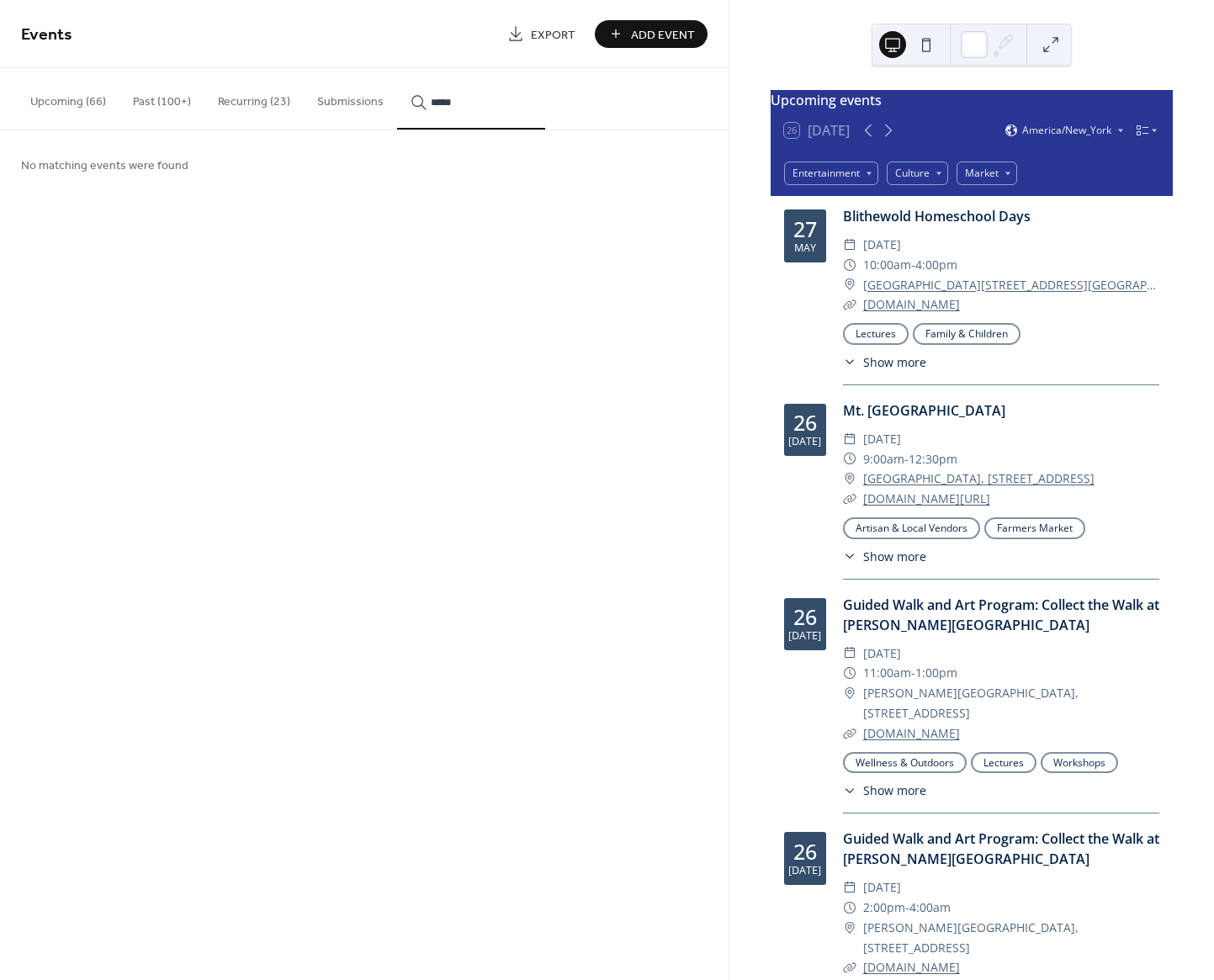 click on "****" at bounding box center (471, 98) 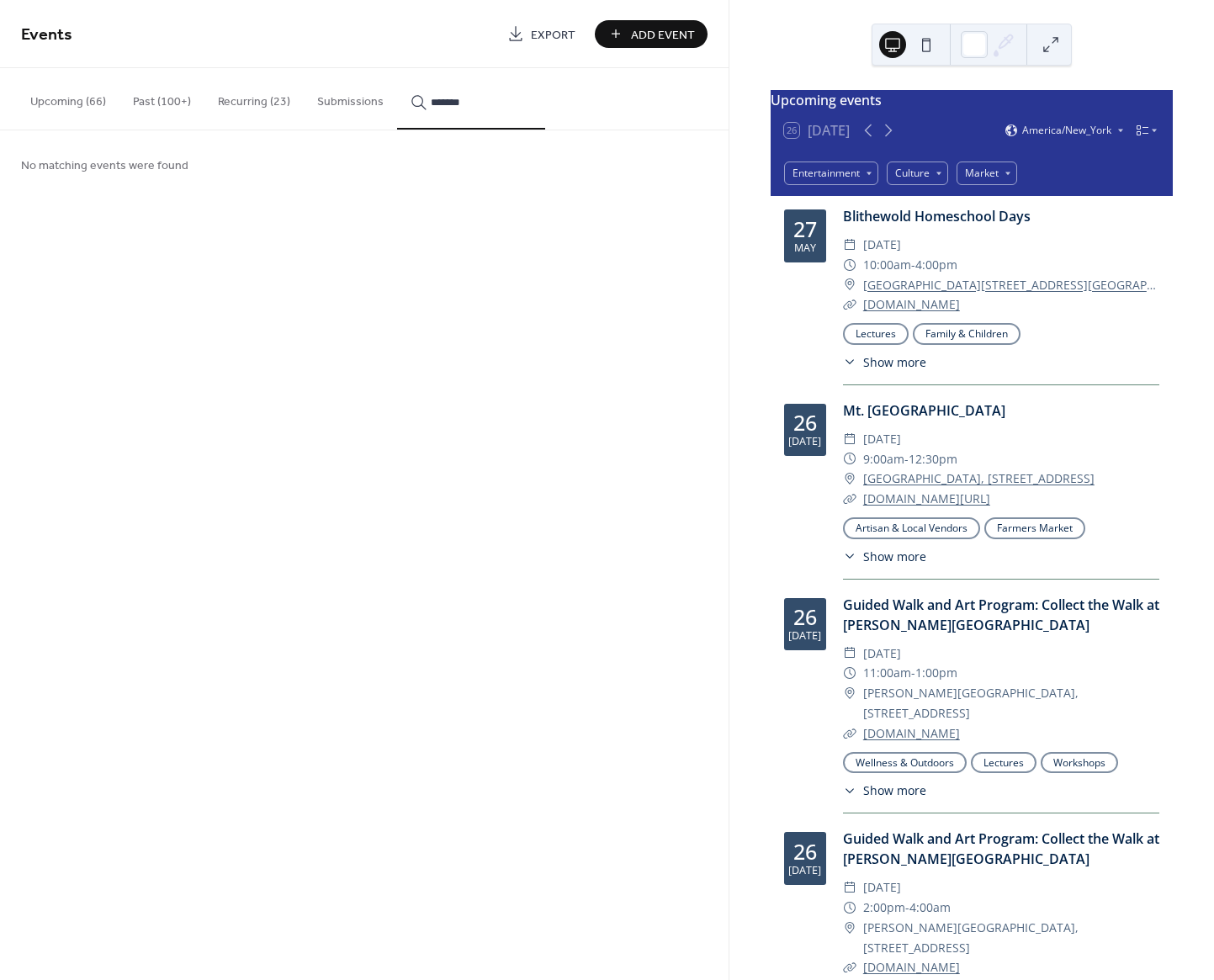 type on "********" 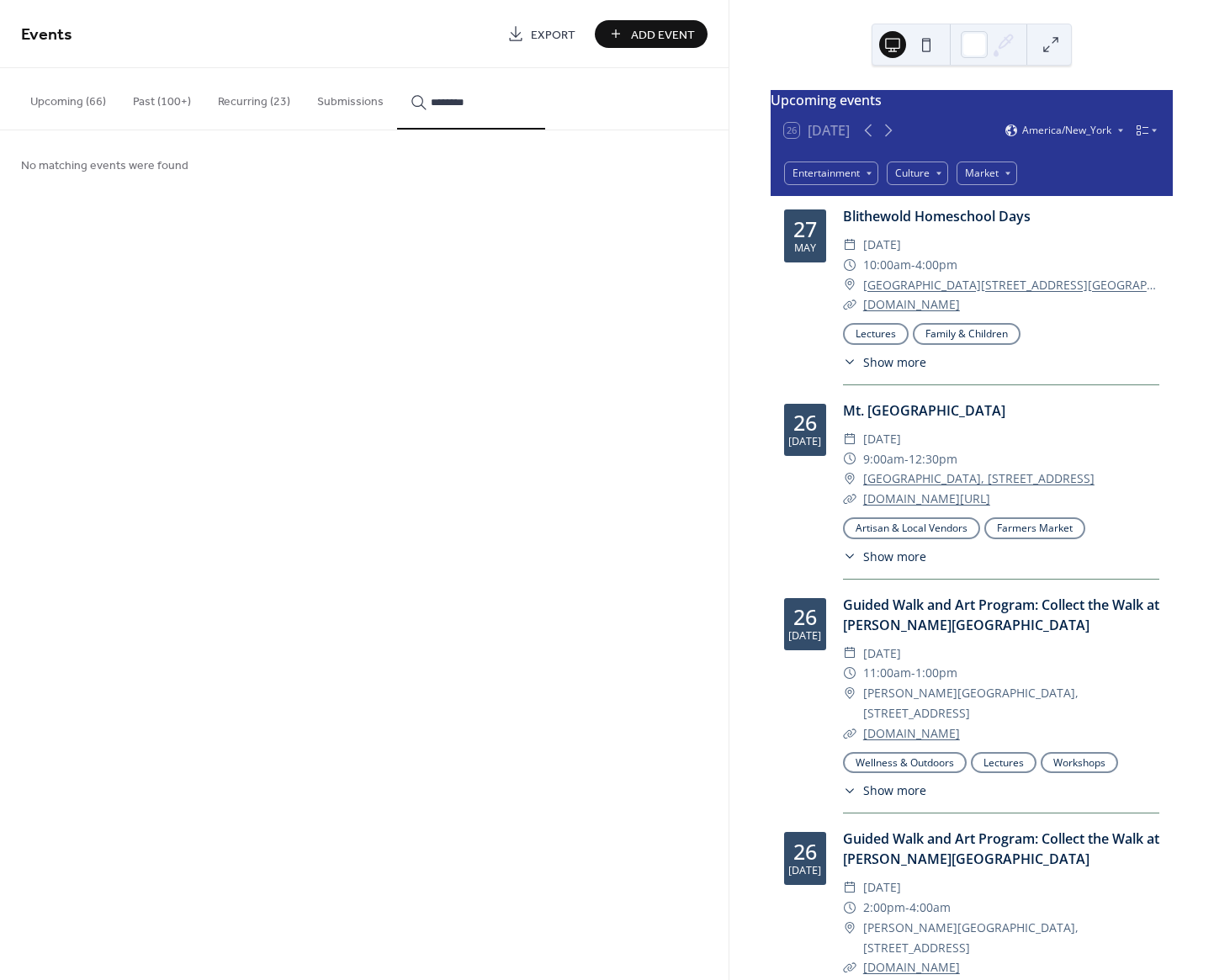 type 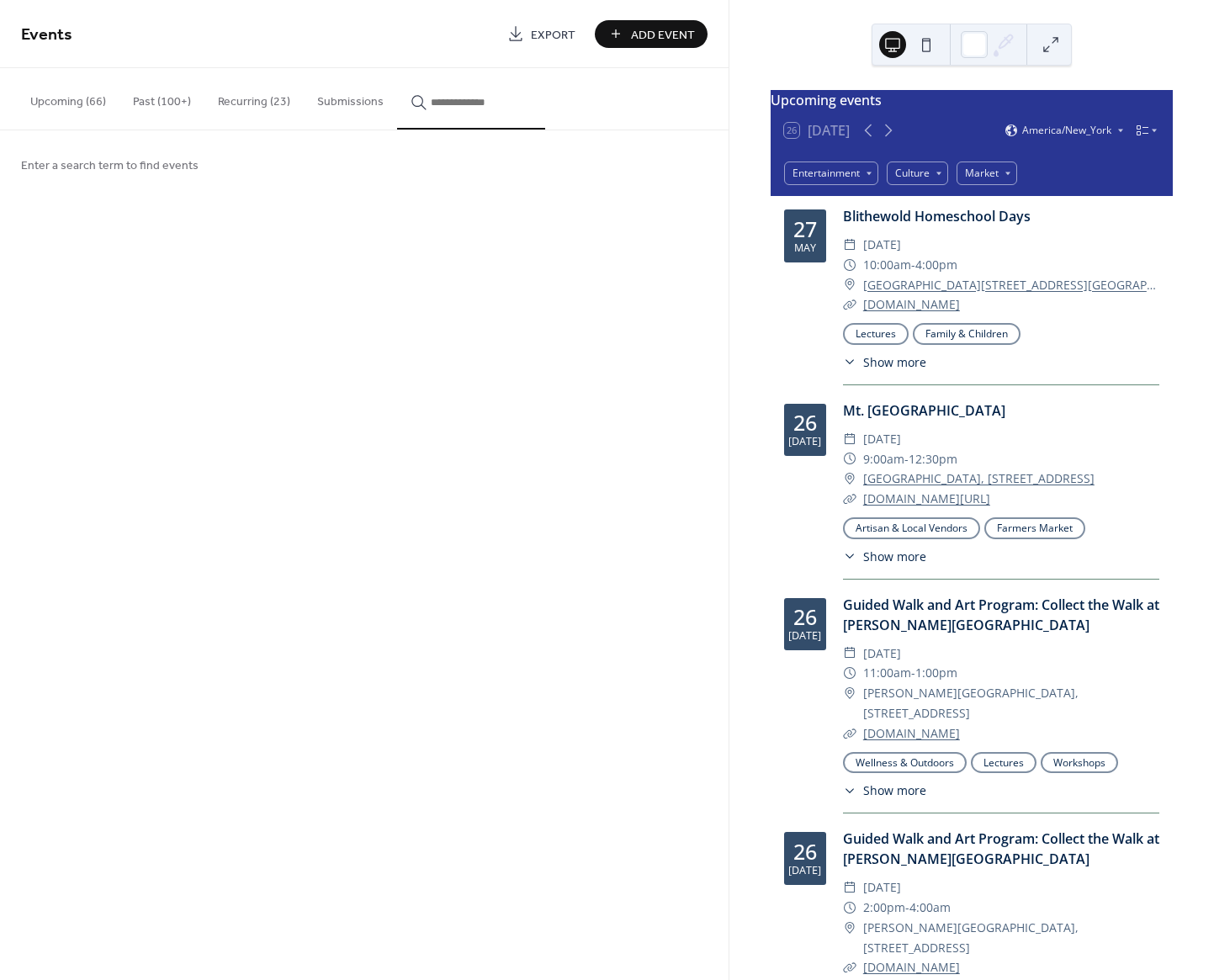 click on "Add Event" at bounding box center [663, 34] 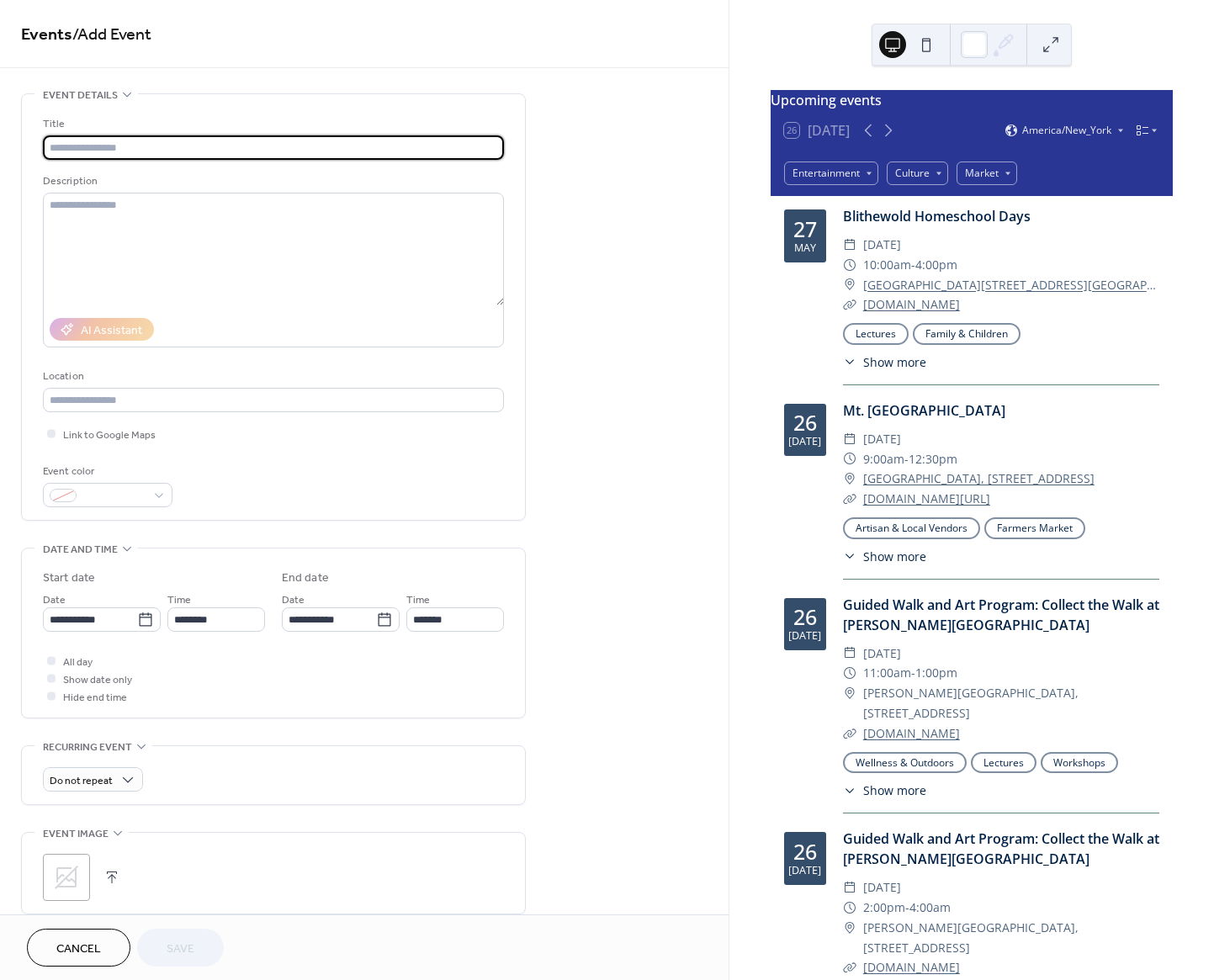 paste on "**********" 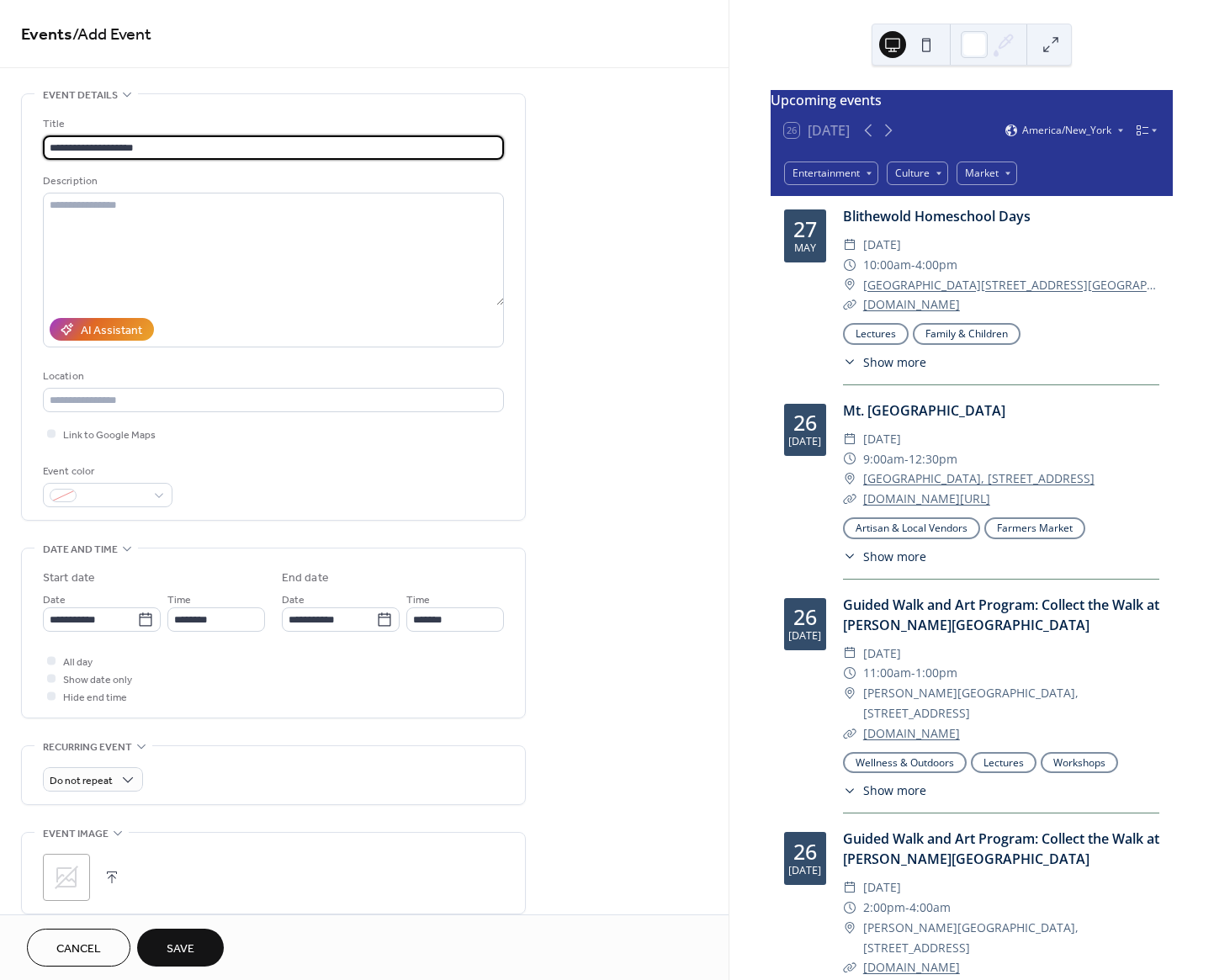 type on "**********" 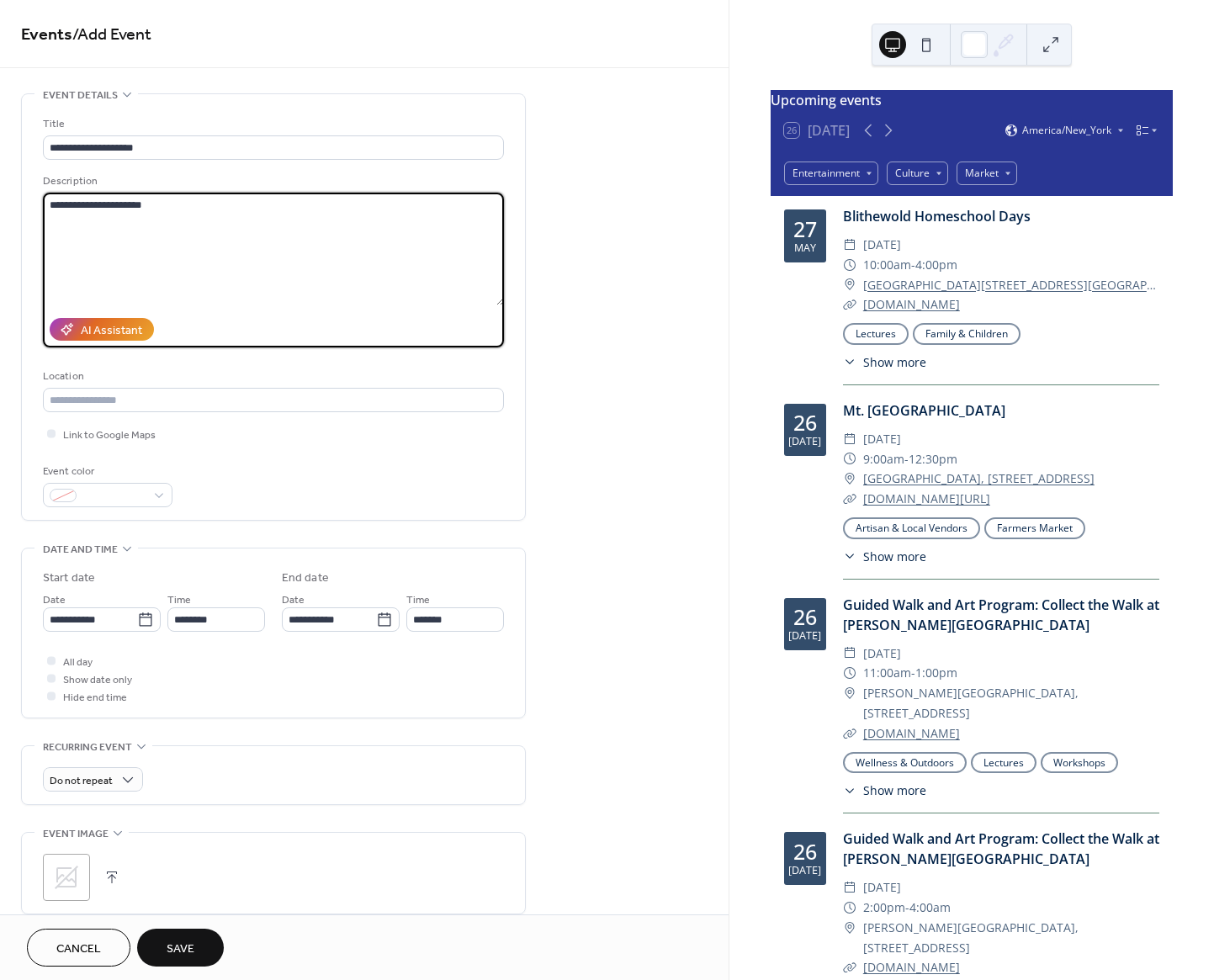 type on "**********" 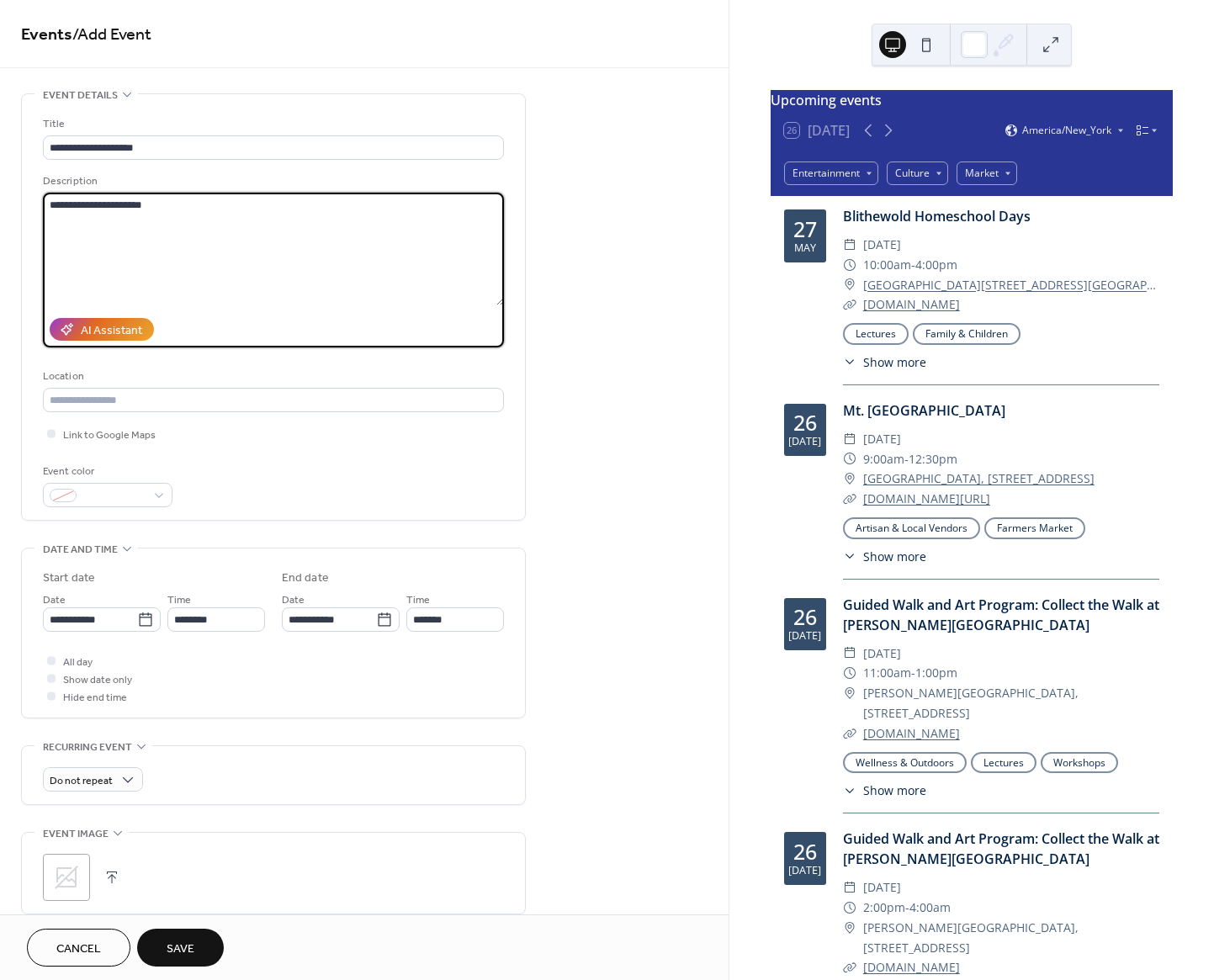 click on "**********" at bounding box center [273, 311] 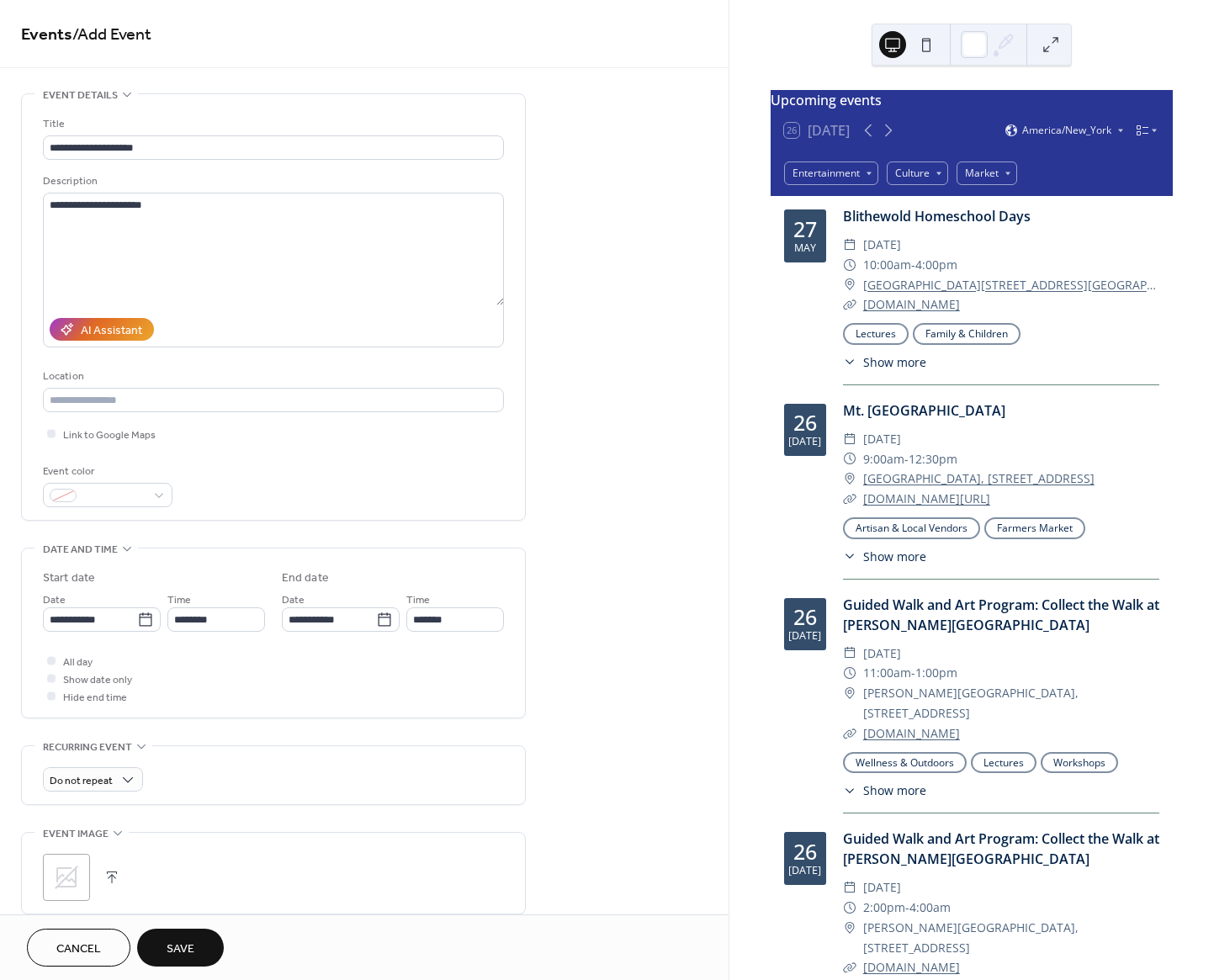 click on "**********" at bounding box center (273, 311) 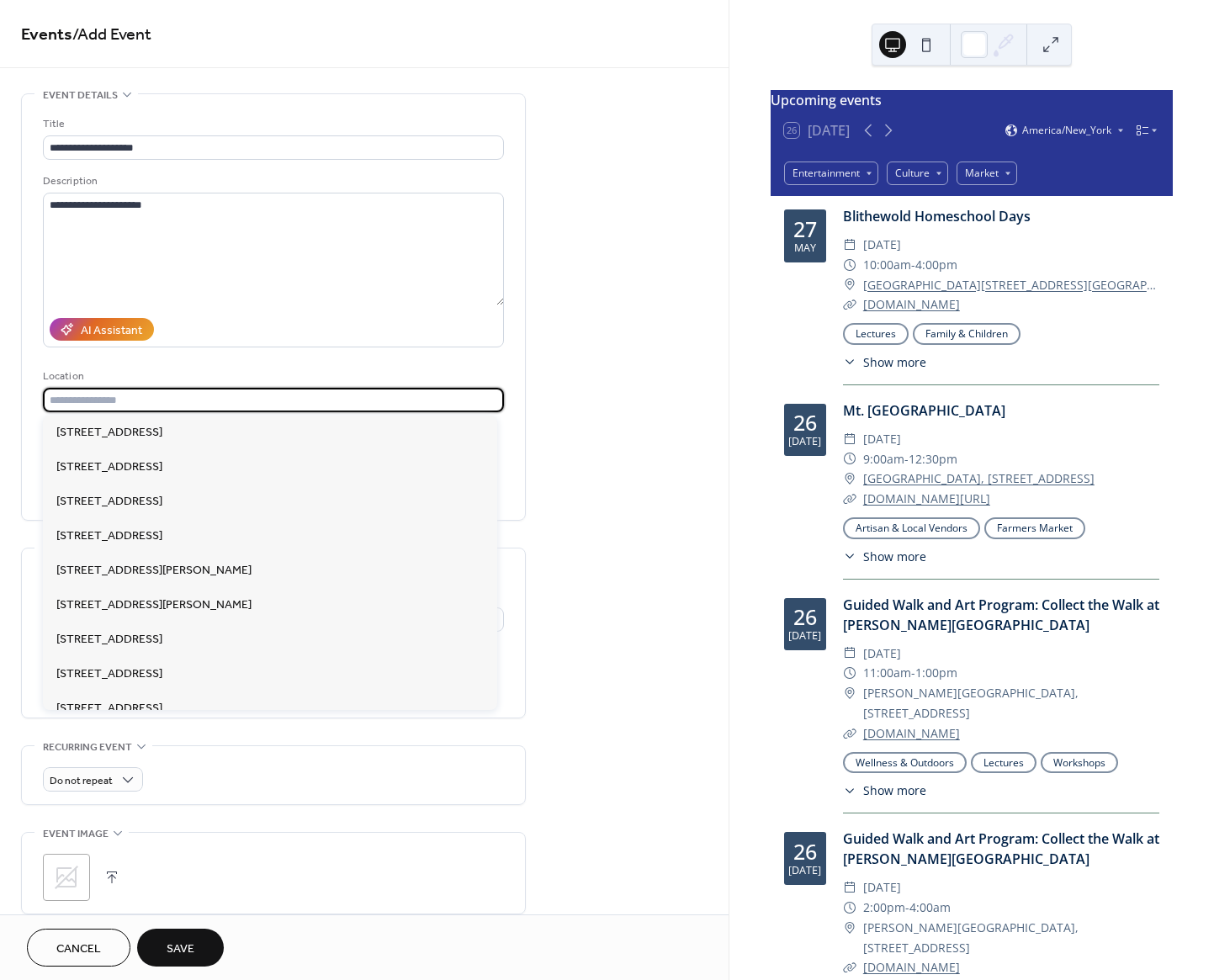 click at bounding box center (273, 400) 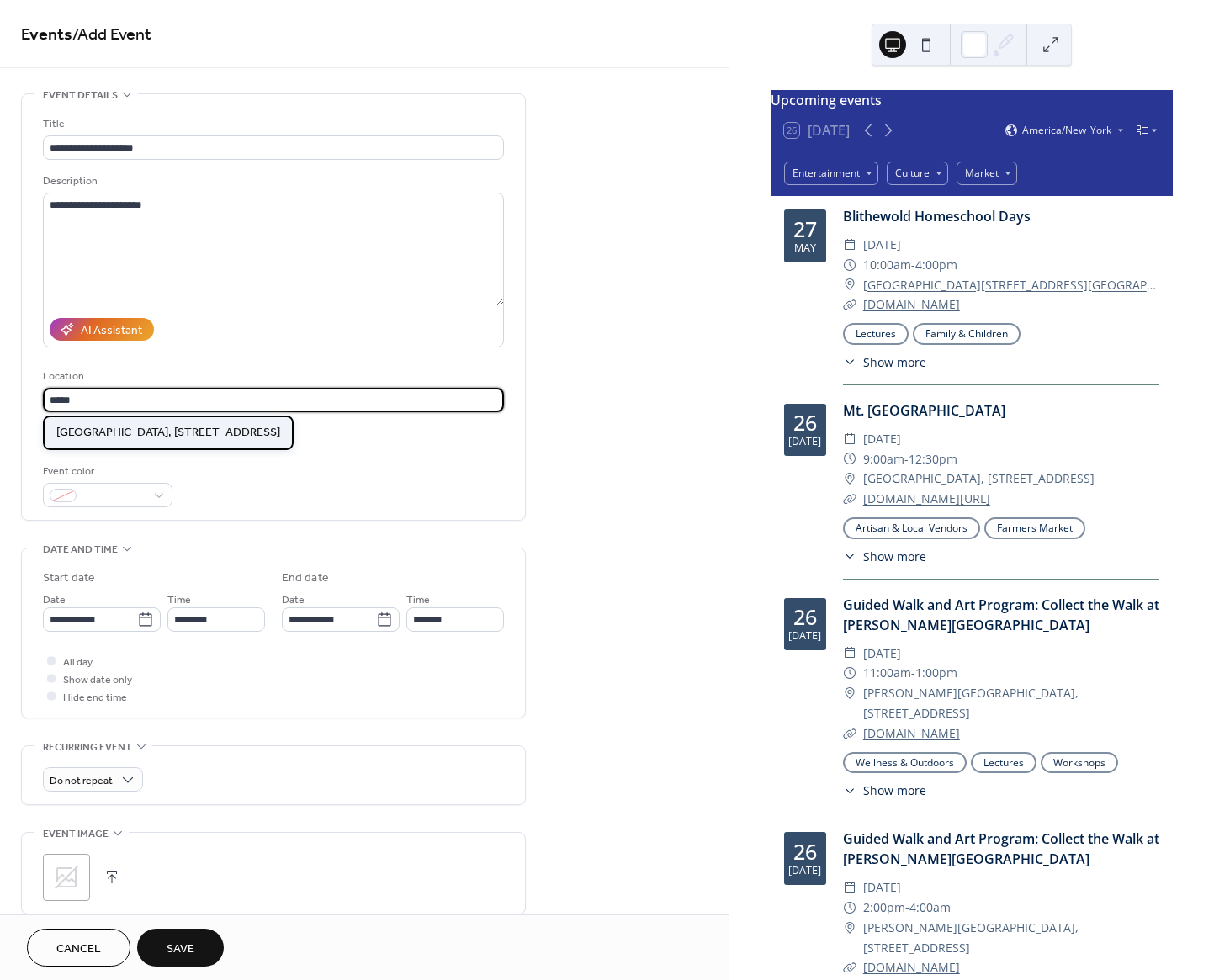 click on "[GEOGRAPHIC_DATA], [STREET_ADDRESS]" at bounding box center (168, 432) 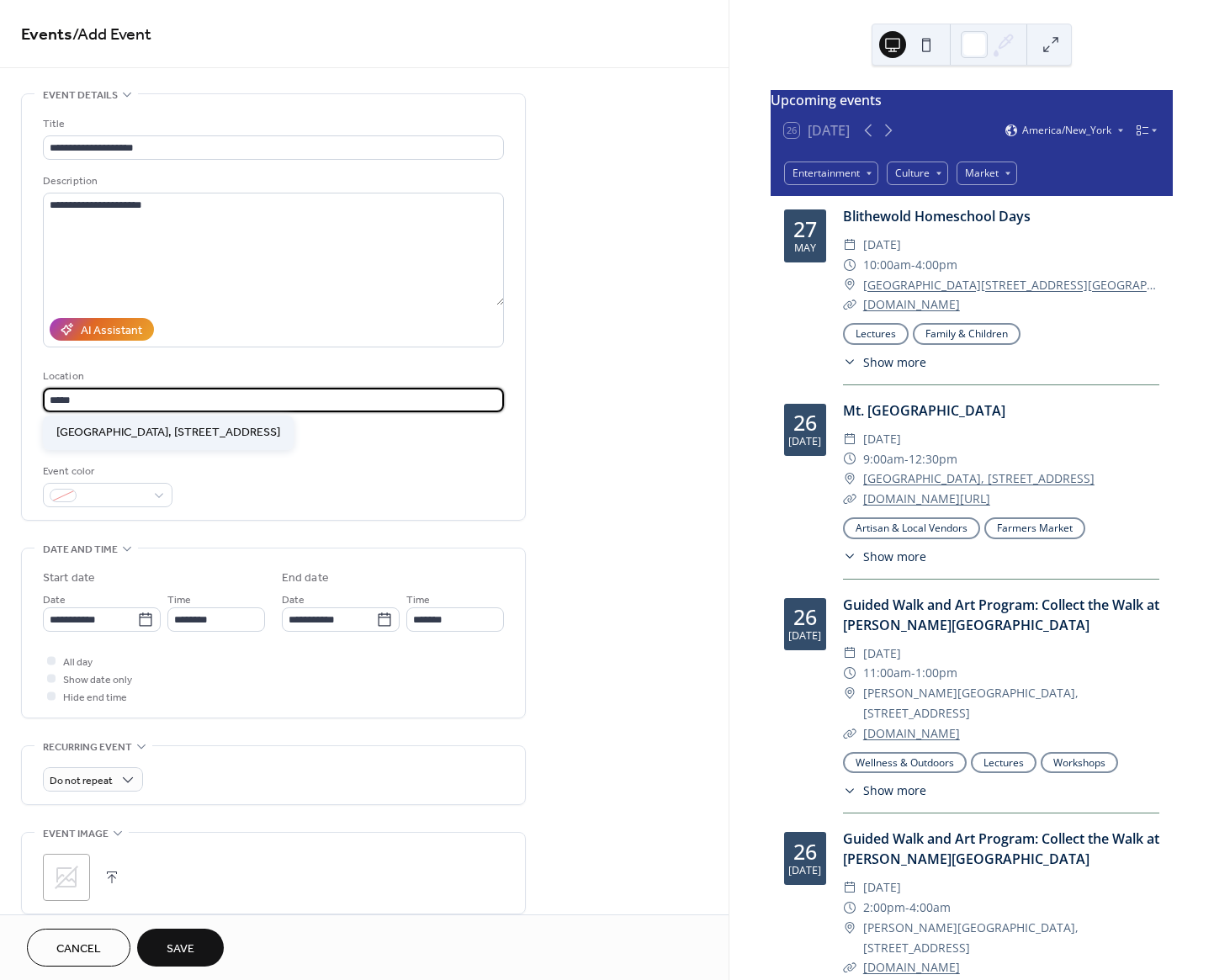 type on "**********" 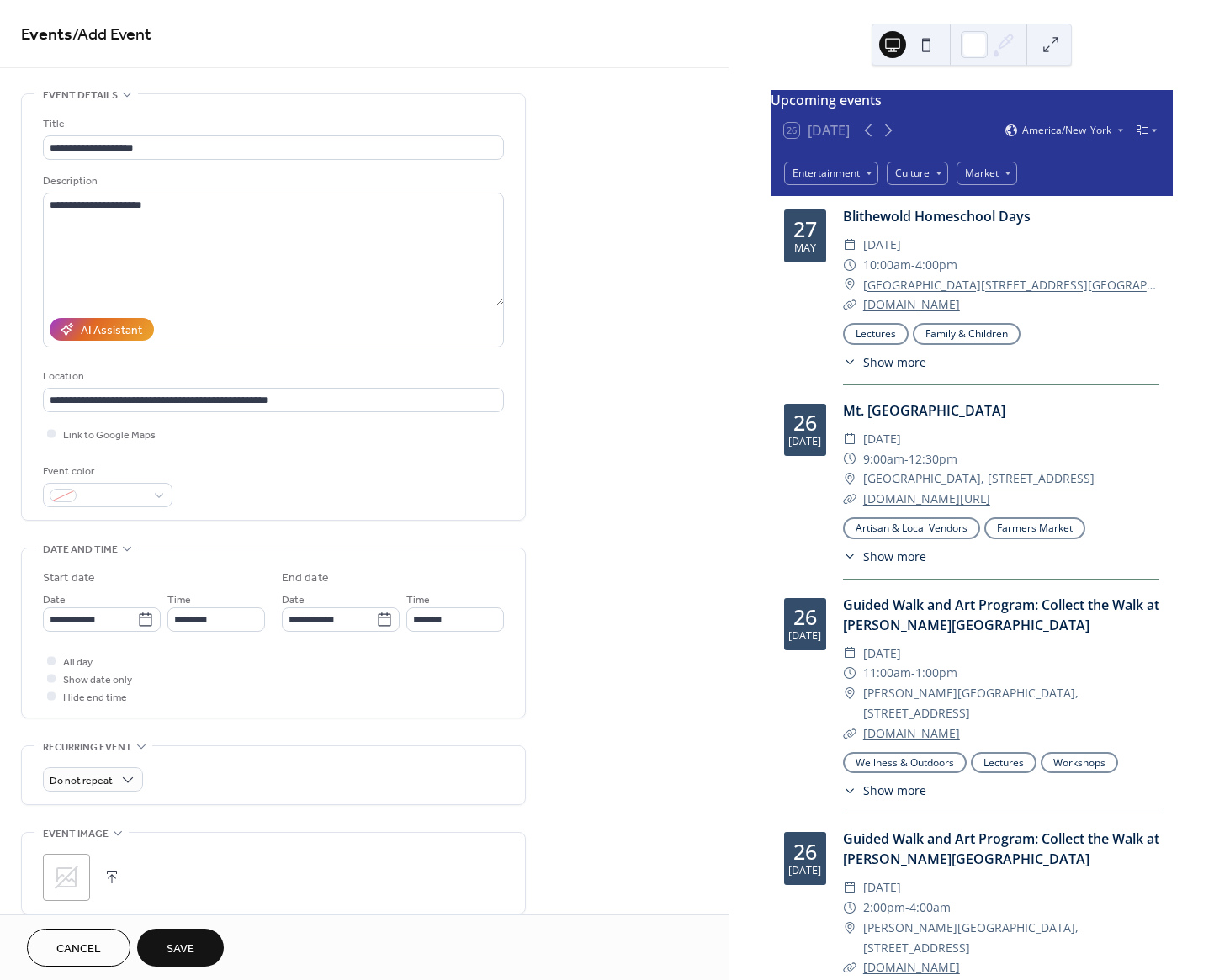 click on "**********" at bounding box center [273, 637] 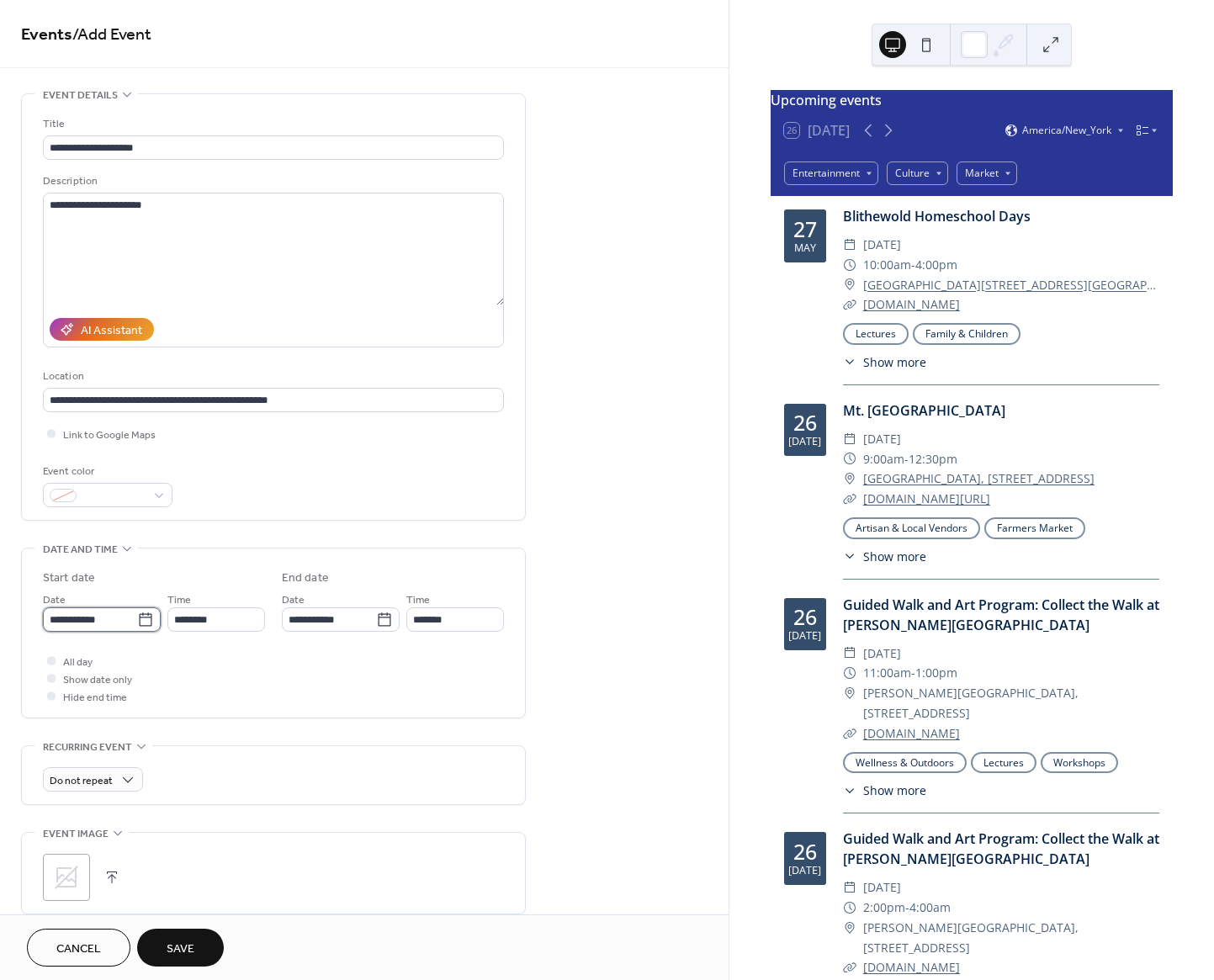 click on "**********" at bounding box center (90, 619) 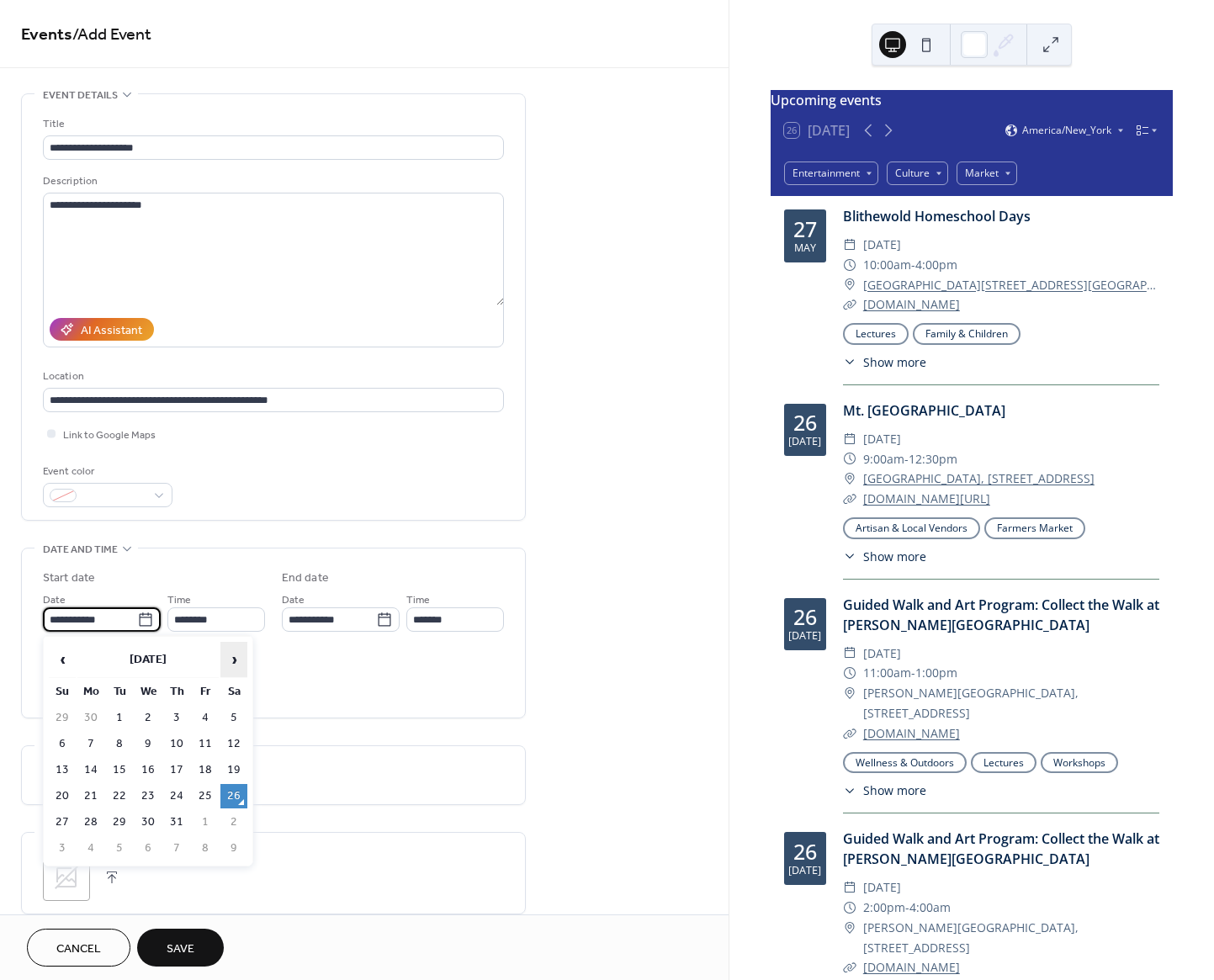 click on "›" at bounding box center [234, 660] 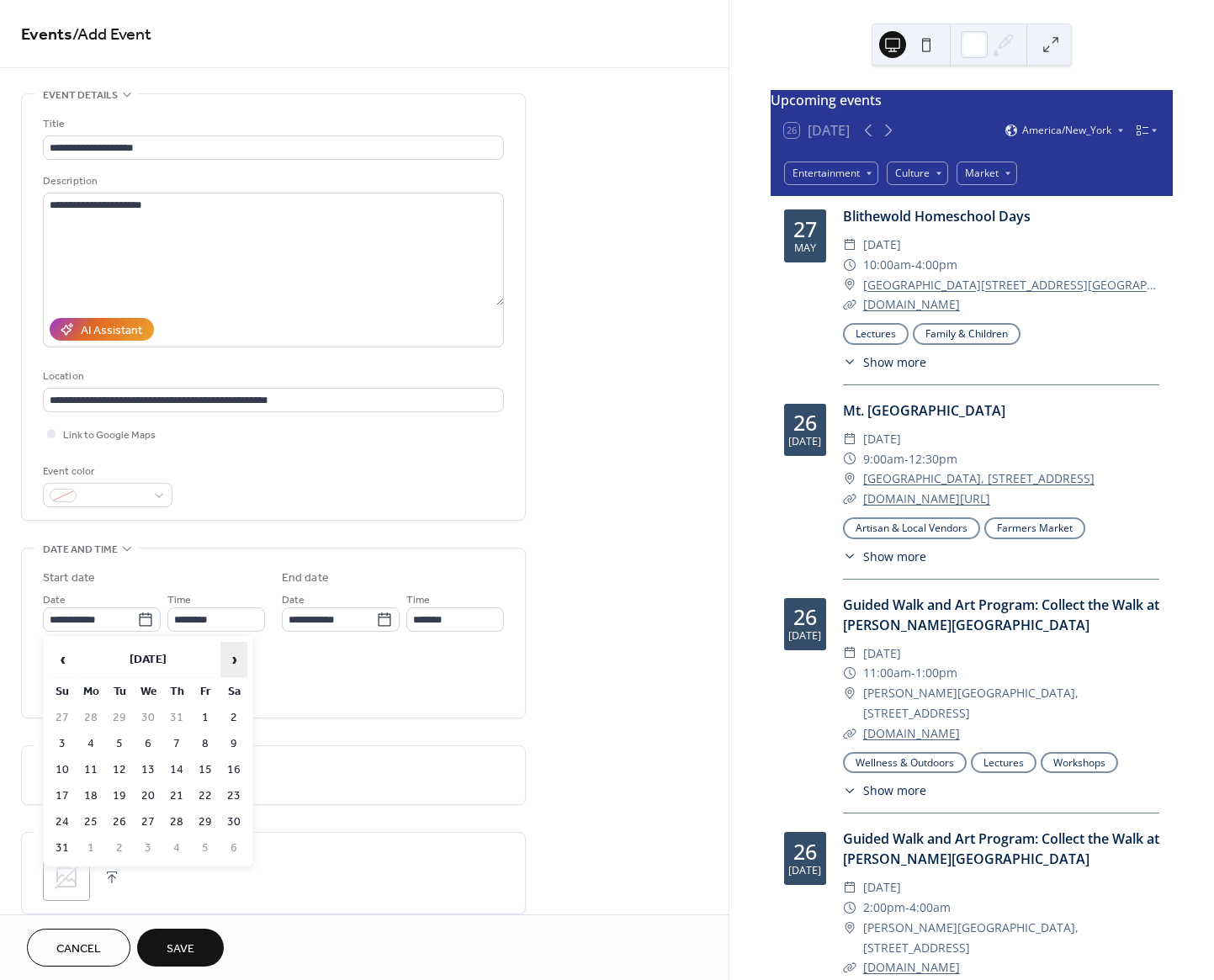 click on "›" at bounding box center [234, 660] 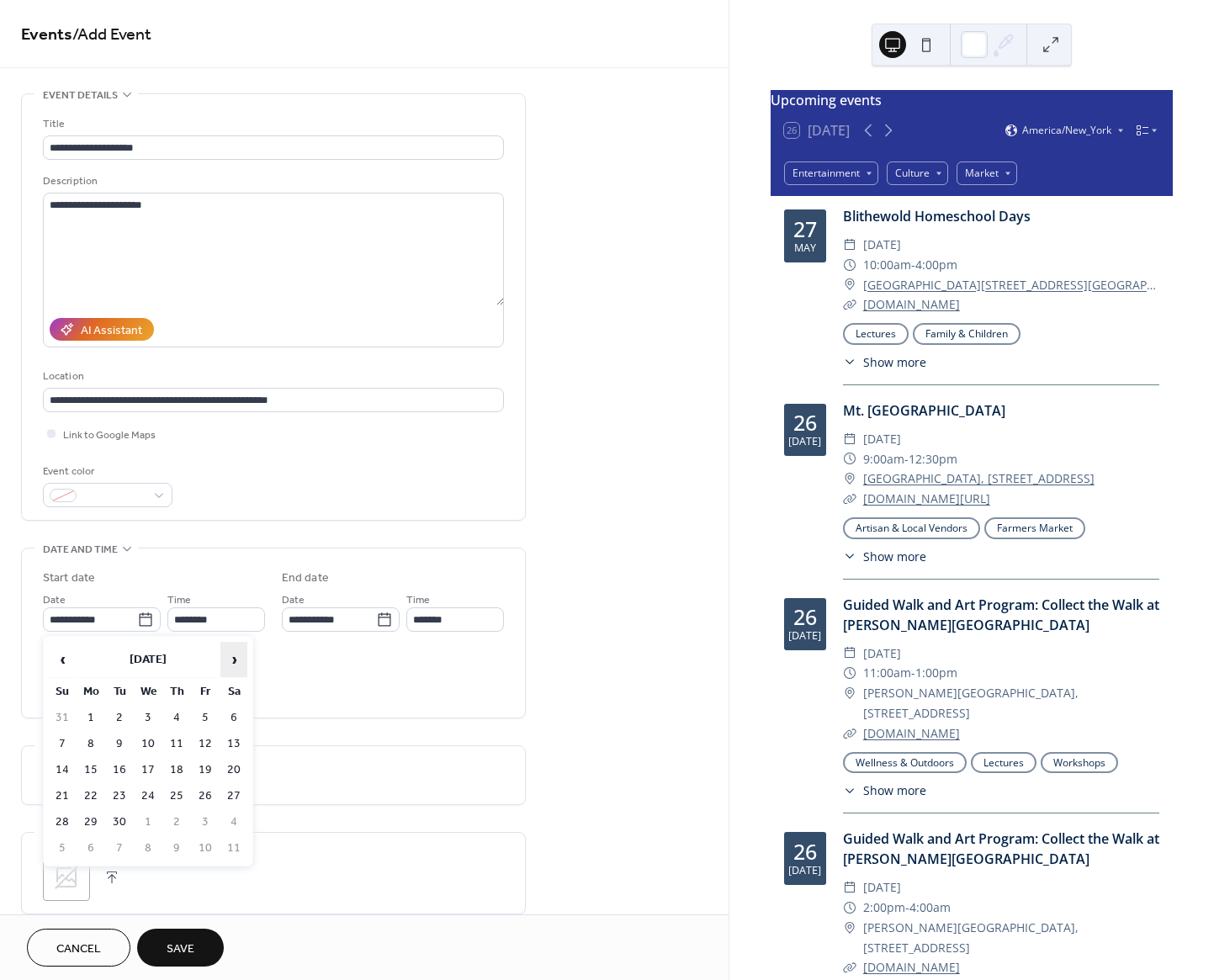 click on "›" at bounding box center (234, 660) 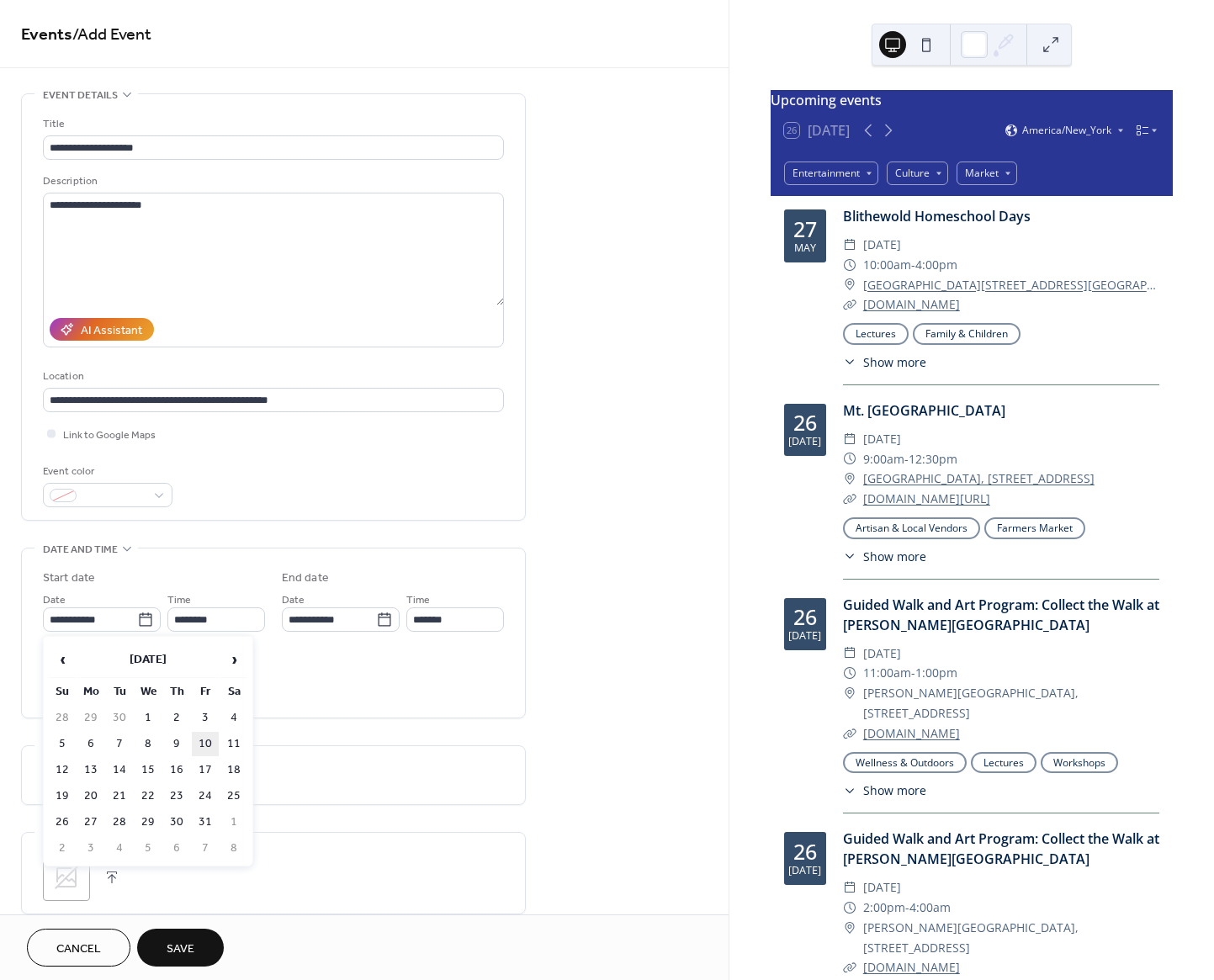 click on "10" at bounding box center [205, 744] 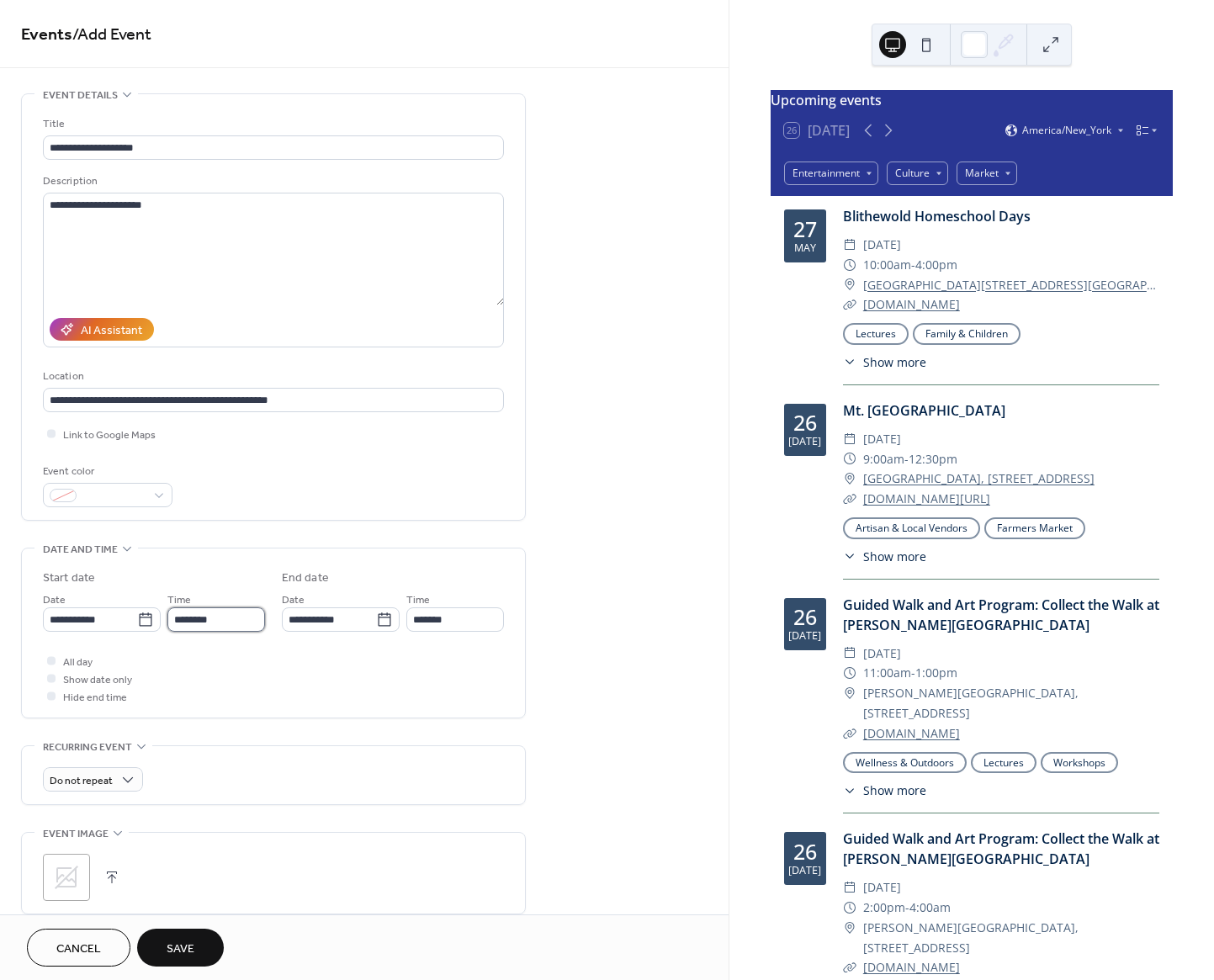 click on "********" at bounding box center (216, 619) 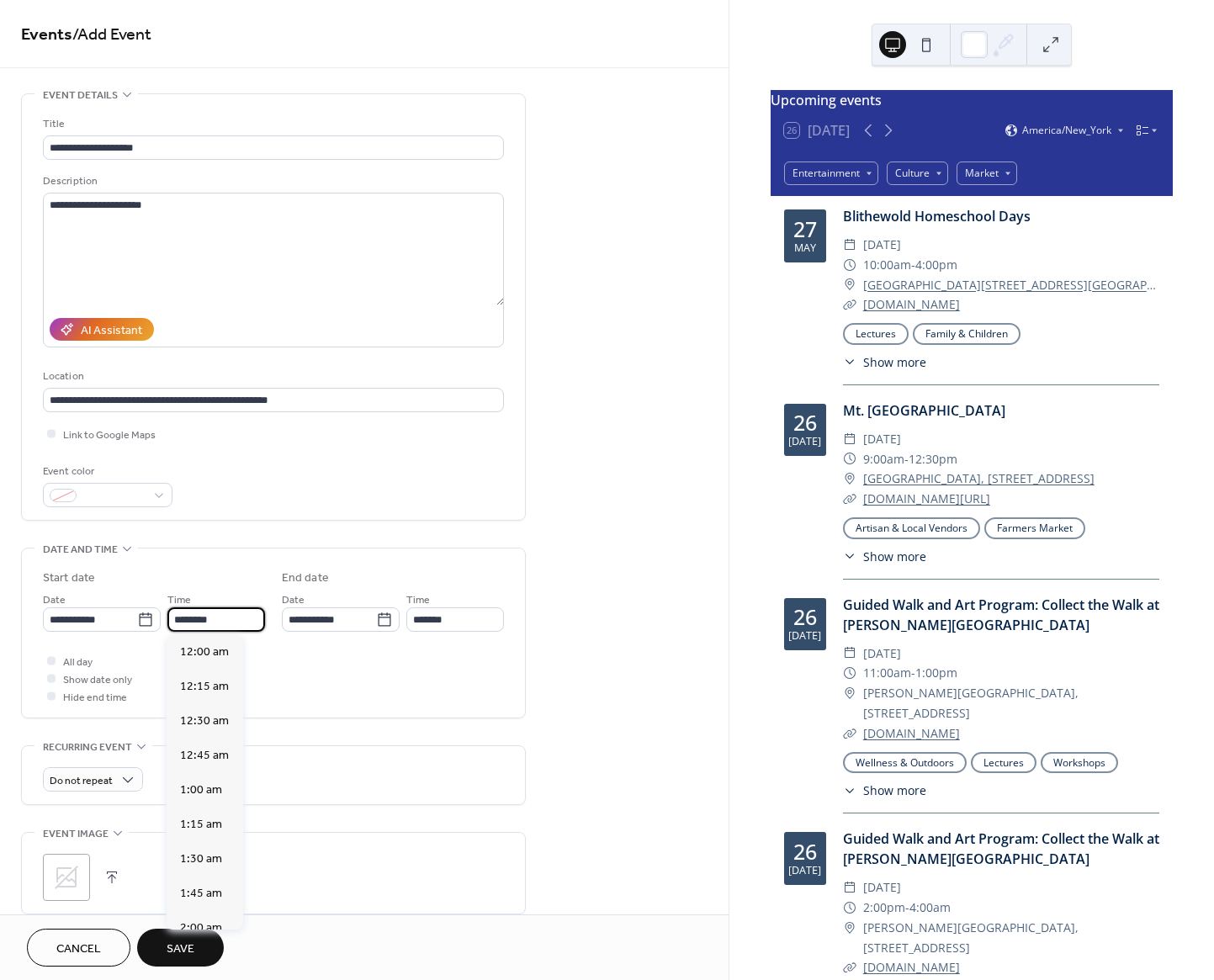 click on "********" at bounding box center [216, 619] 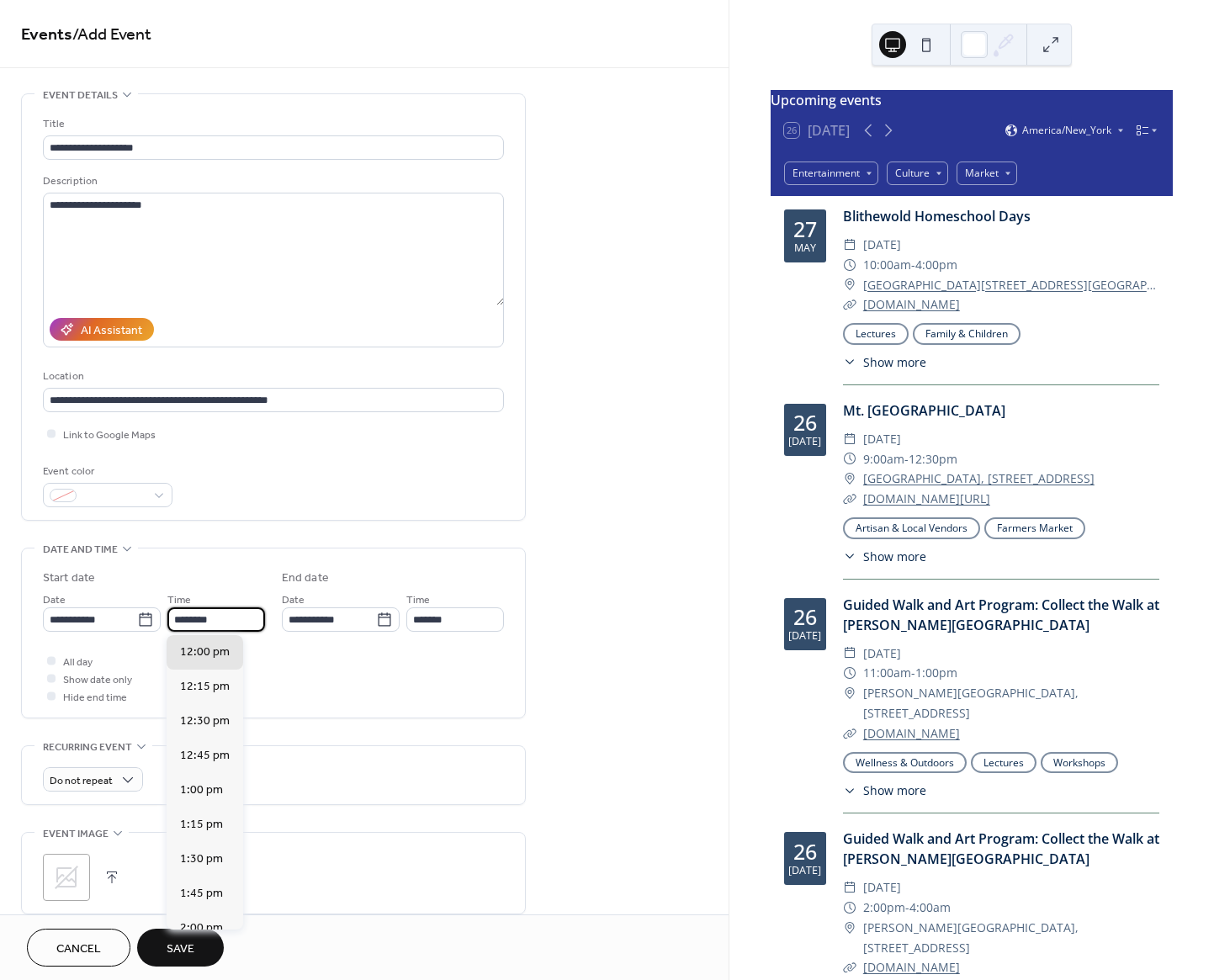 click on "********" at bounding box center [216, 619] 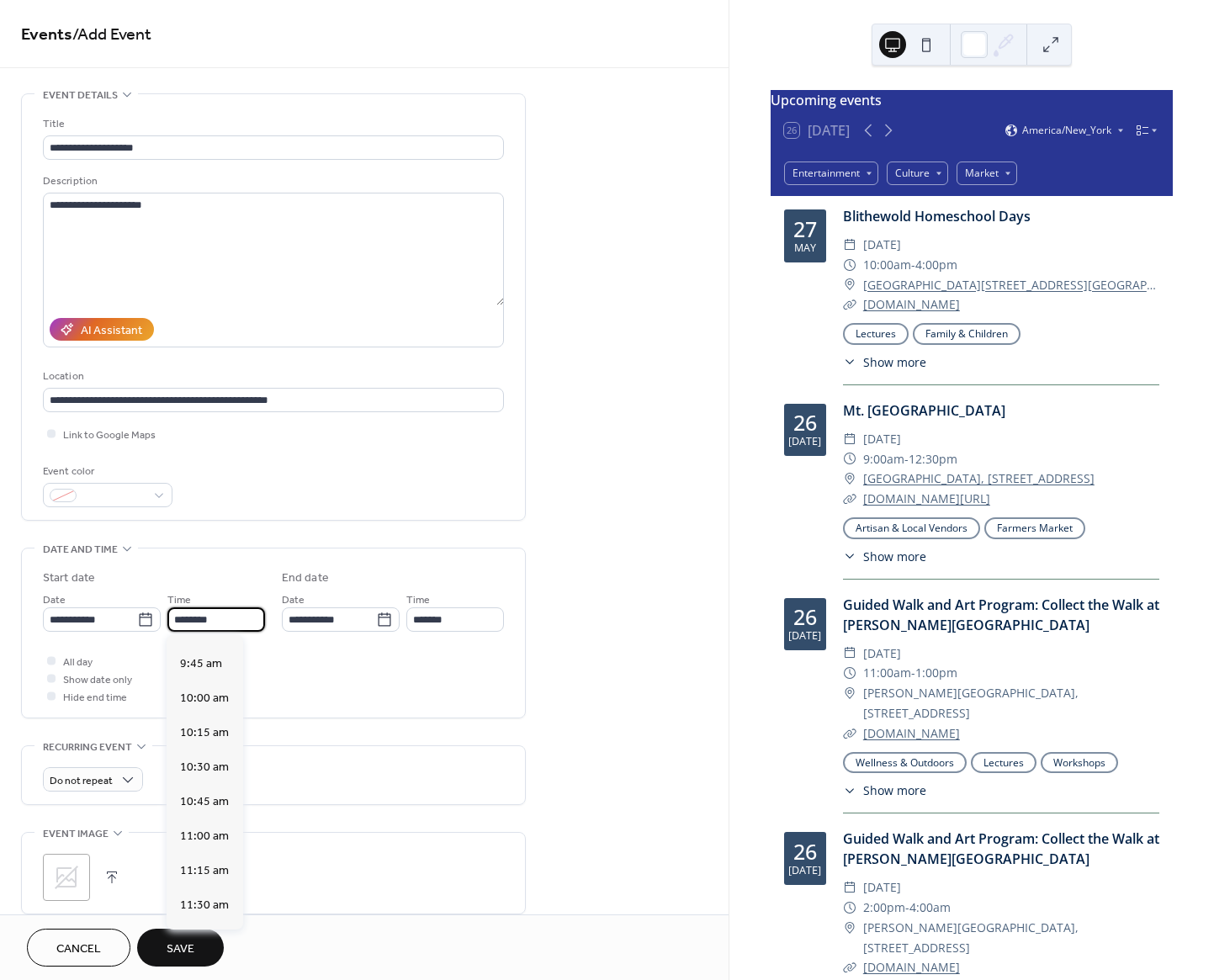 scroll, scrollTop: 1332, scrollLeft: 0, axis: vertical 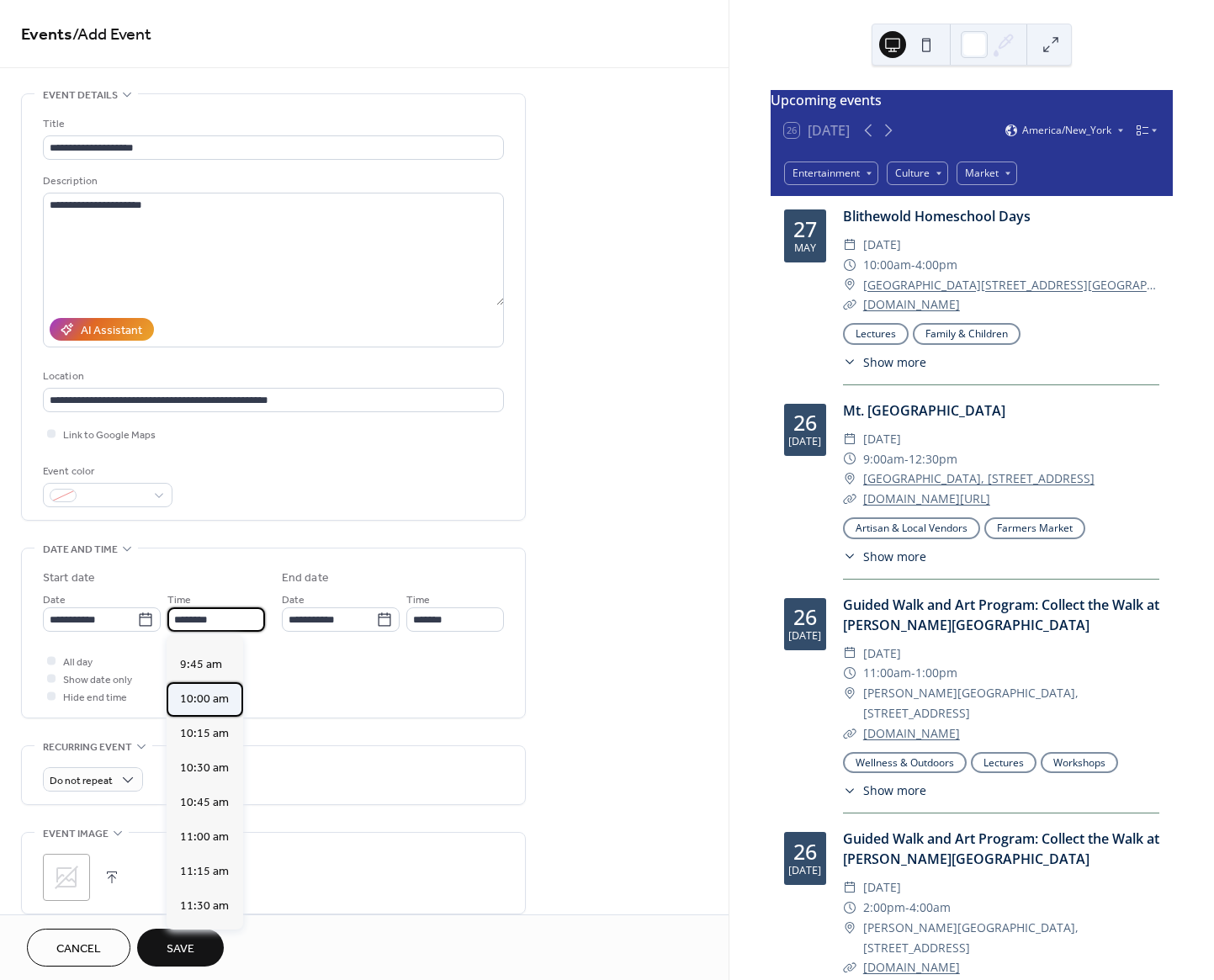 click on "10:00 am" at bounding box center [204, 699] 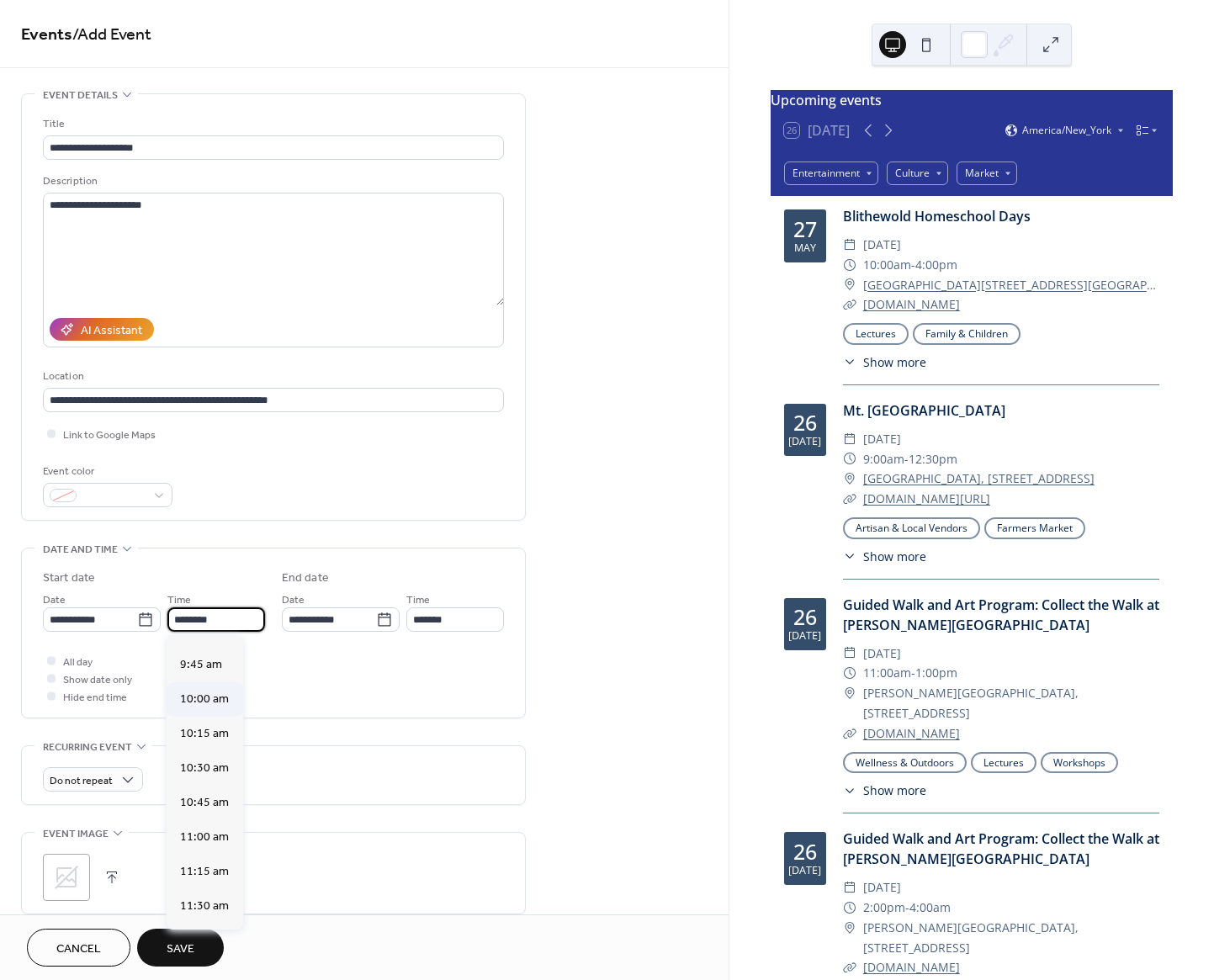 type on "********" 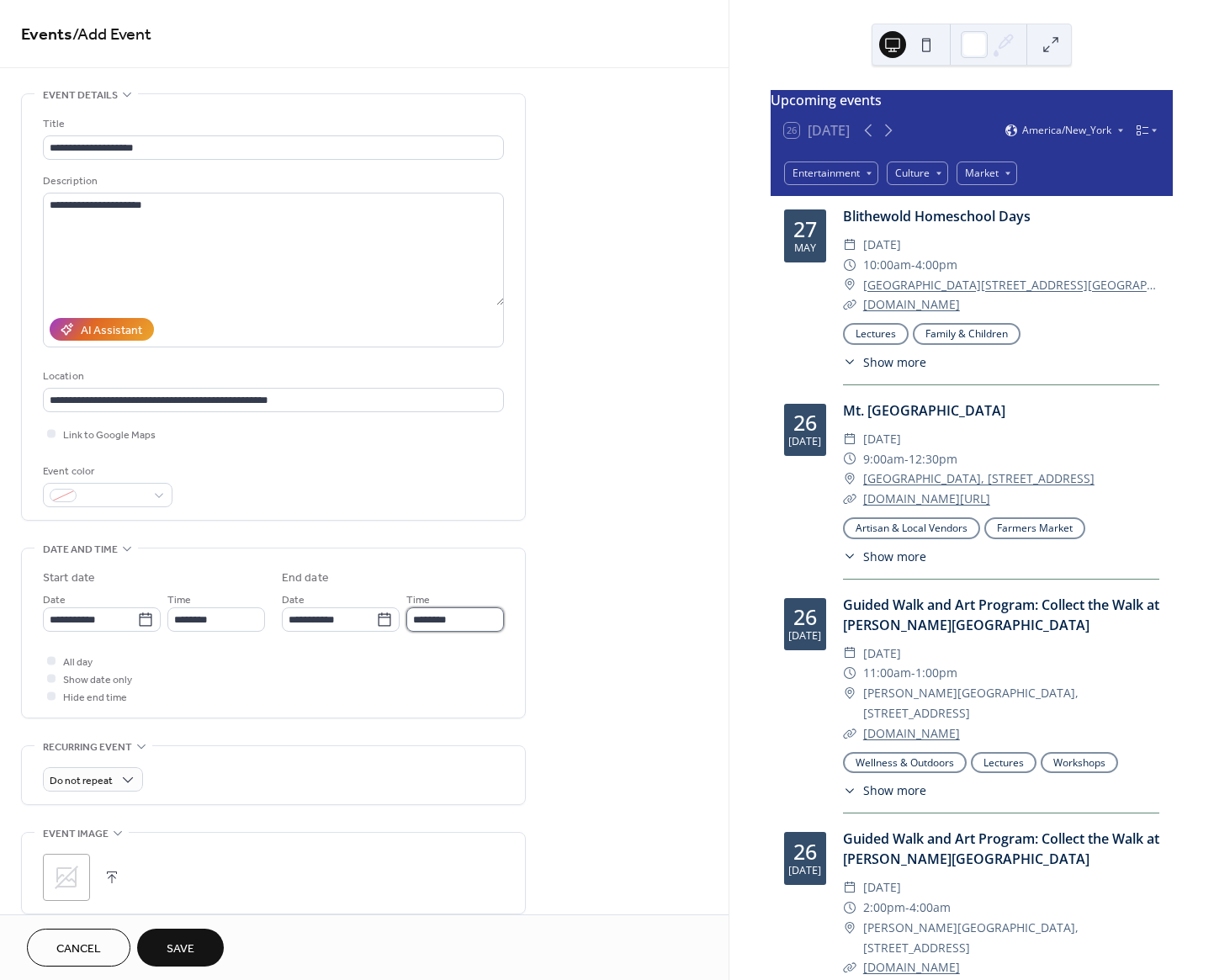 click on "********" at bounding box center (455, 619) 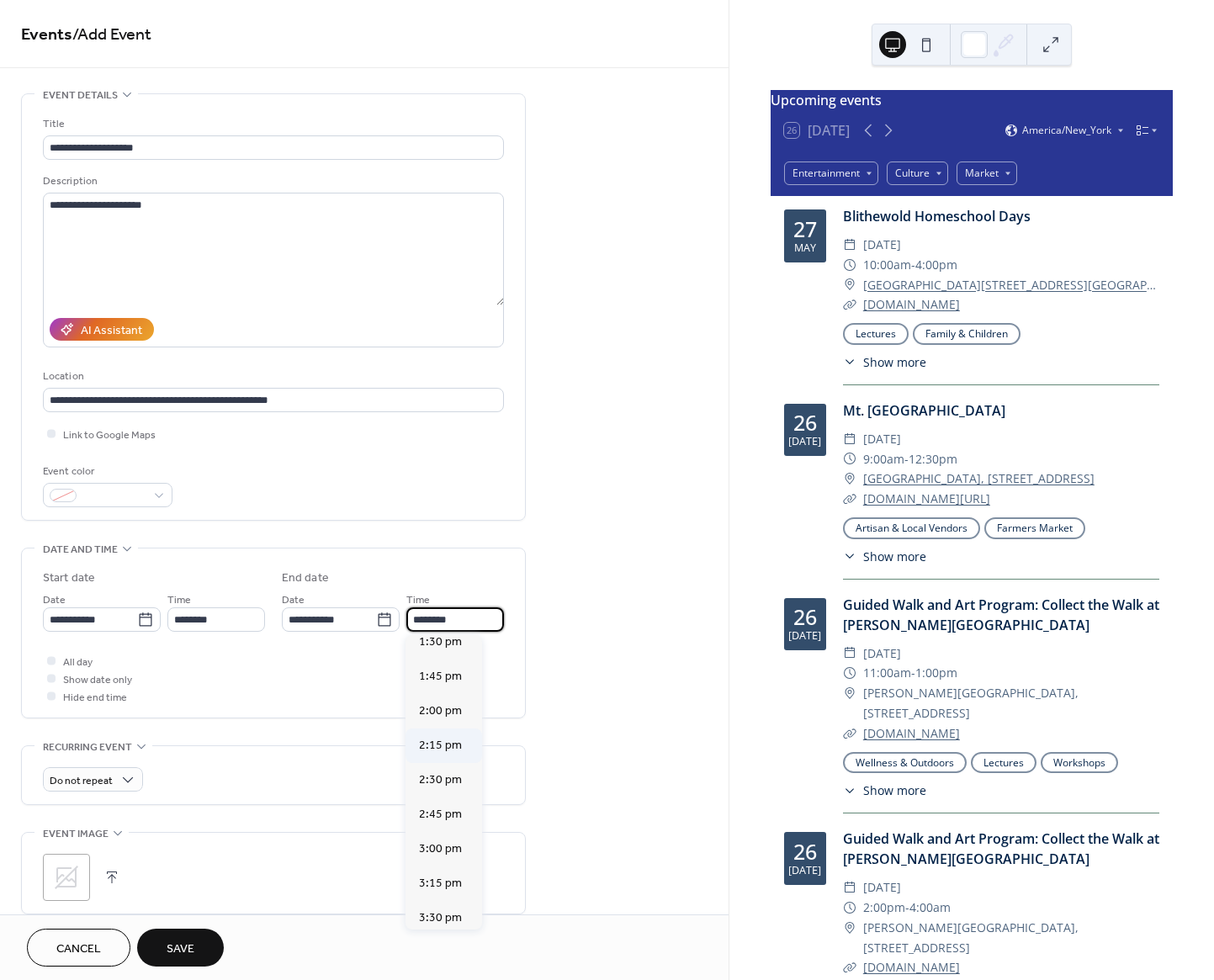 scroll, scrollTop: 452, scrollLeft: 0, axis: vertical 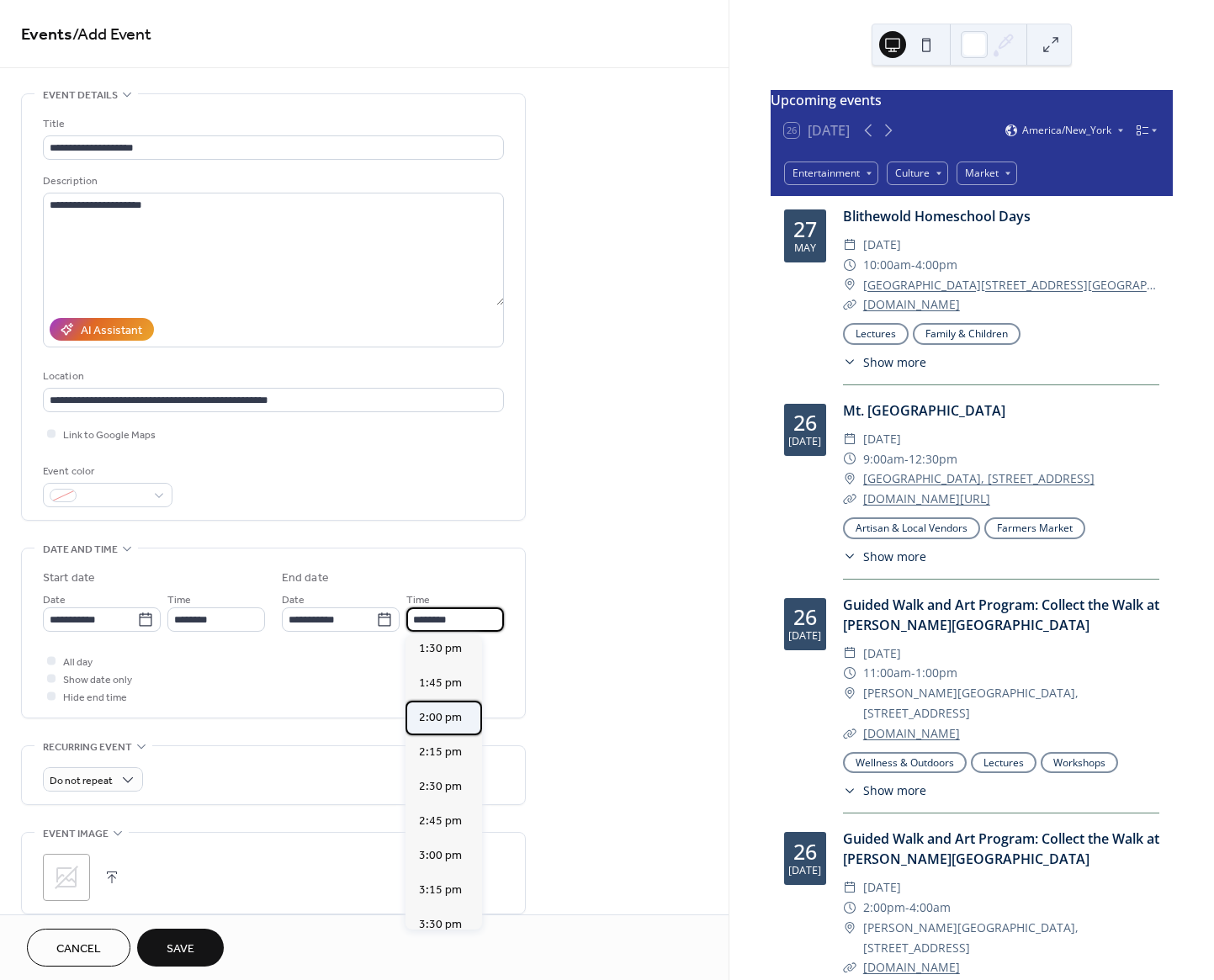 click on "2:00 pm" at bounding box center [440, 718] 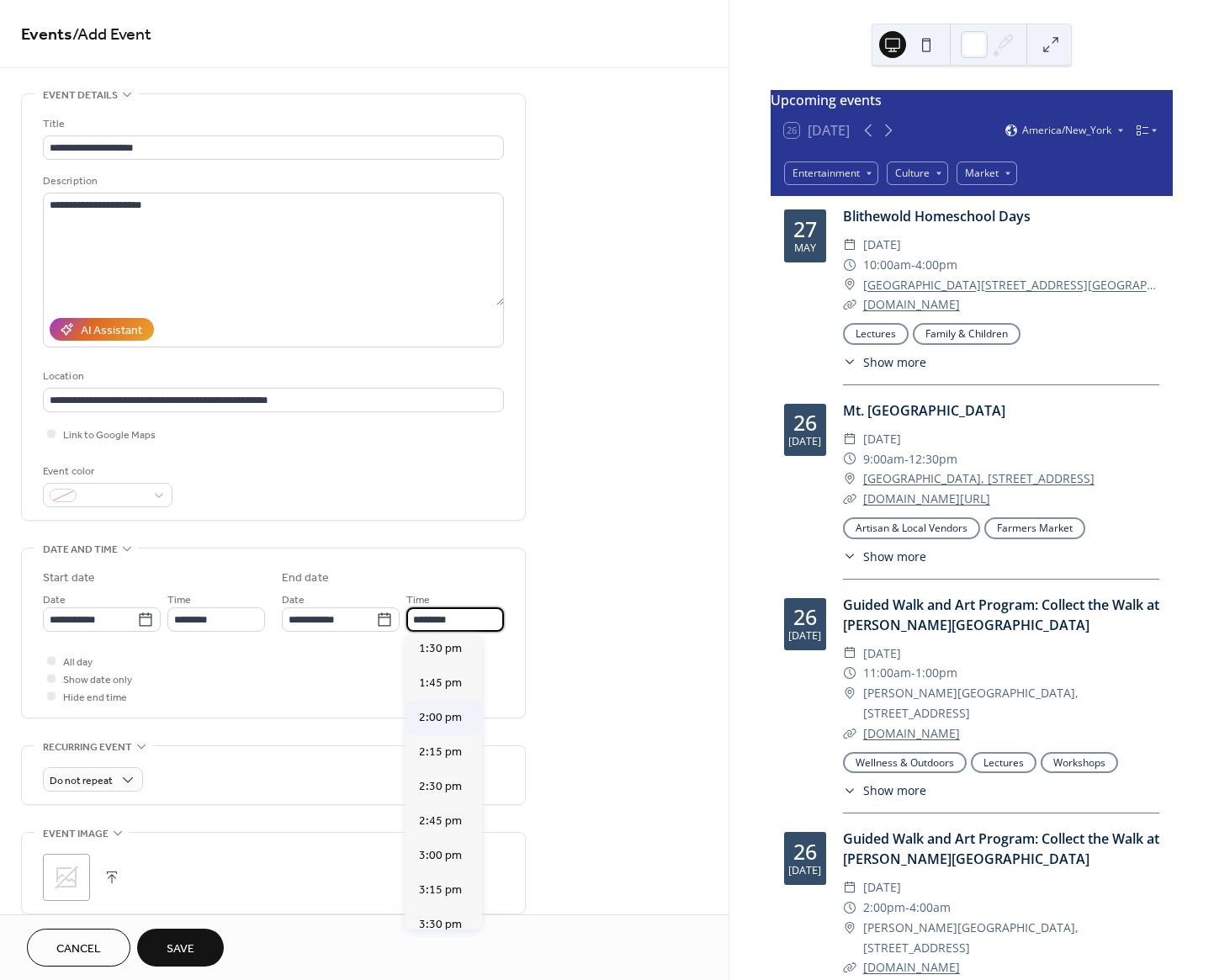 type on "*******" 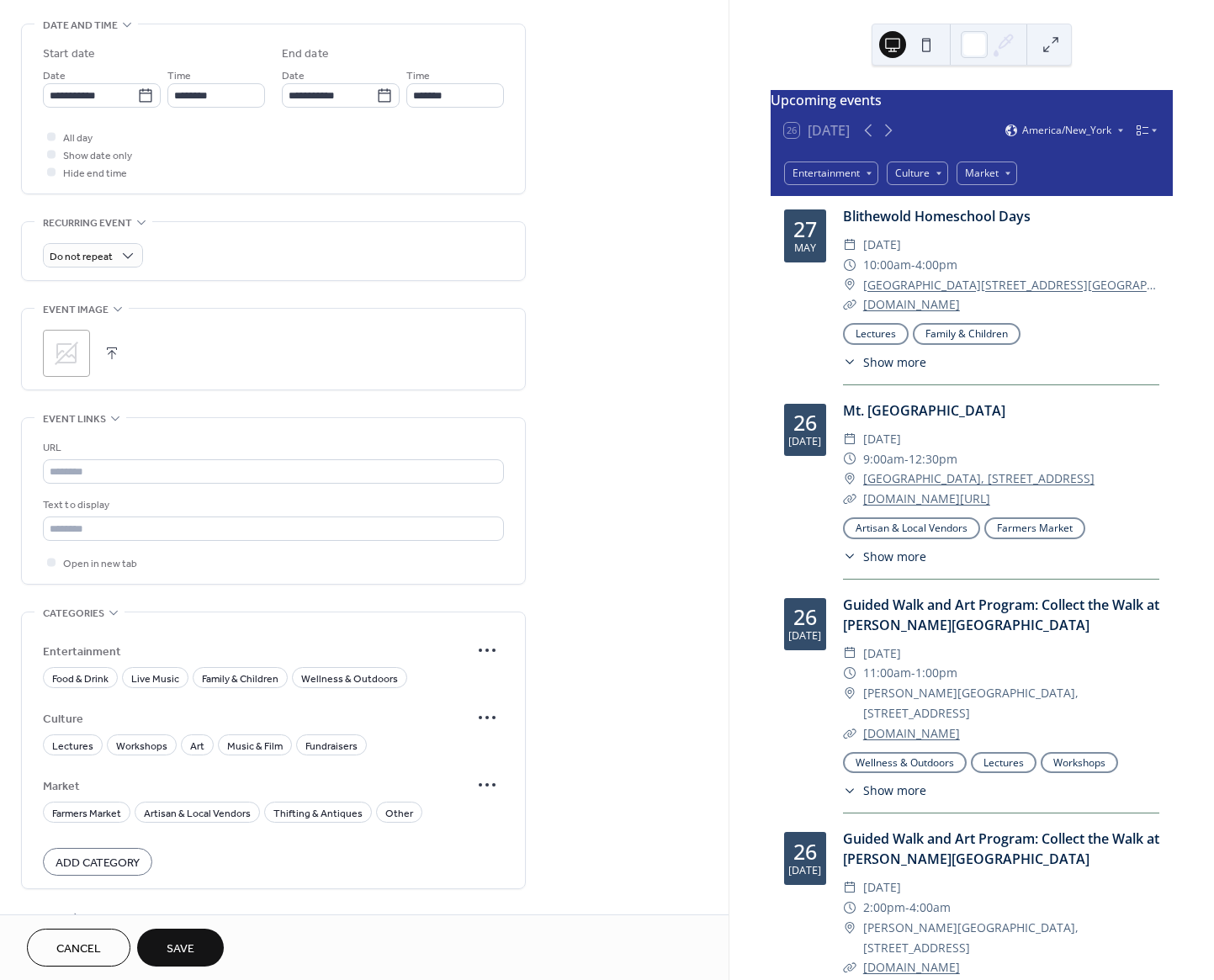 scroll, scrollTop: 578, scrollLeft: 0, axis: vertical 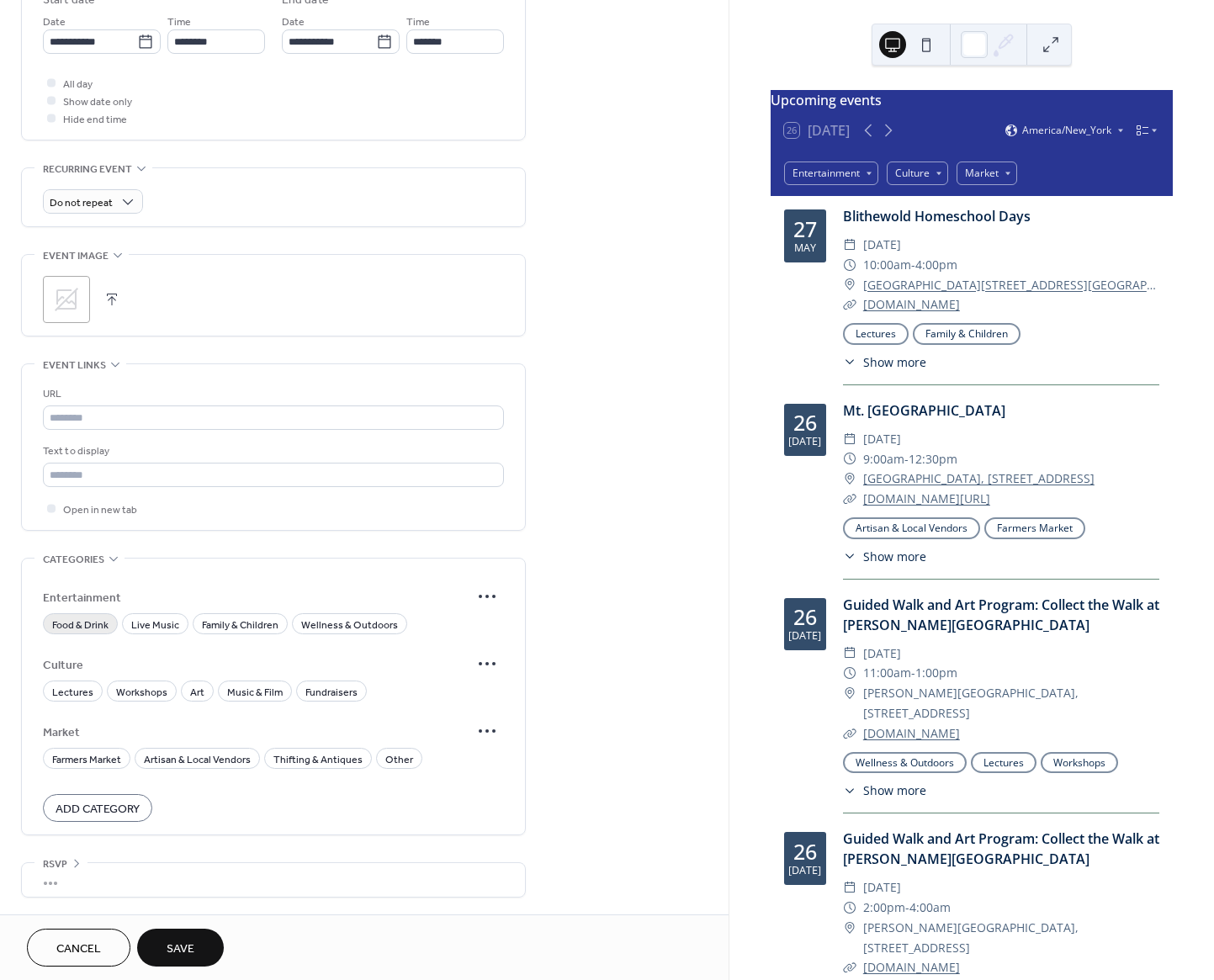 click on "Food & Drink" at bounding box center (80, 625) 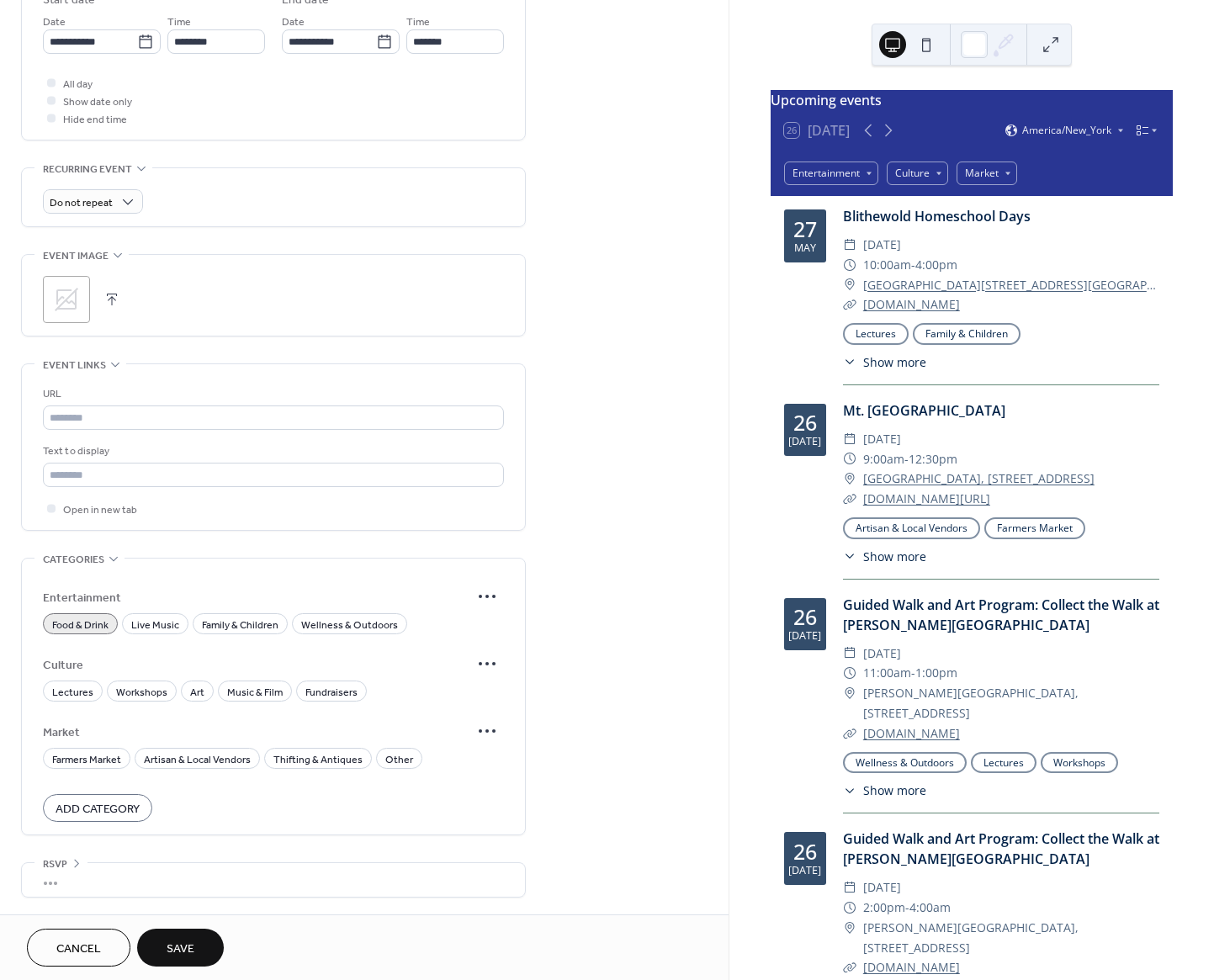 click on "Entertainment Food & Drink Live Music Family & Children Wellness & Outdoors Culture Lectures Workshops Art Music & Film Fundraisers Market Farmers Market Artisan & Local Vendors Thifting & Antiques Other Add Category" at bounding box center (273, 701) 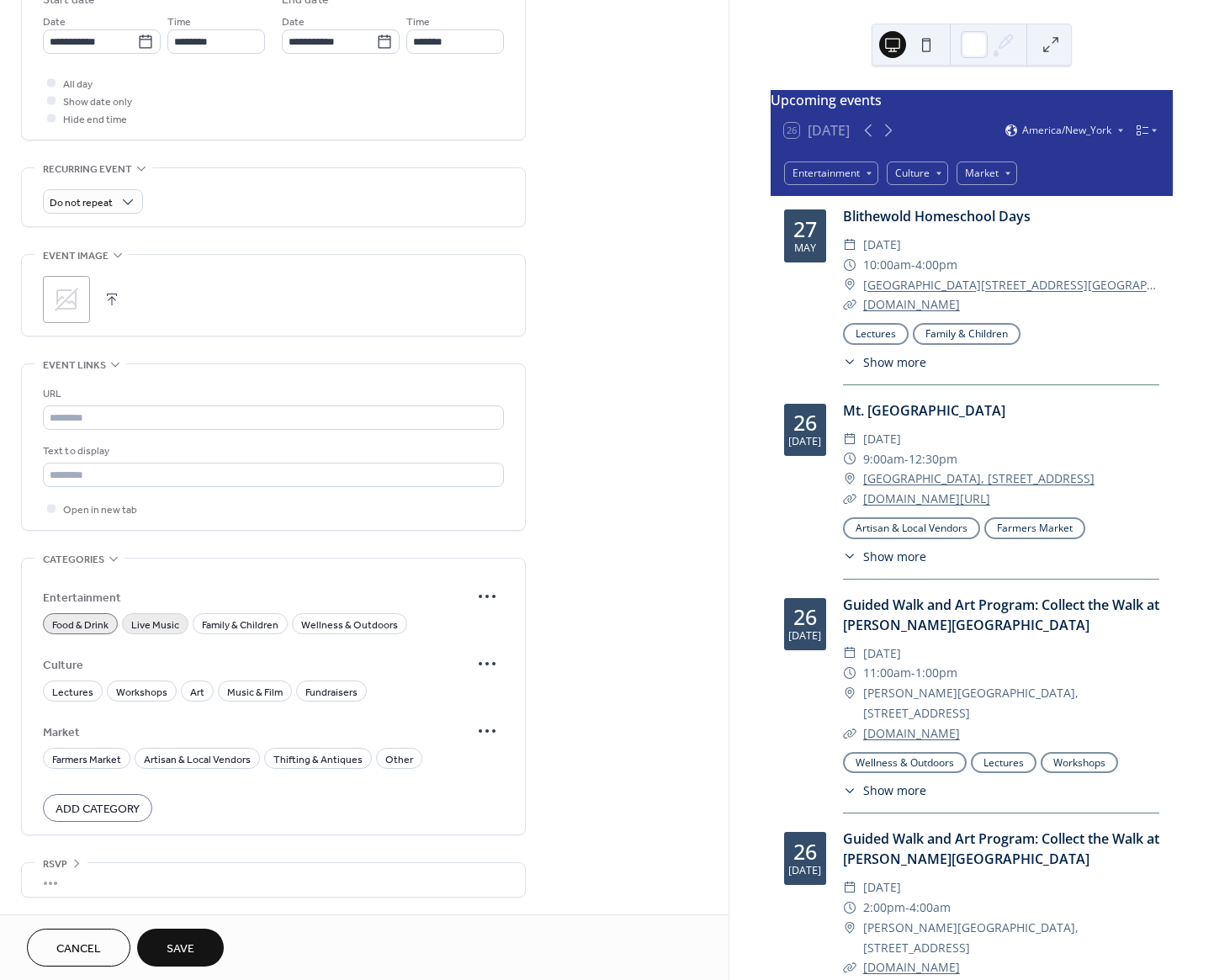 click on "Live Music" at bounding box center [155, 625] 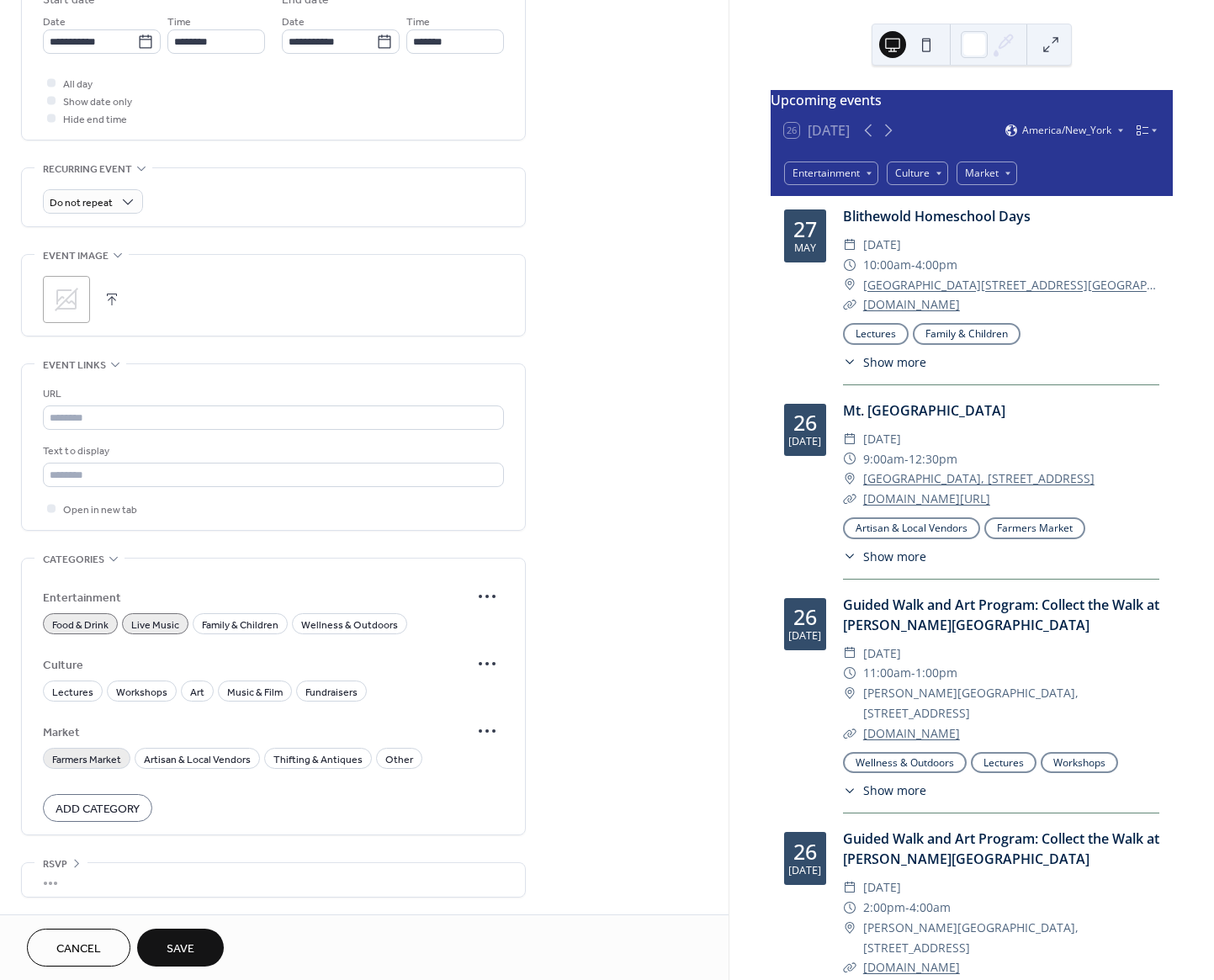 click on "Farmers Market" at bounding box center [87, 760] 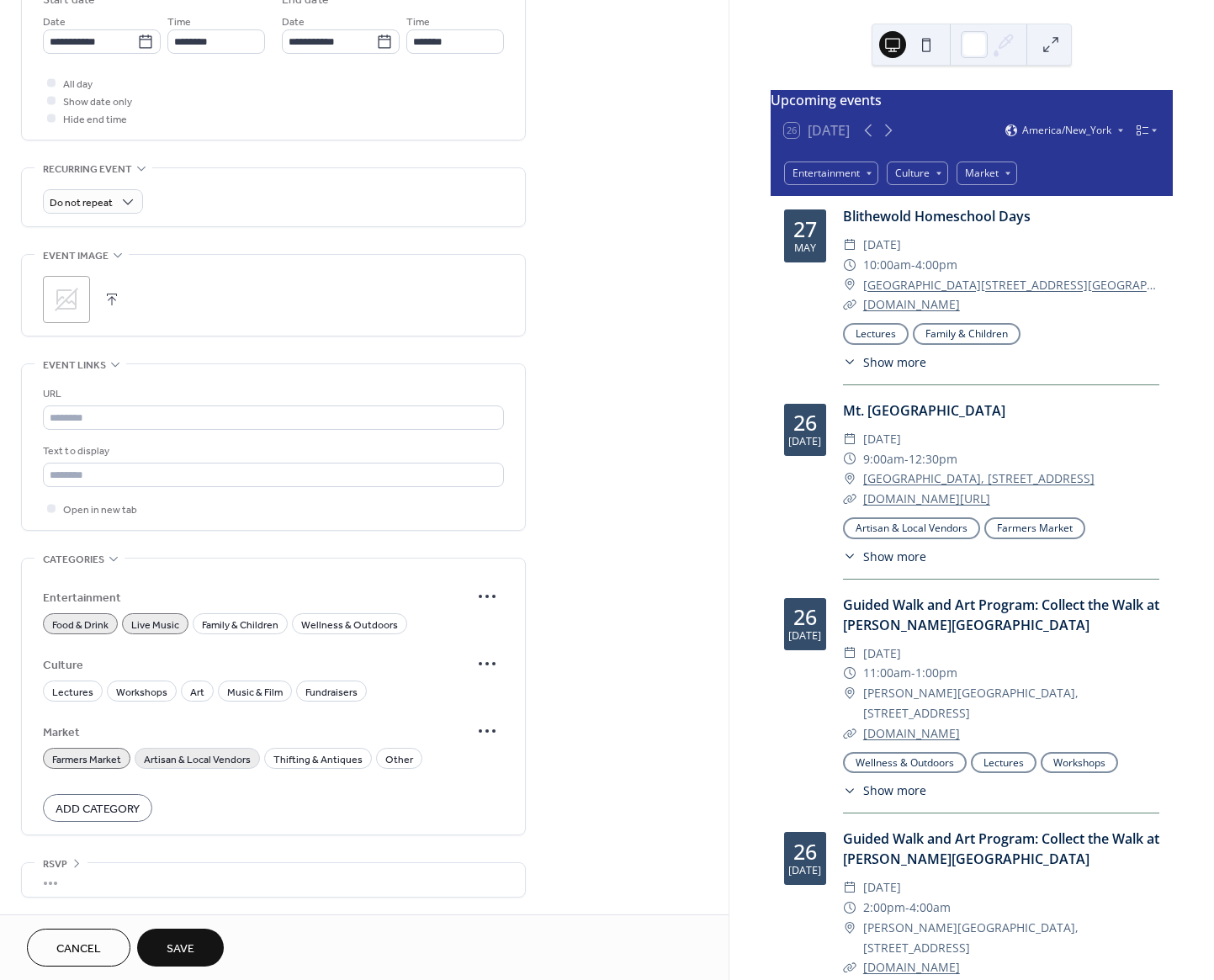 click on "Artisan & Local Vendors" at bounding box center [197, 760] 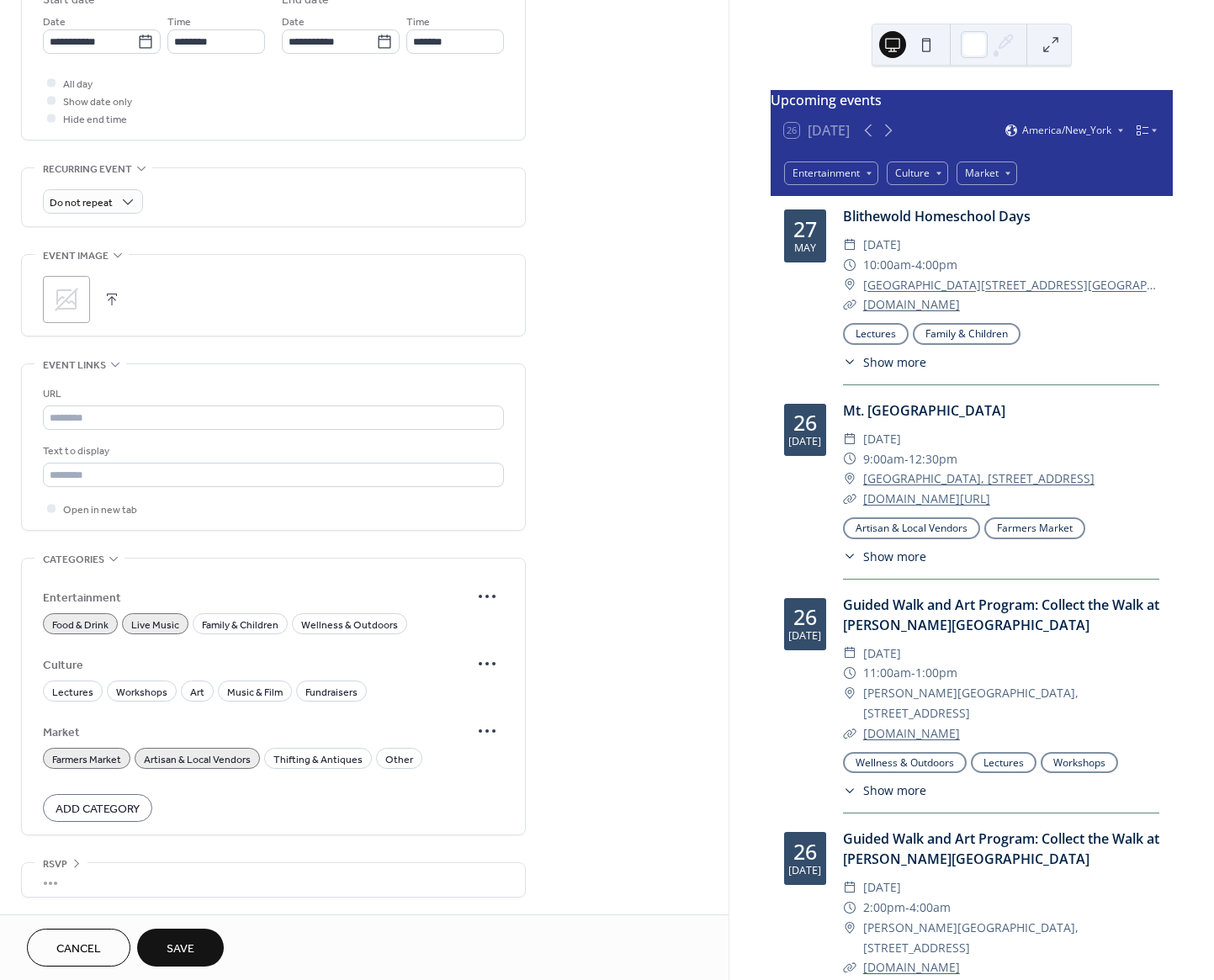 drag, startPoint x: 204, startPoint y: 955, endPoint x: 214, endPoint y: 595, distance: 360.13886 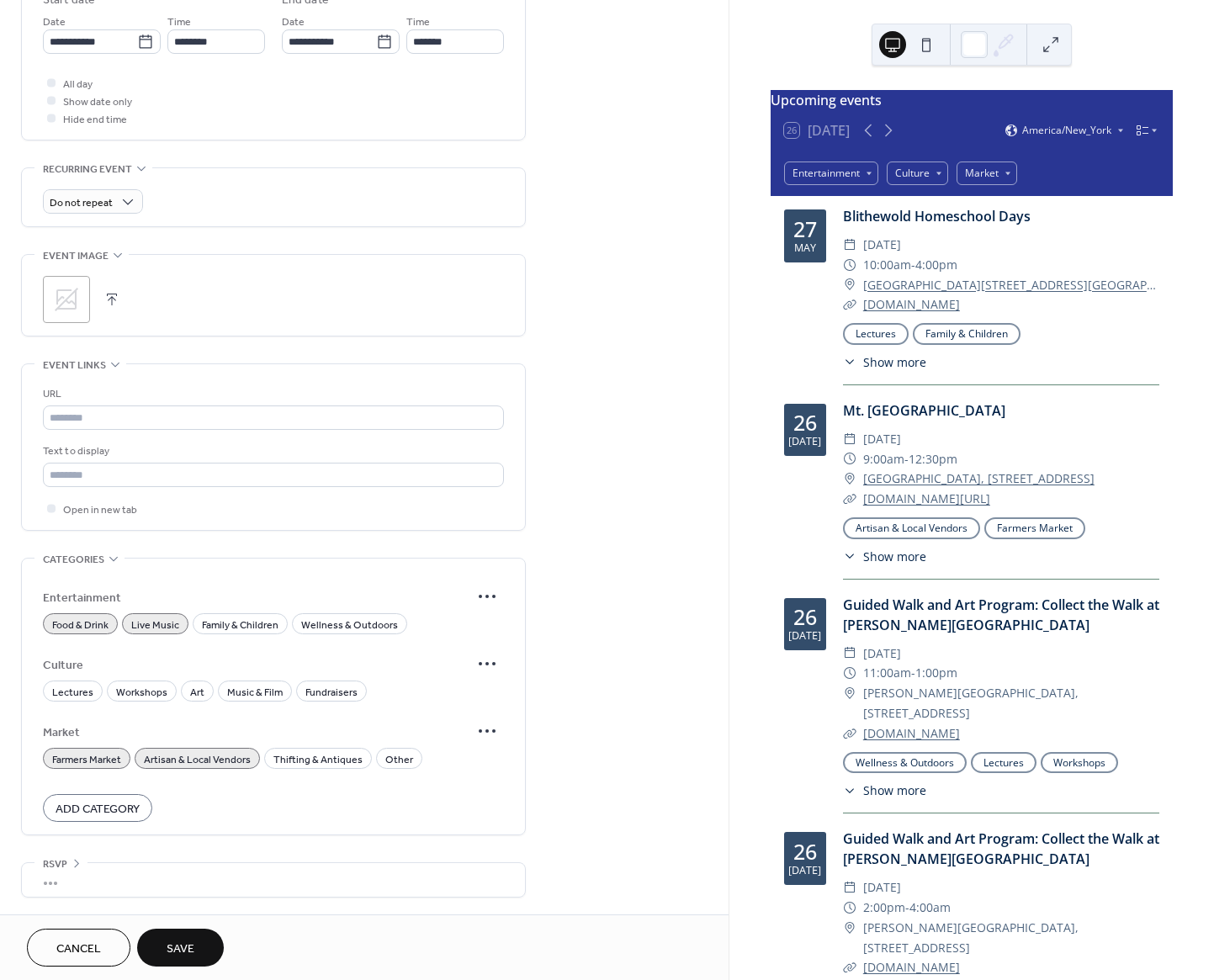click on "**********" at bounding box center (364, 490) 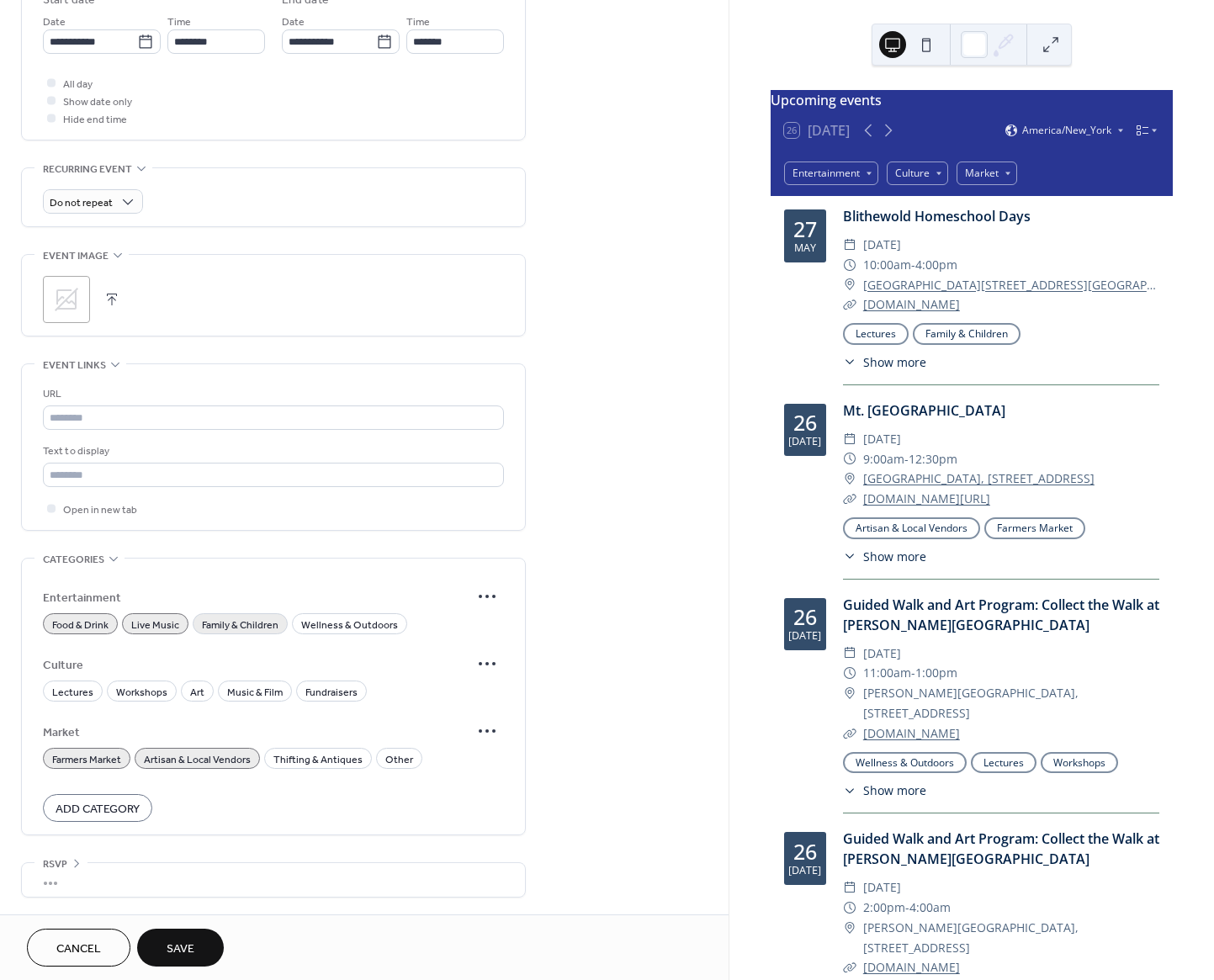 click on "Family & Children" at bounding box center [240, 625] 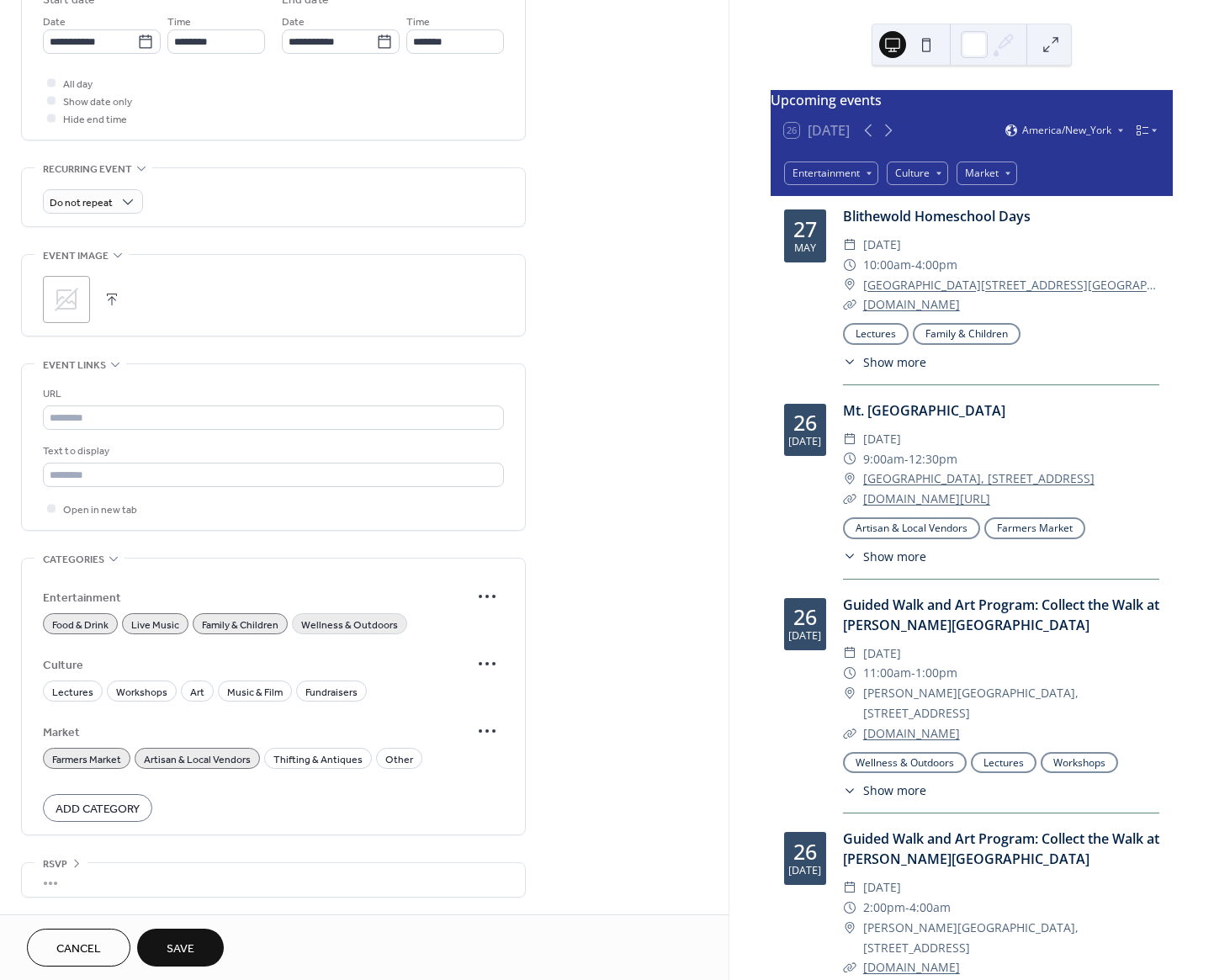 click on "Wellness & Outdoors" at bounding box center (349, 625) 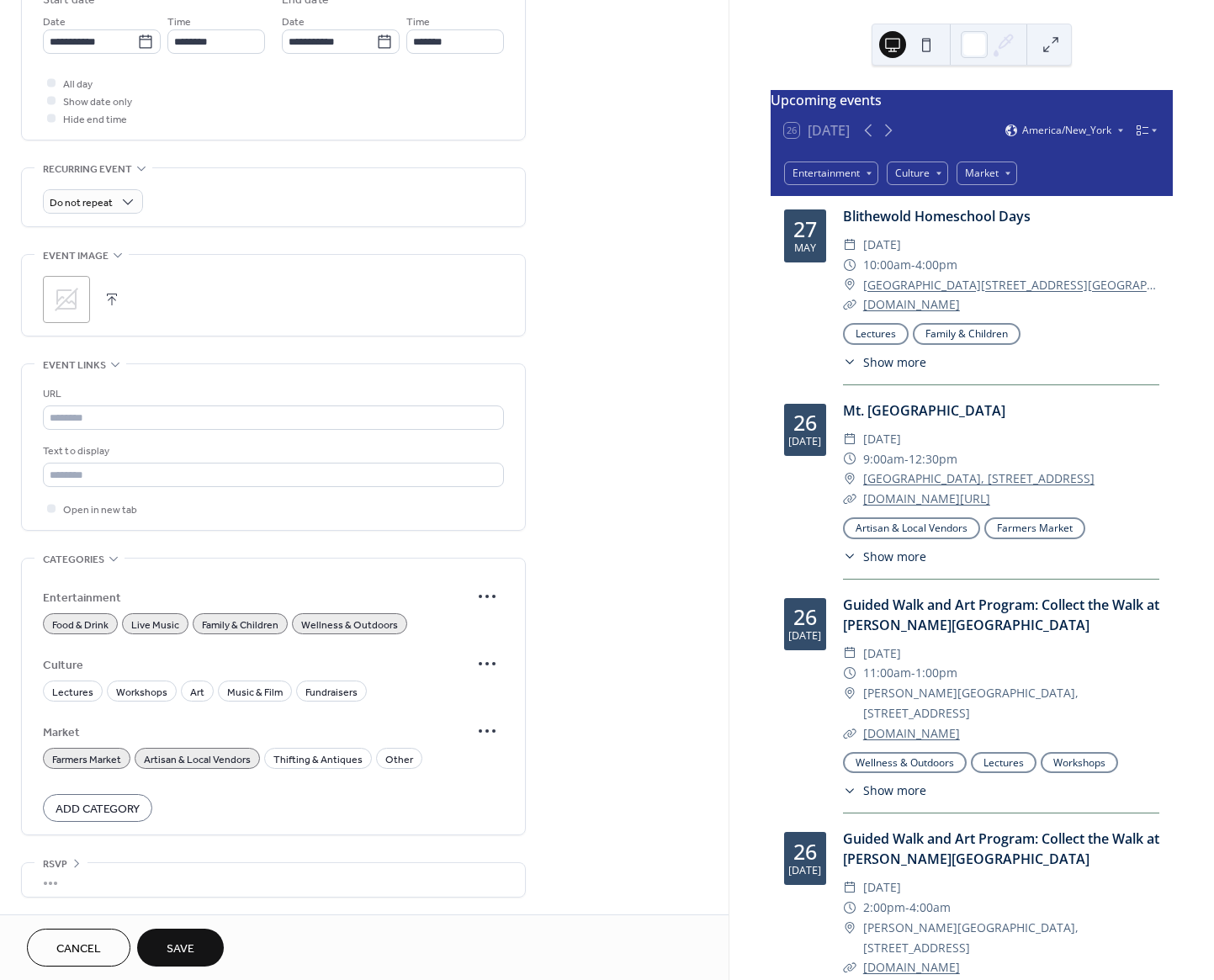 click on "Save" at bounding box center [180, 947] 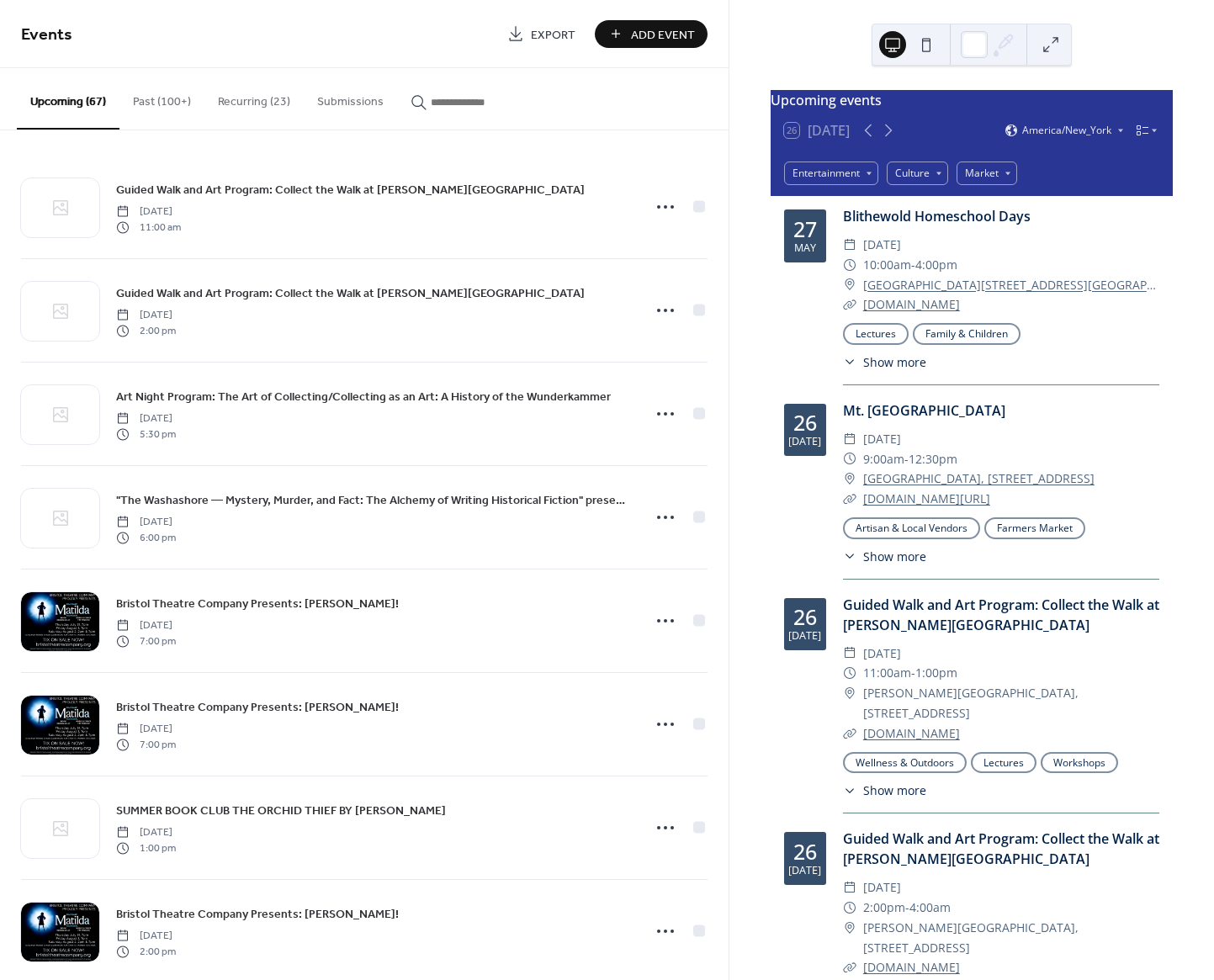 click on "Add Event" at bounding box center [651, 34] 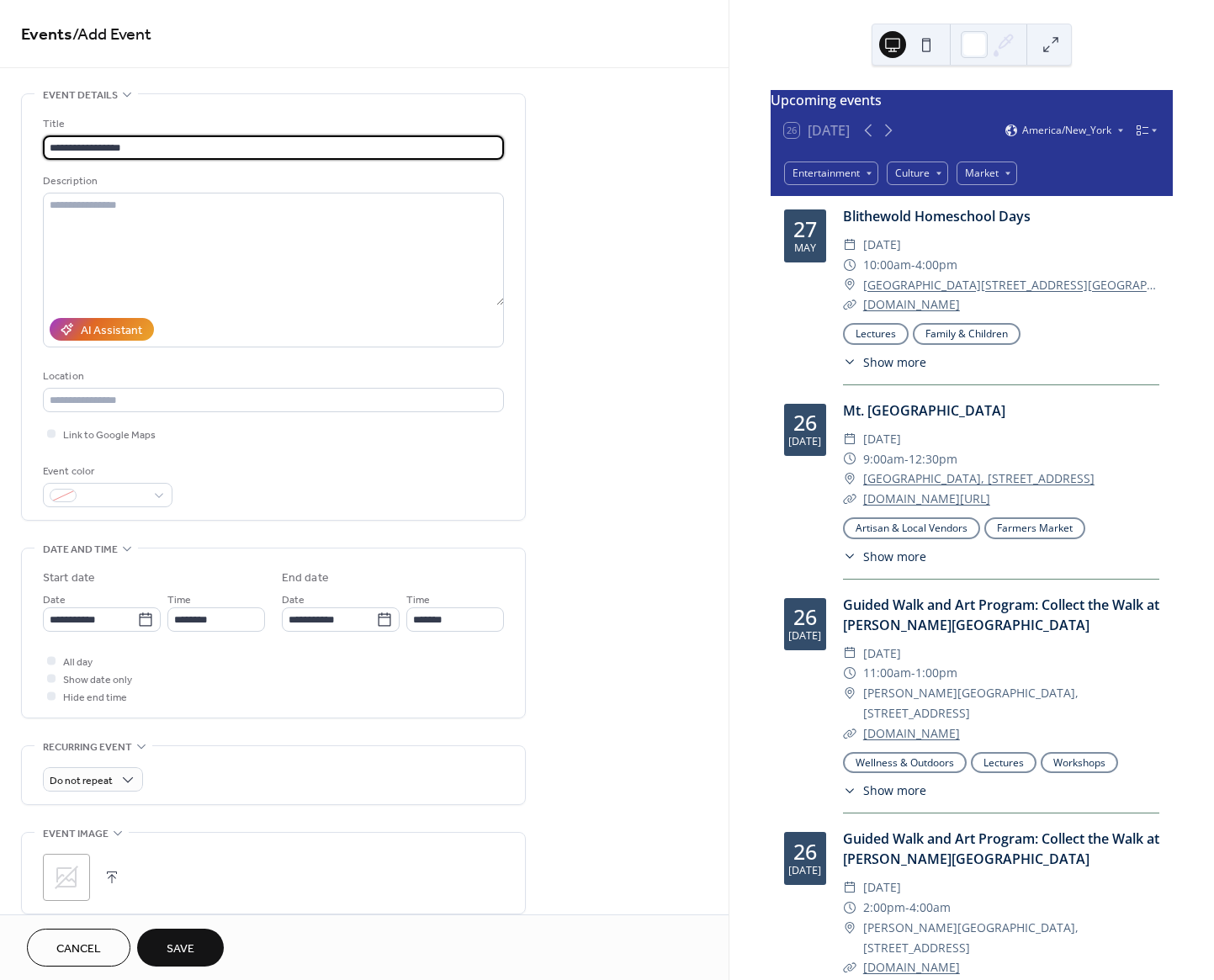 type on "**********" 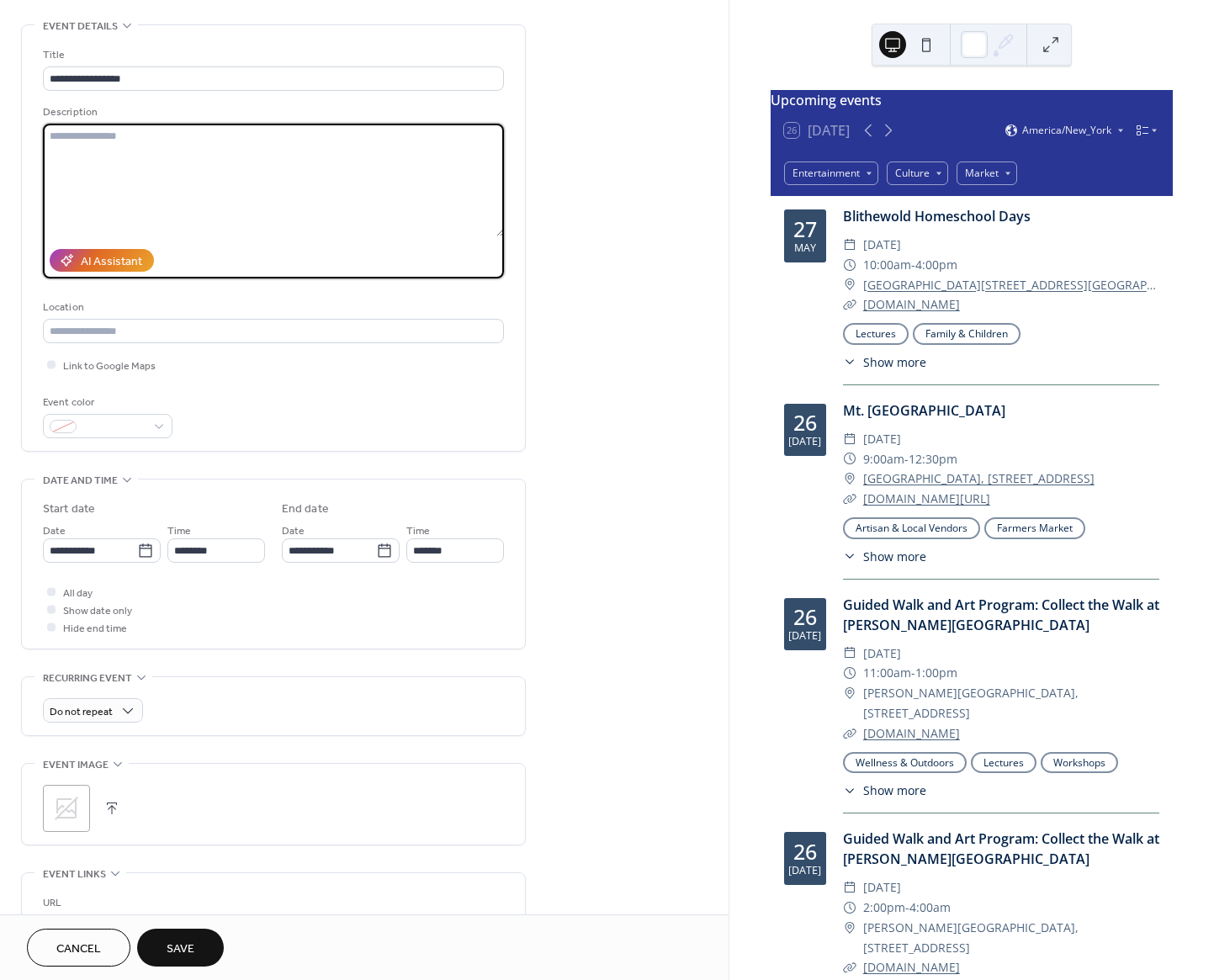scroll, scrollTop: 74, scrollLeft: 0, axis: vertical 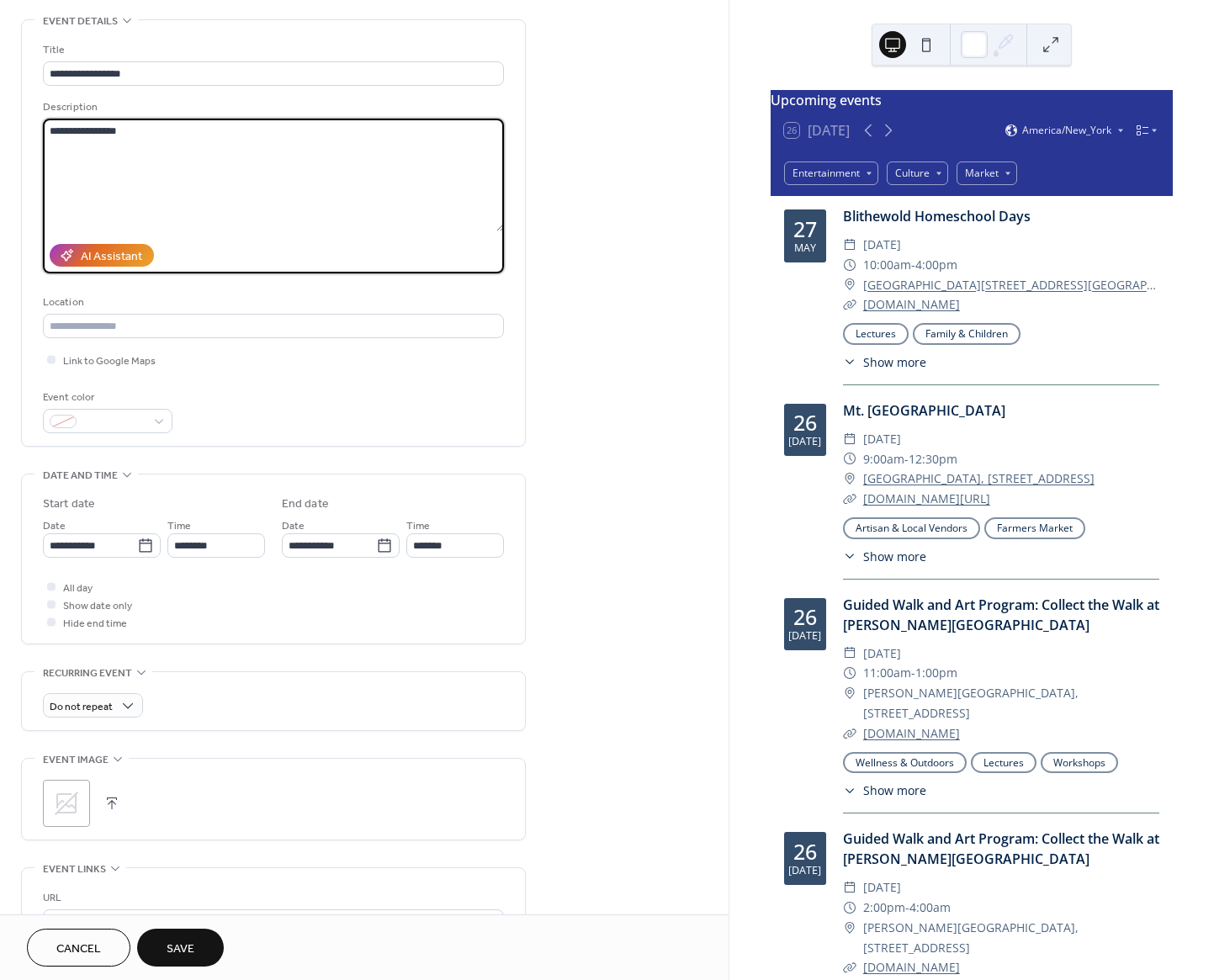 type on "**********" 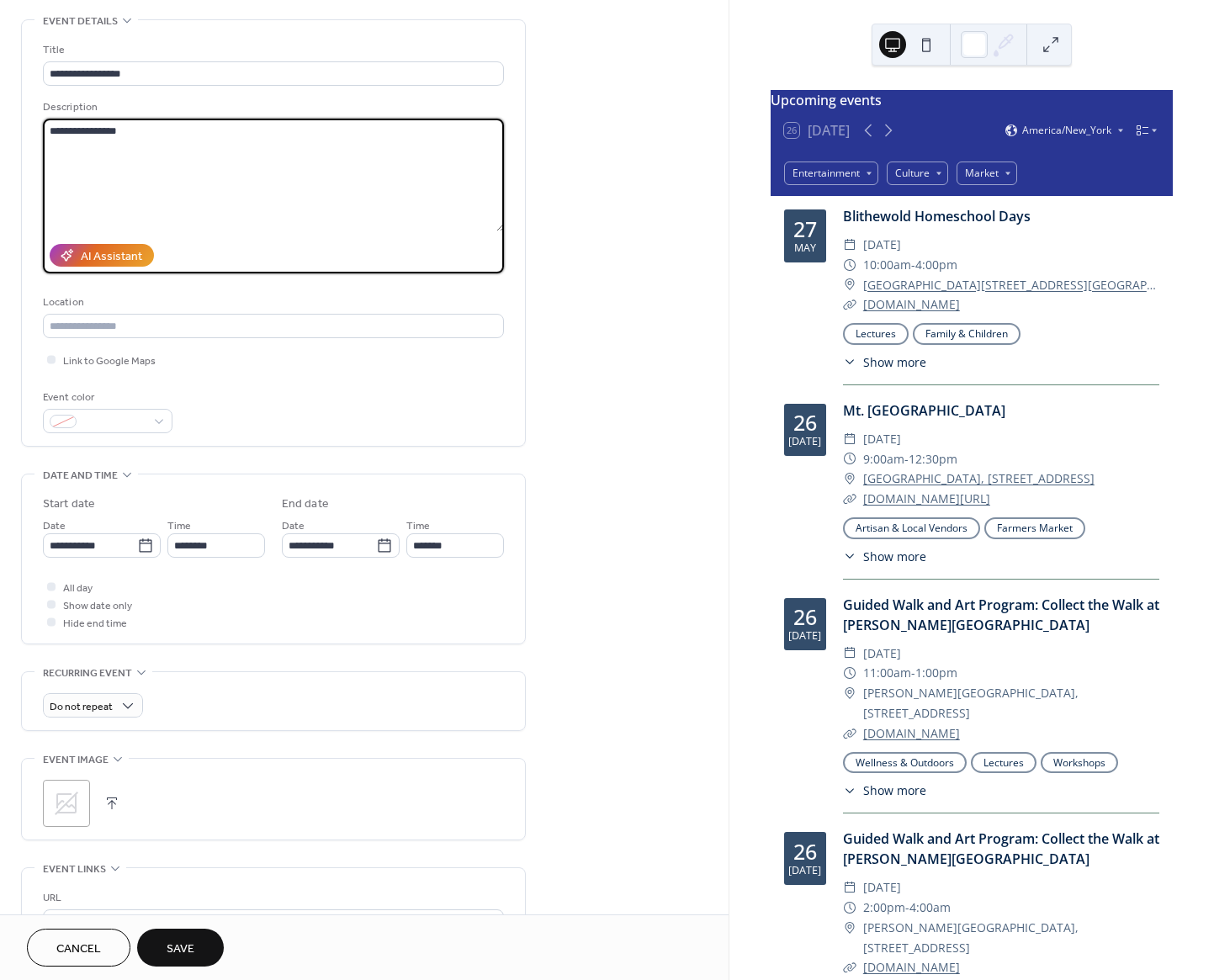 click on "Location" at bounding box center [273, 315] 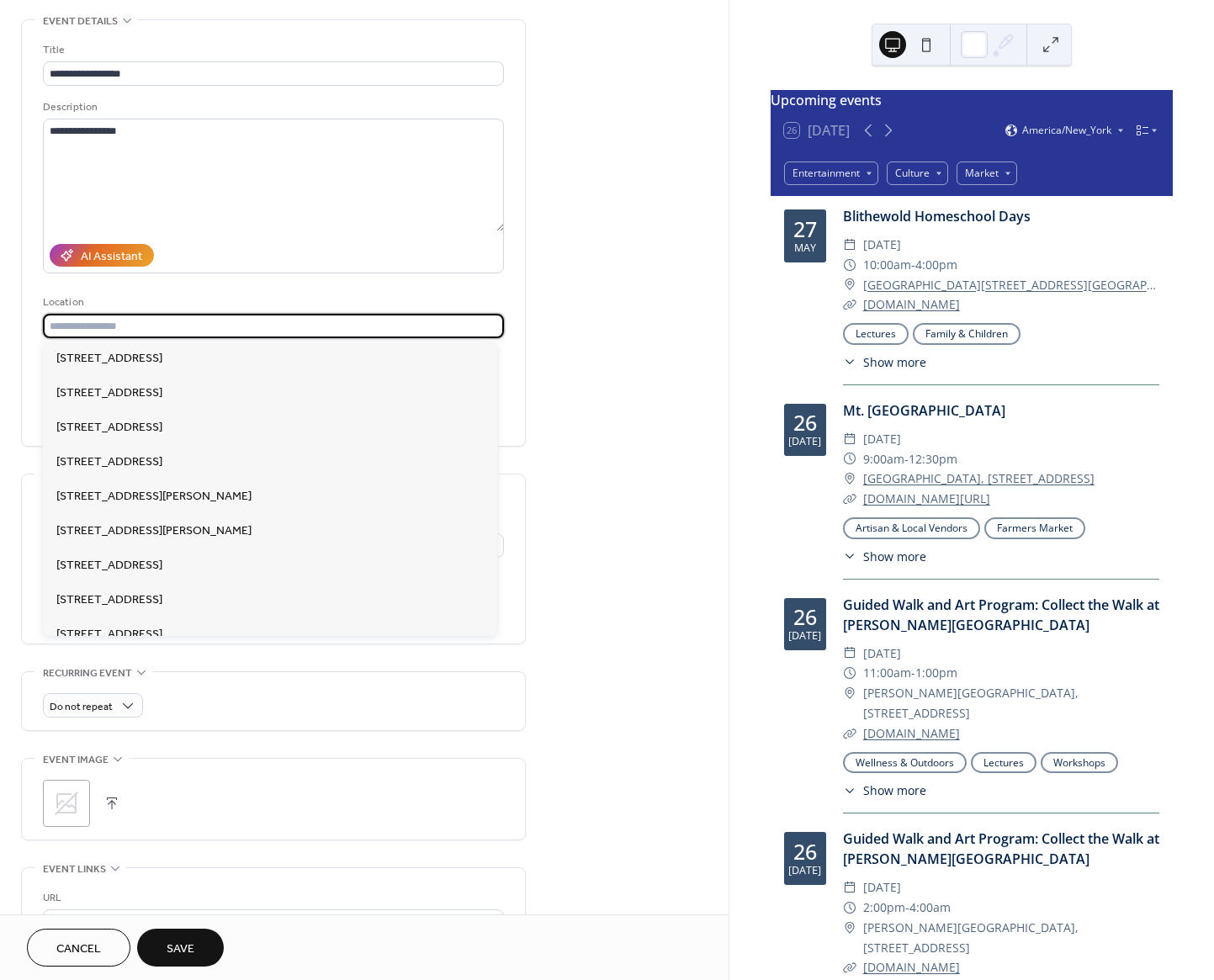 click at bounding box center (273, 326) 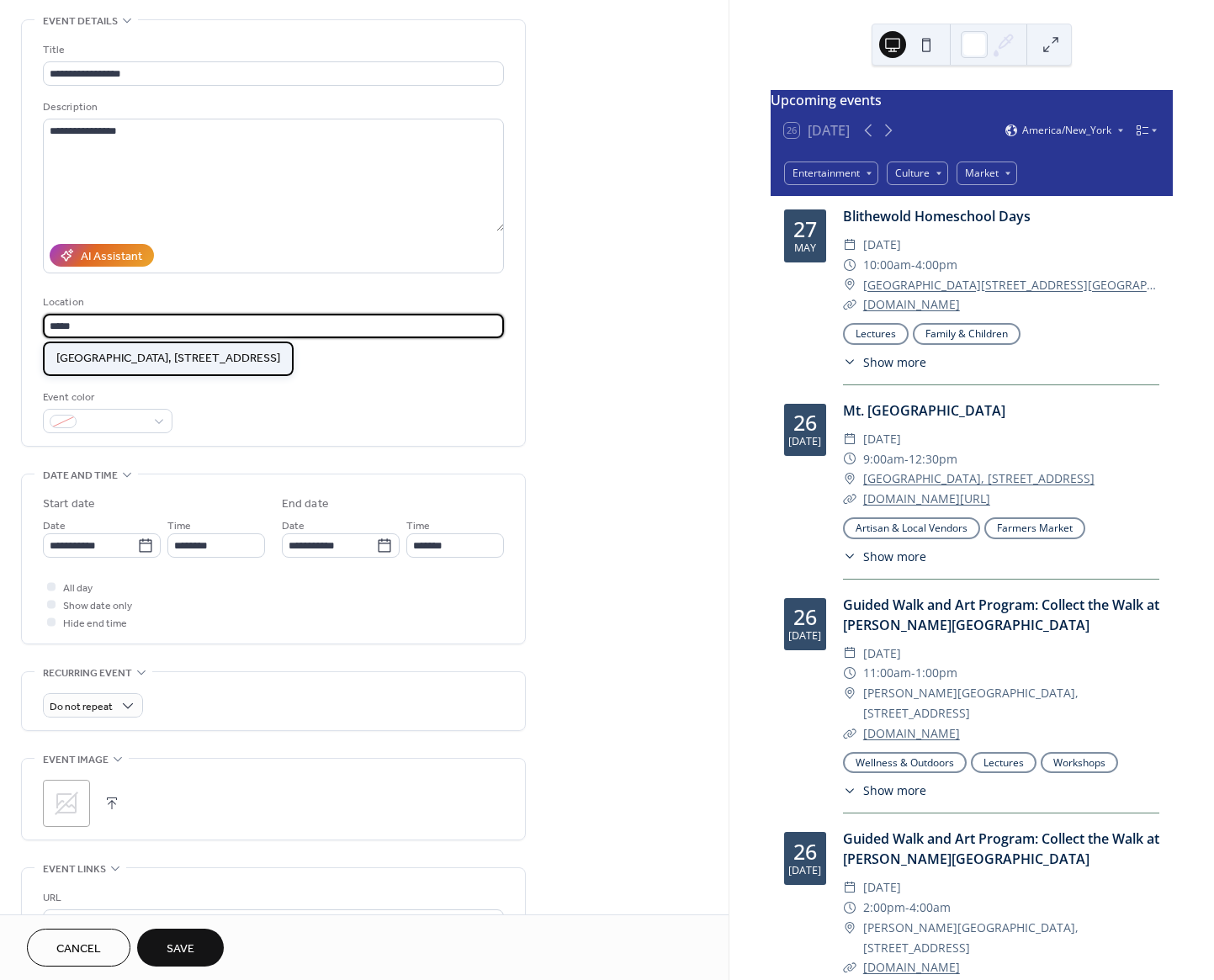 click on "[GEOGRAPHIC_DATA], [STREET_ADDRESS]" at bounding box center (168, 358) 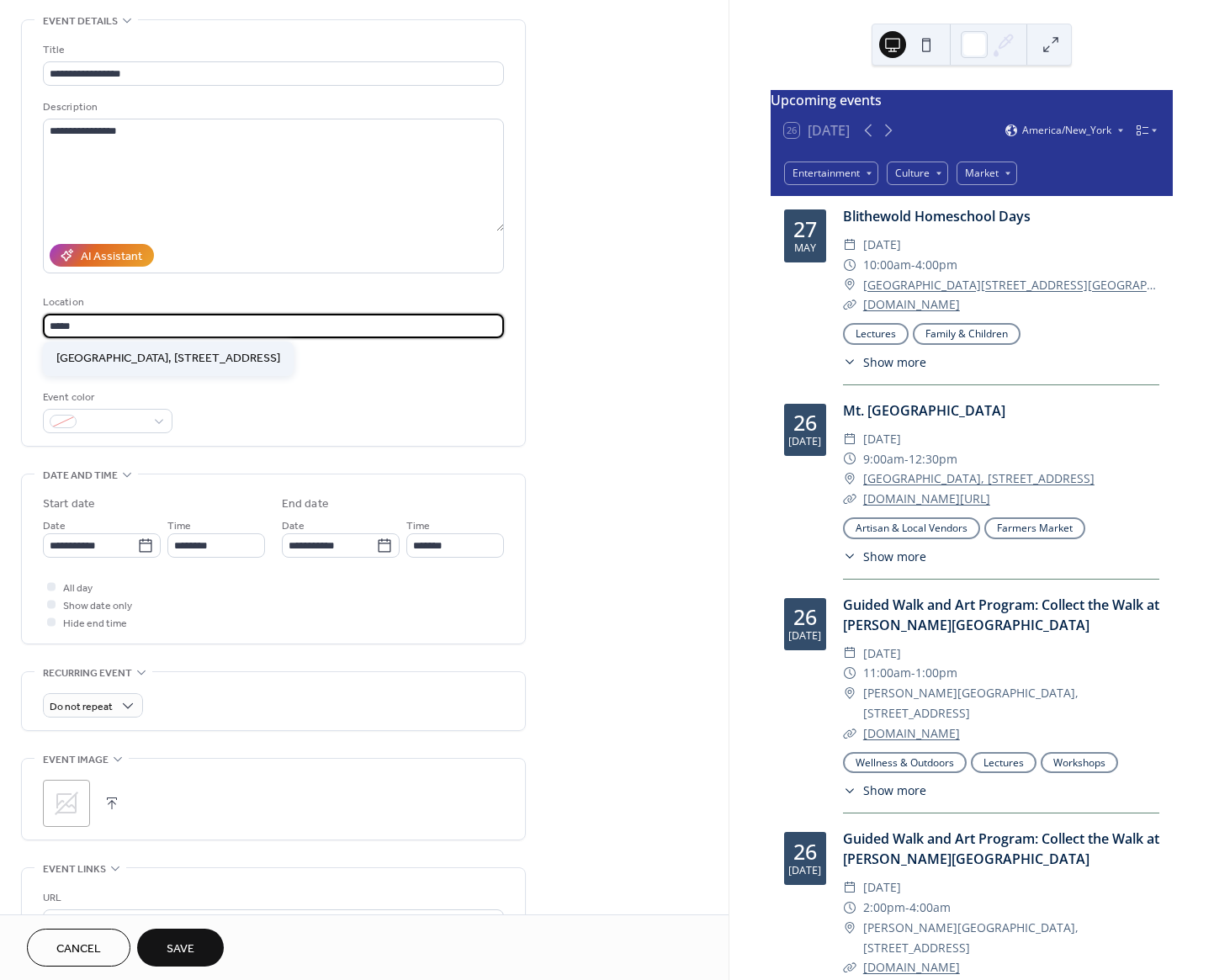 type on "**********" 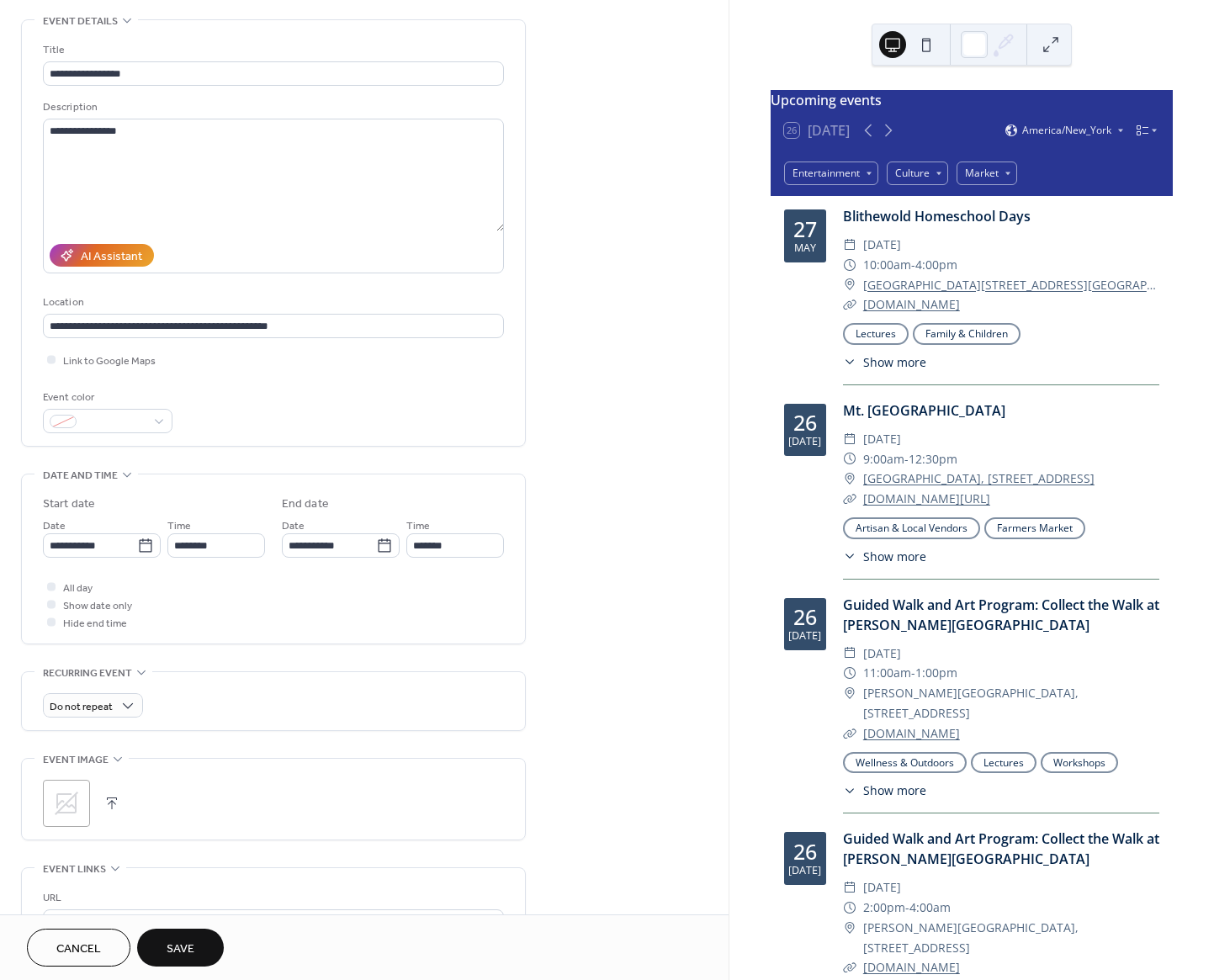 scroll, scrollTop: 211, scrollLeft: 0, axis: vertical 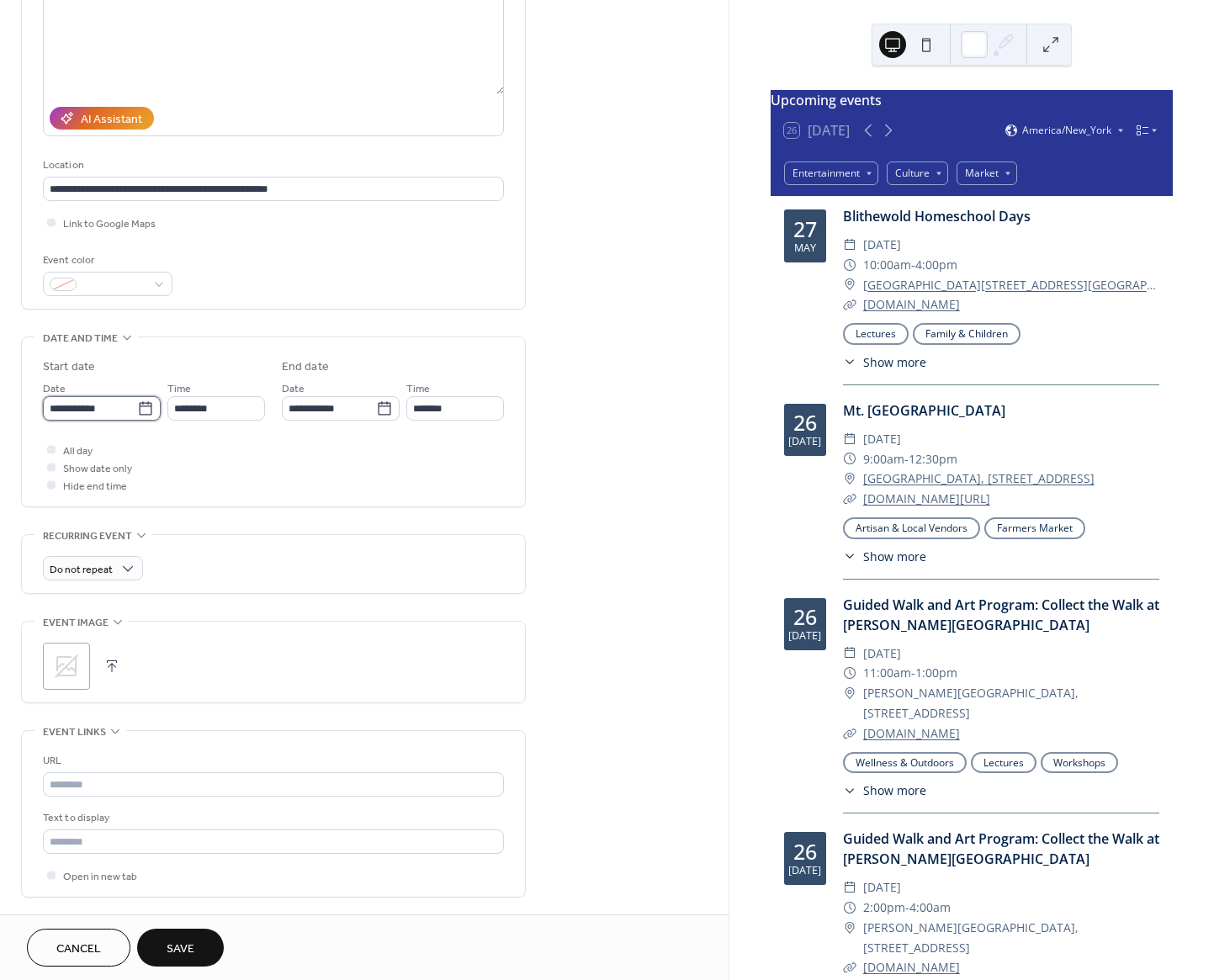 click on "**********" at bounding box center [90, 408] 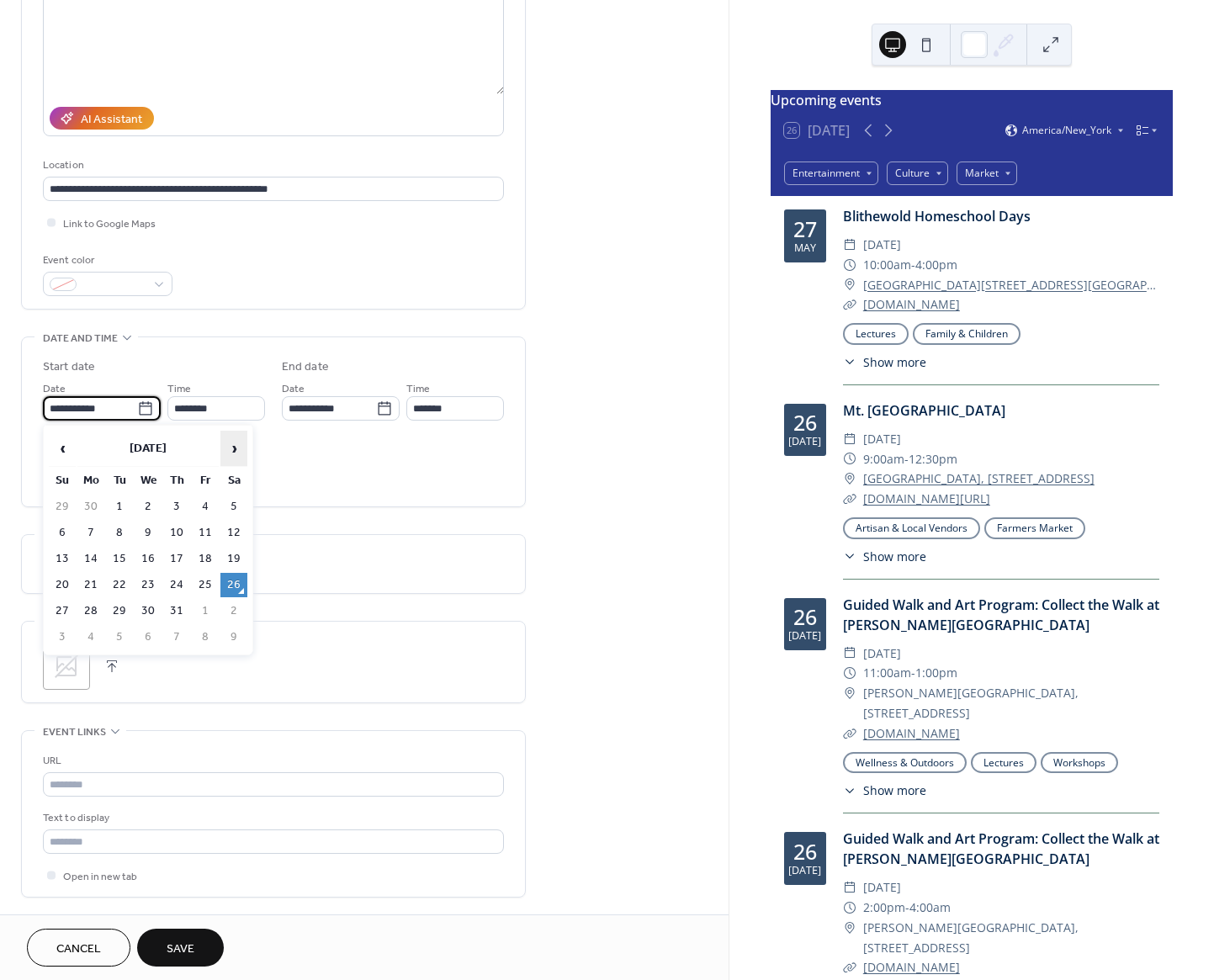 click on "›" at bounding box center (234, 448) 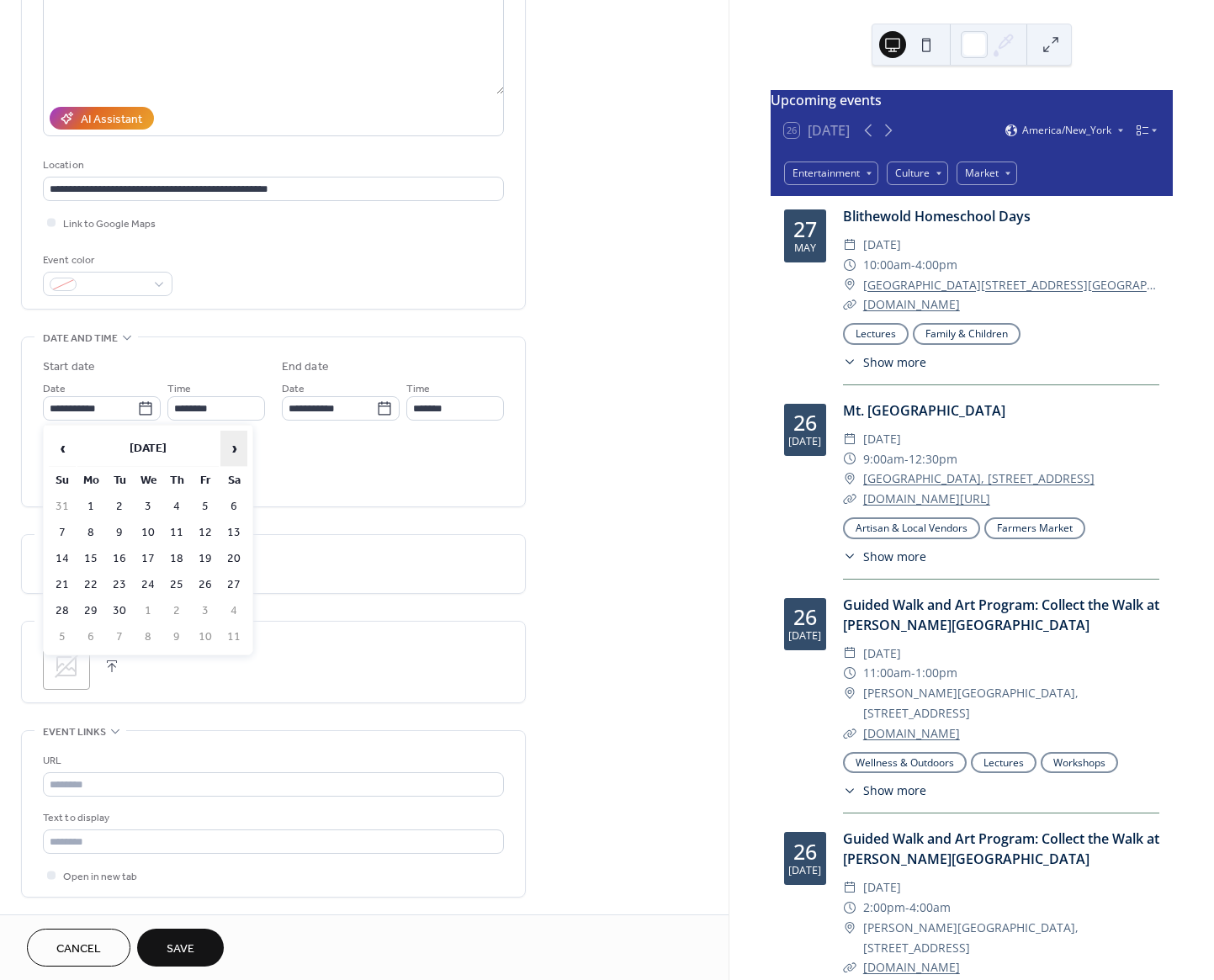 click on "›" at bounding box center (234, 448) 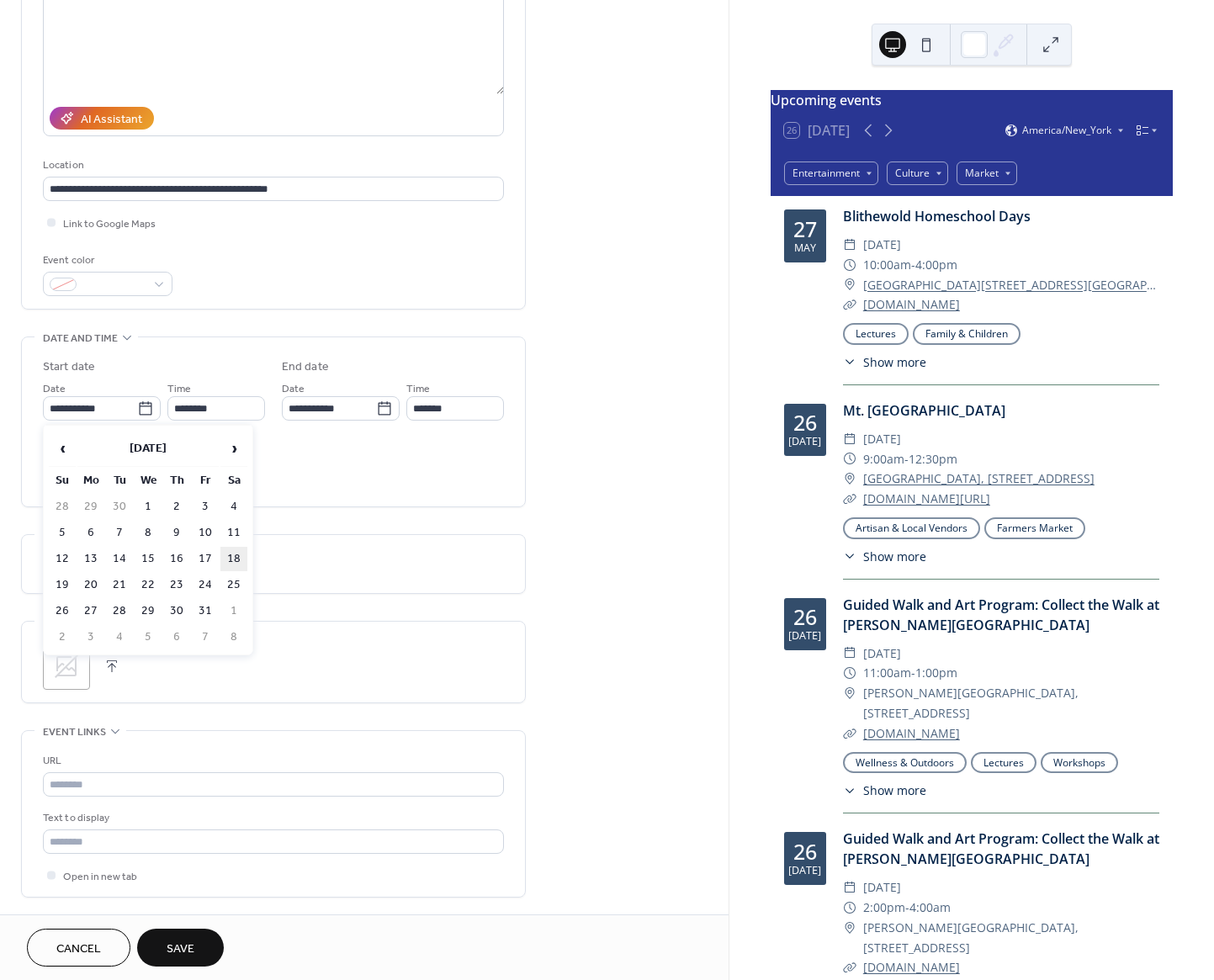 click on "18" at bounding box center [234, 559] 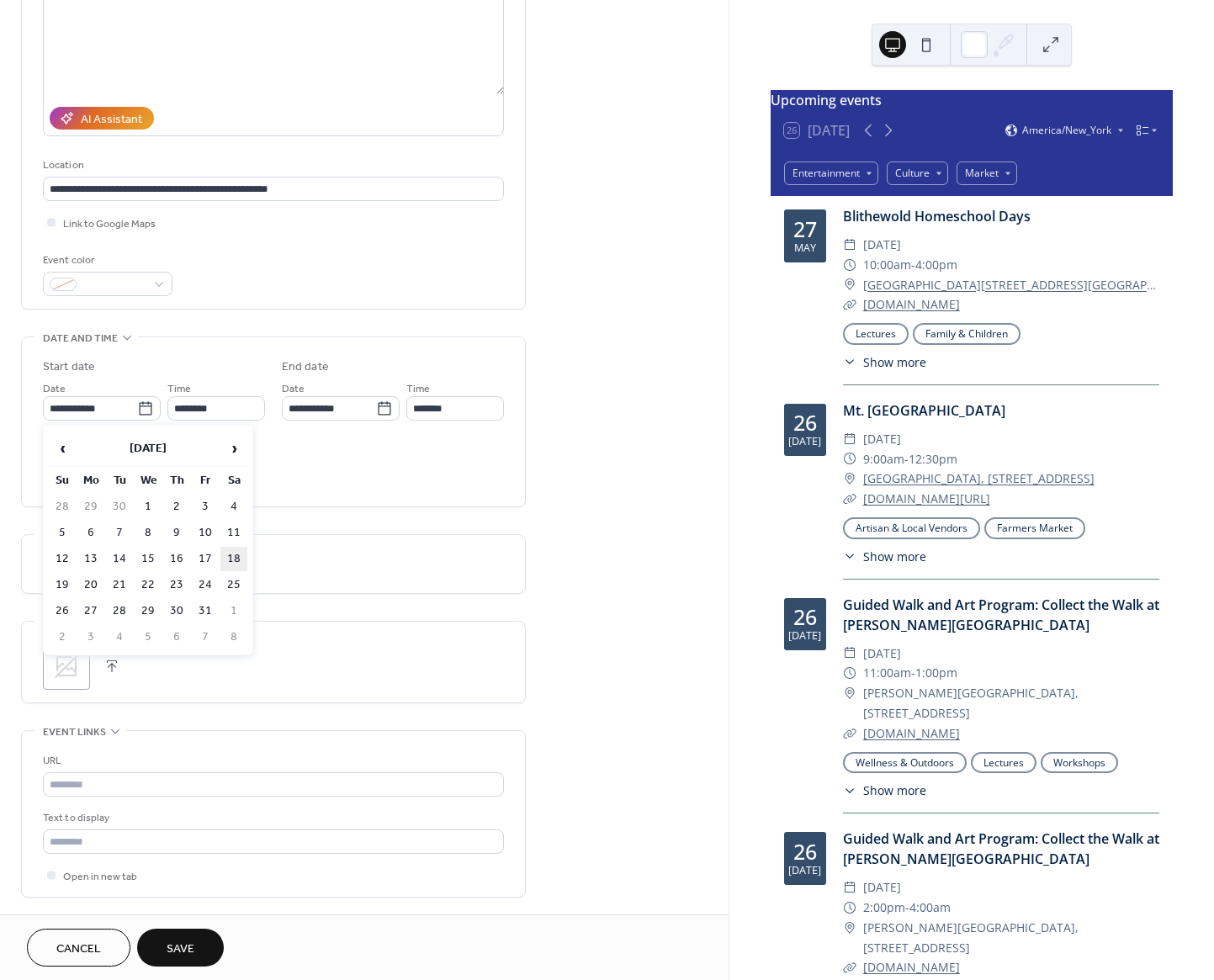 type on "**********" 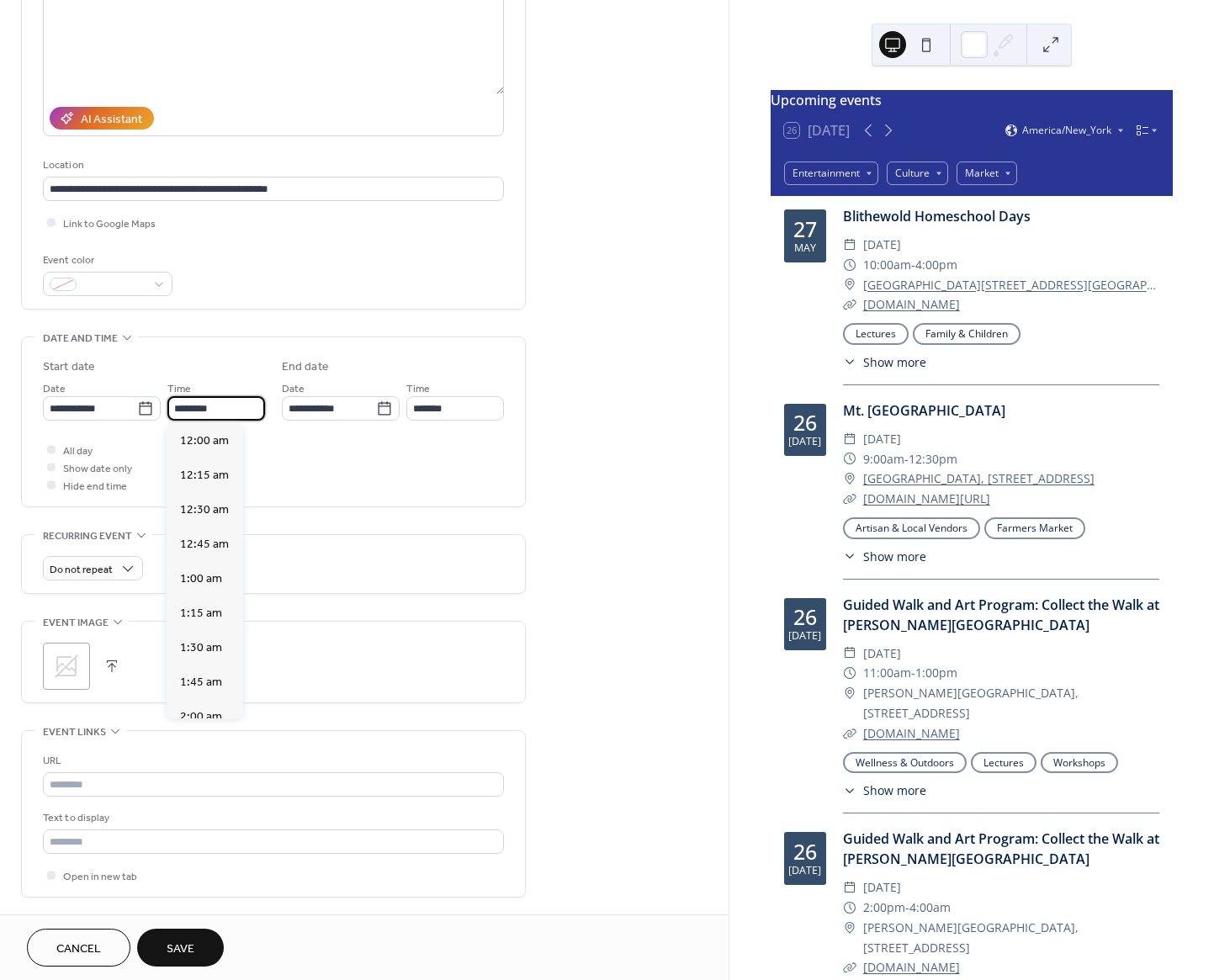 click on "********" at bounding box center [216, 408] 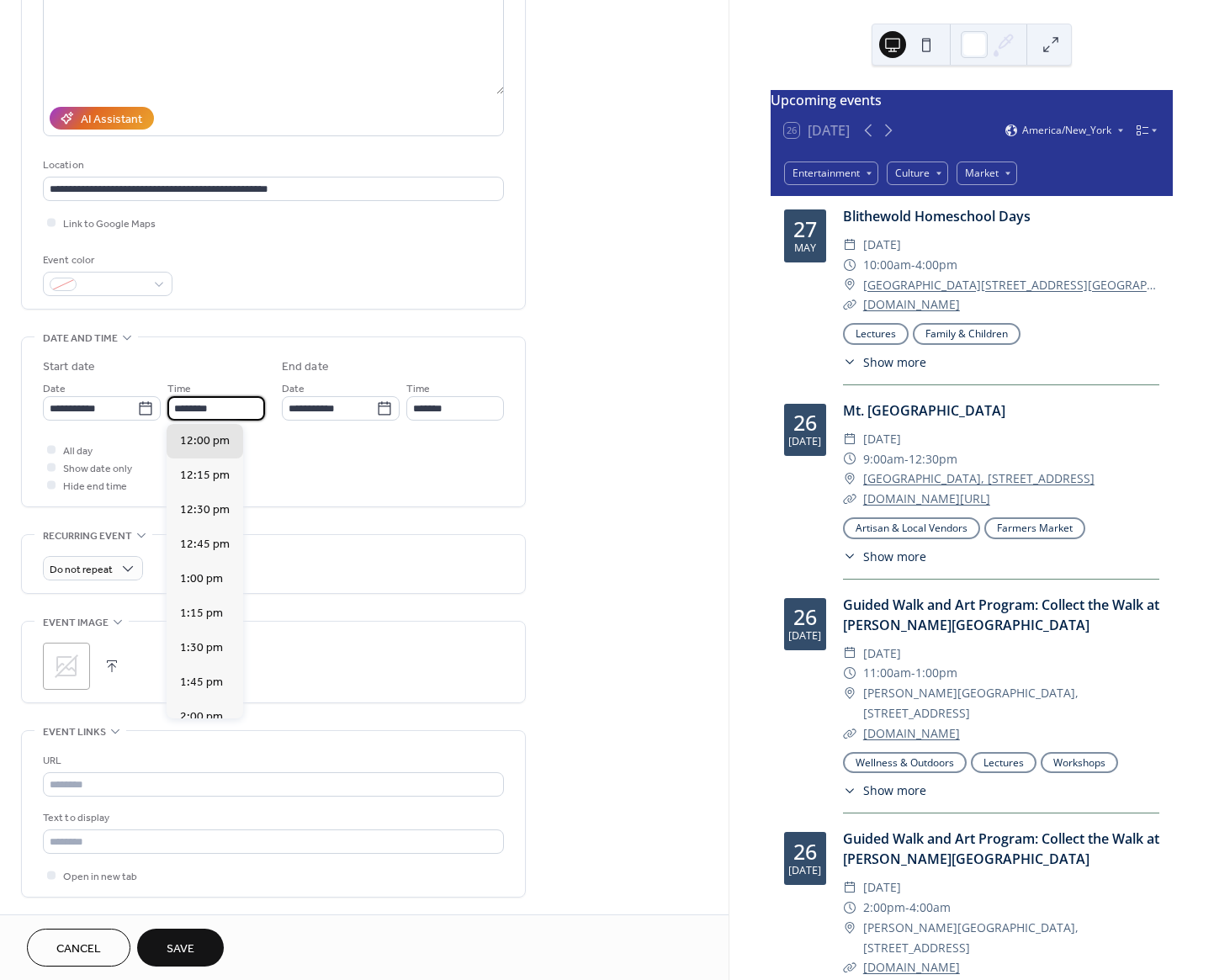 click on "********" at bounding box center [216, 408] 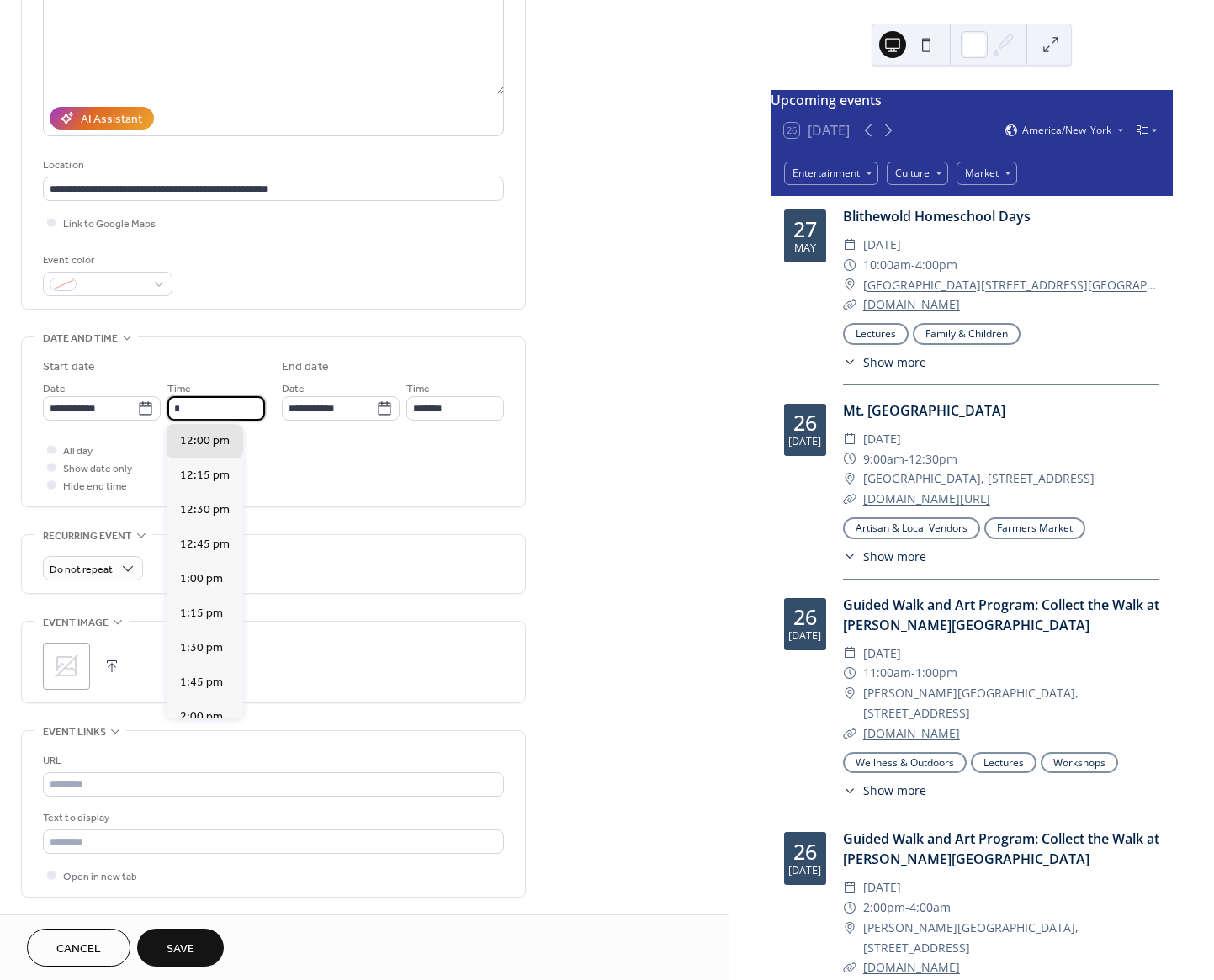 scroll, scrollTop: 1242, scrollLeft: 0, axis: vertical 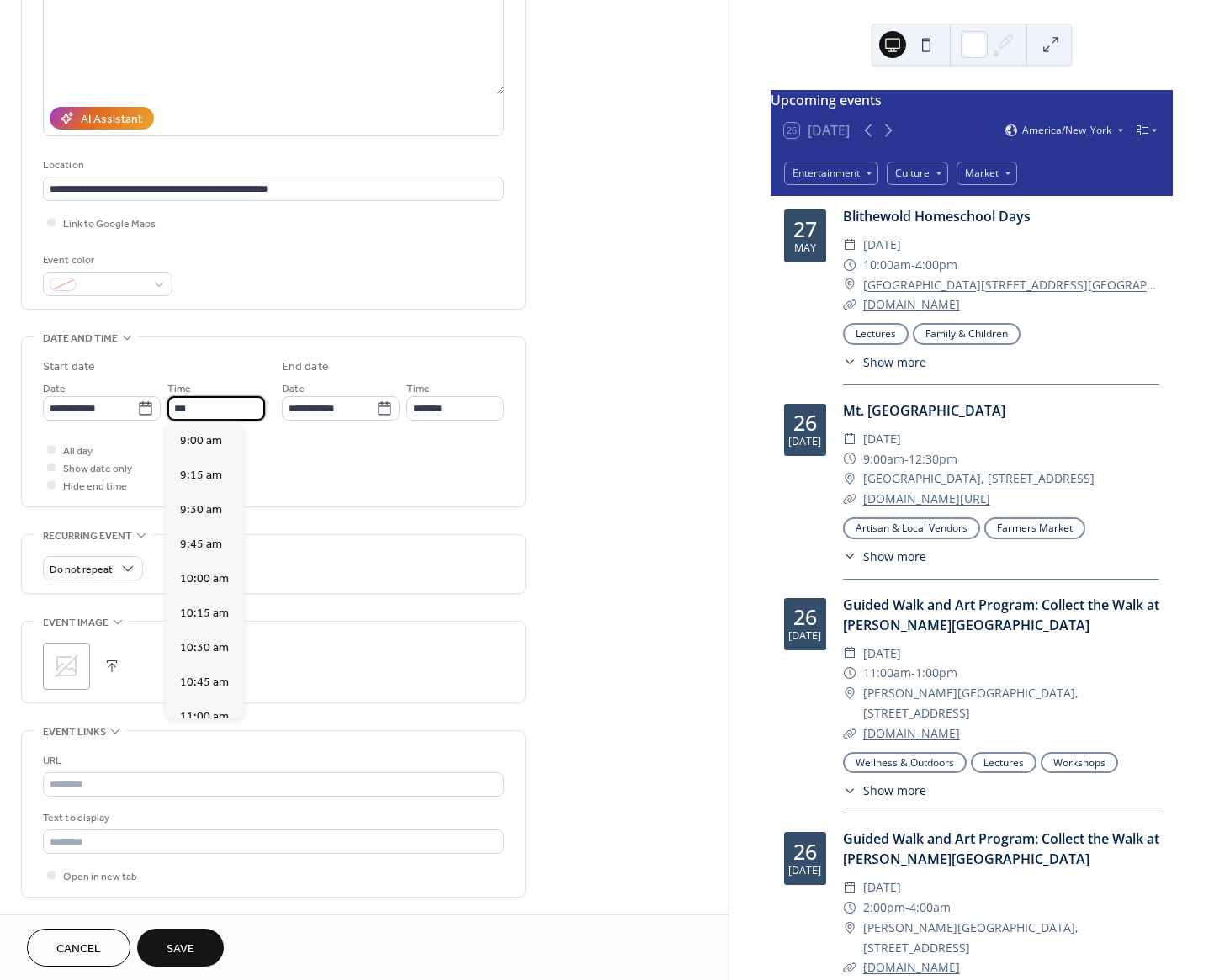 type on "*******" 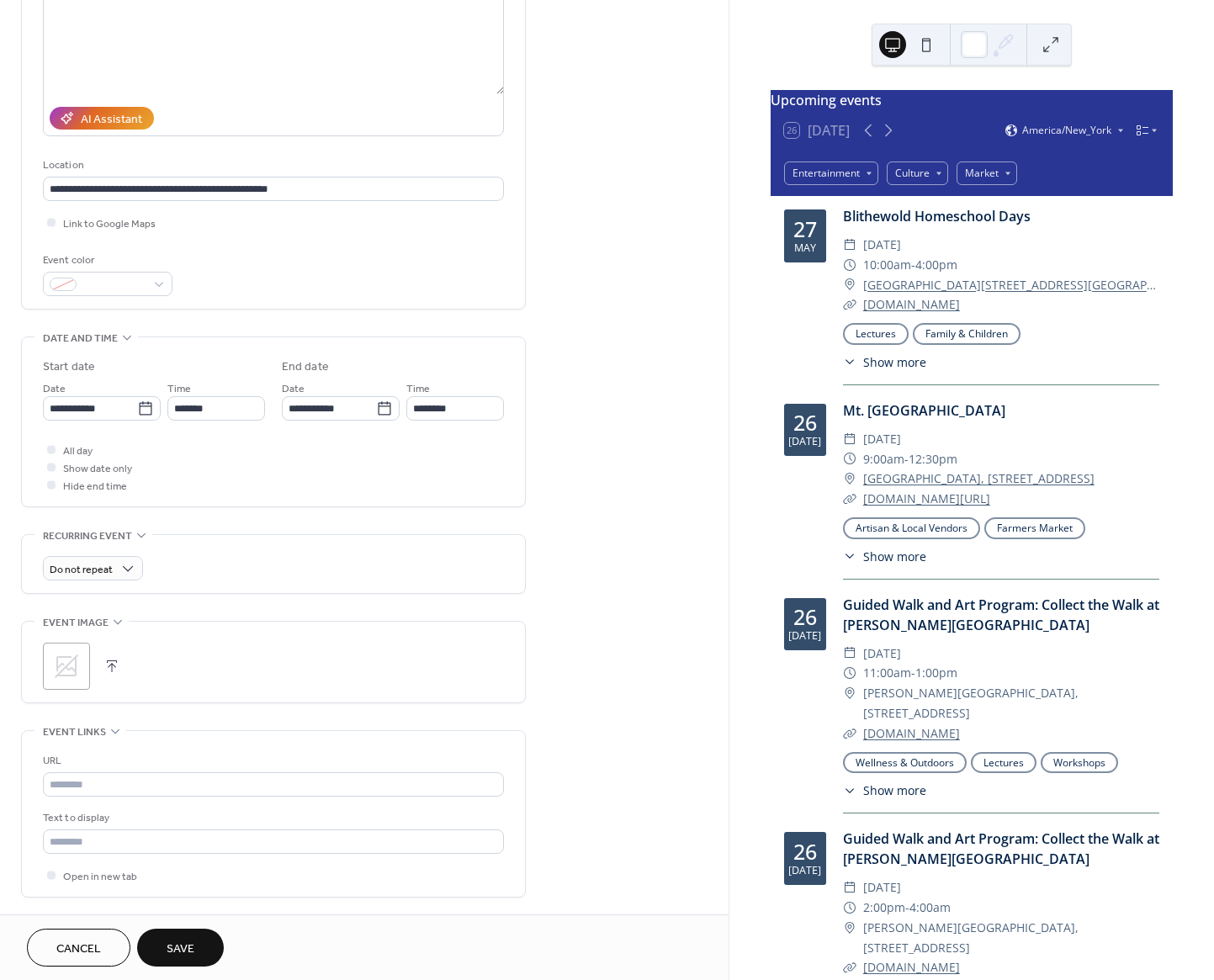 click on "**********" at bounding box center [273, 426] 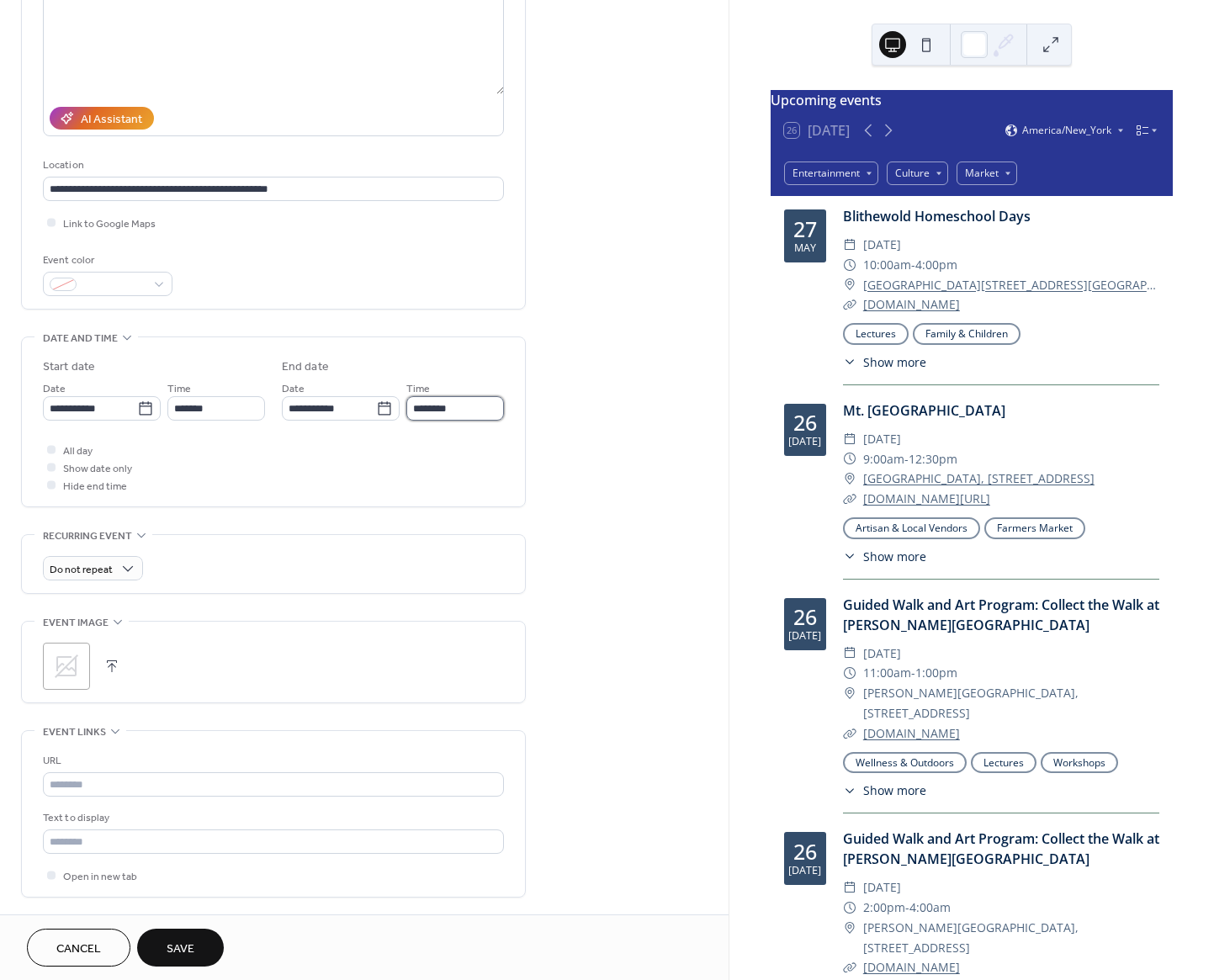 click on "********" at bounding box center [455, 408] 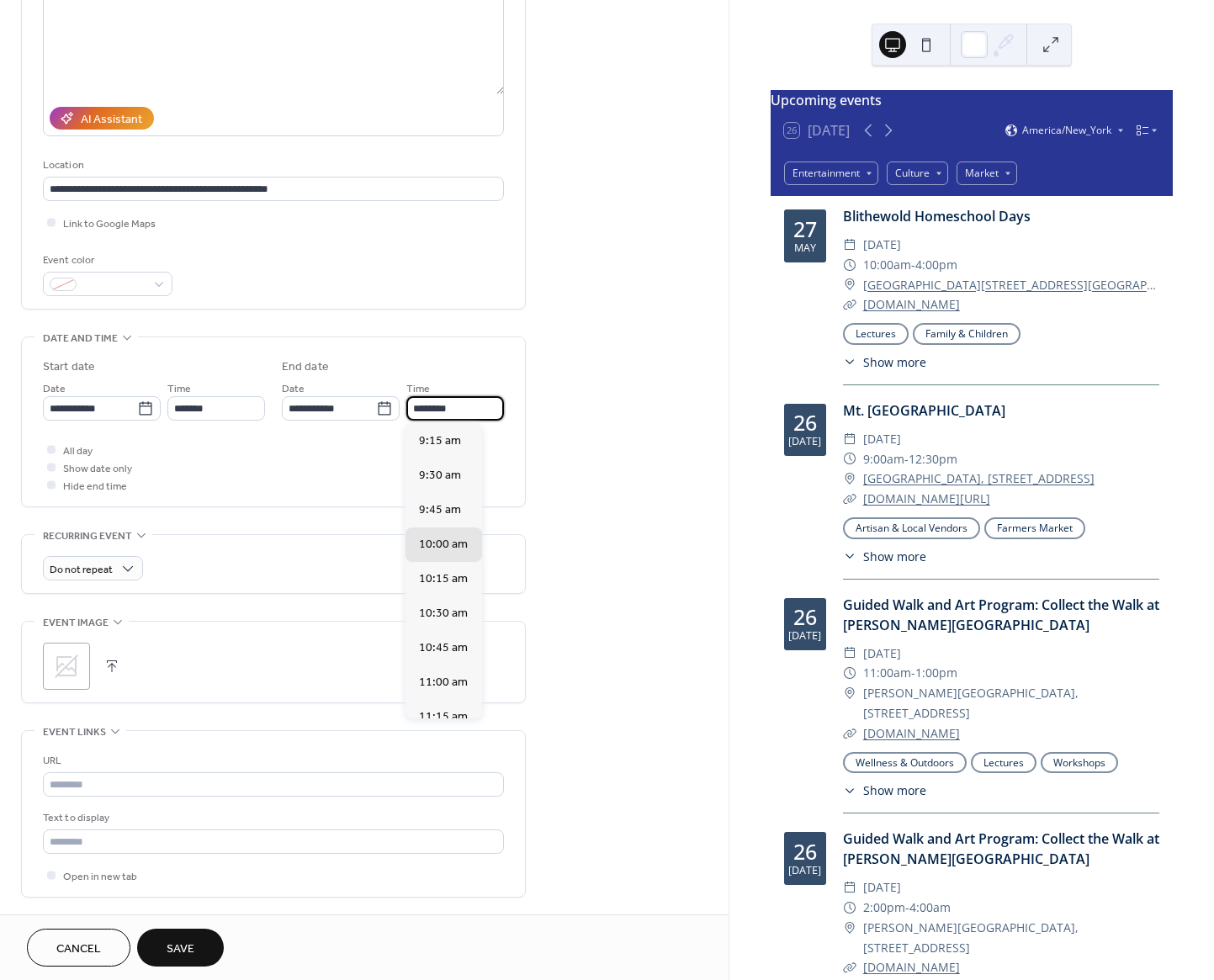 click on "********" at bounding box center [455, 408] 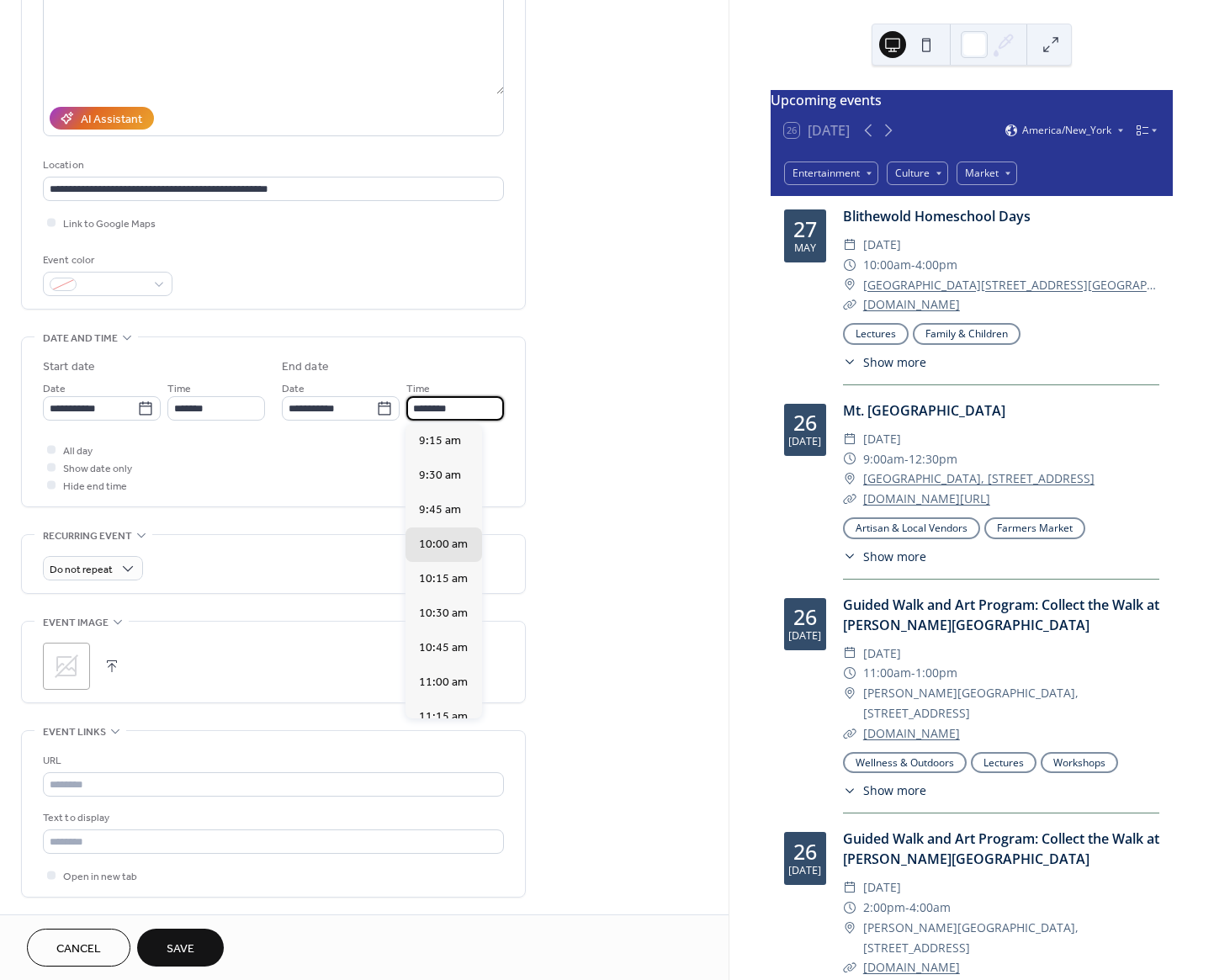 click on "********" at bounding box center (455, 408) 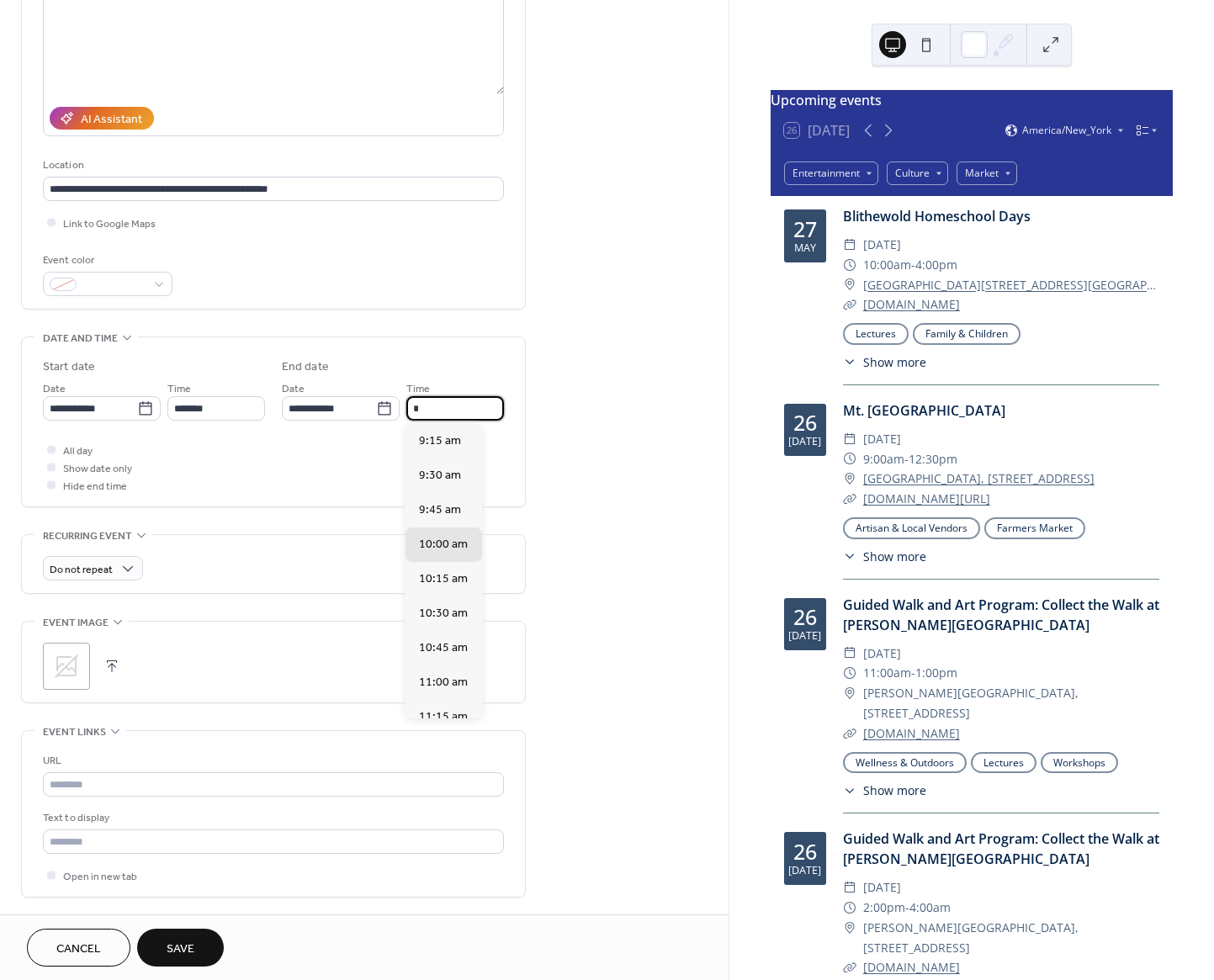 scroll, scrollTop: 655, scrollLeft: 0, axis: vertical 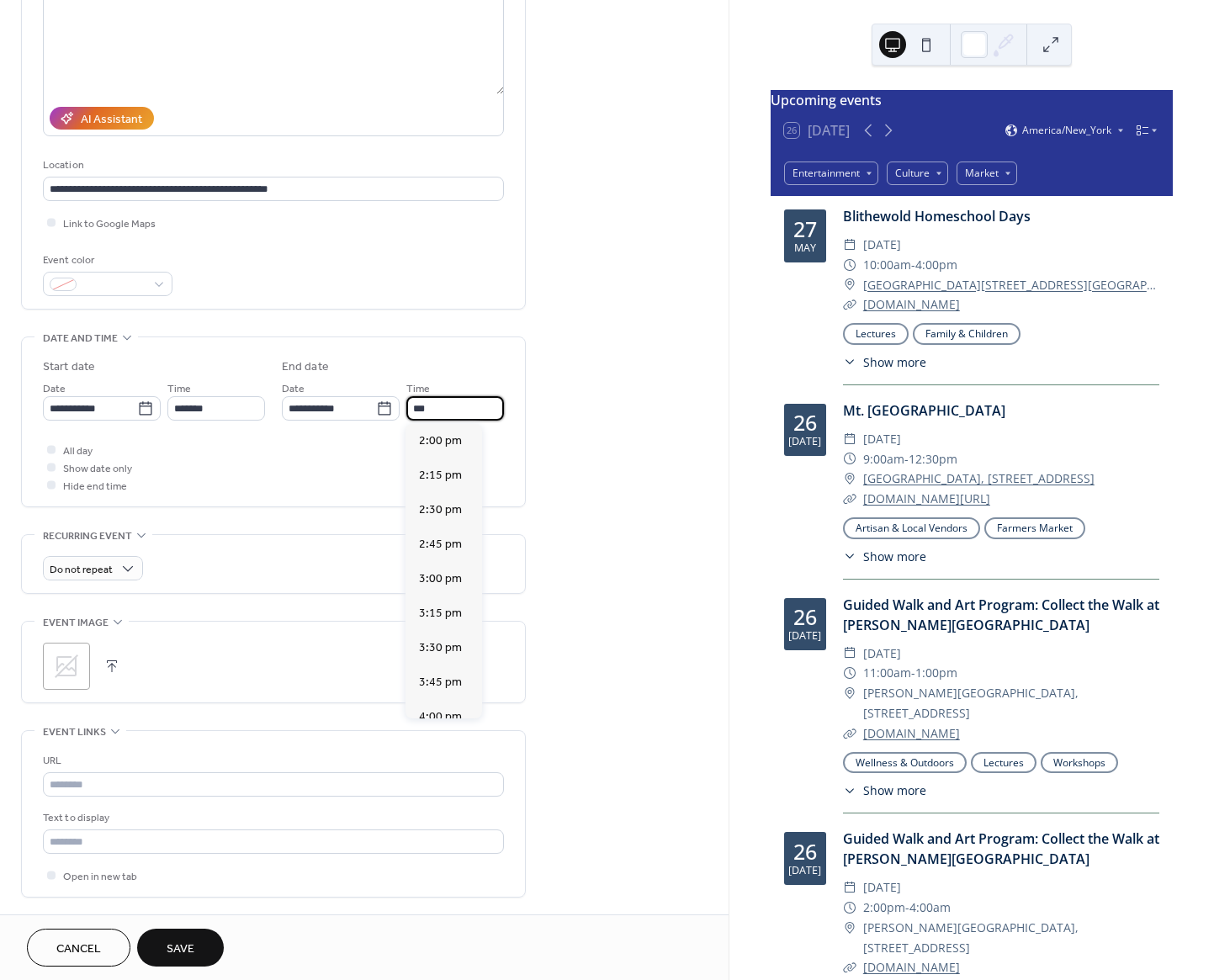 type on "*******" 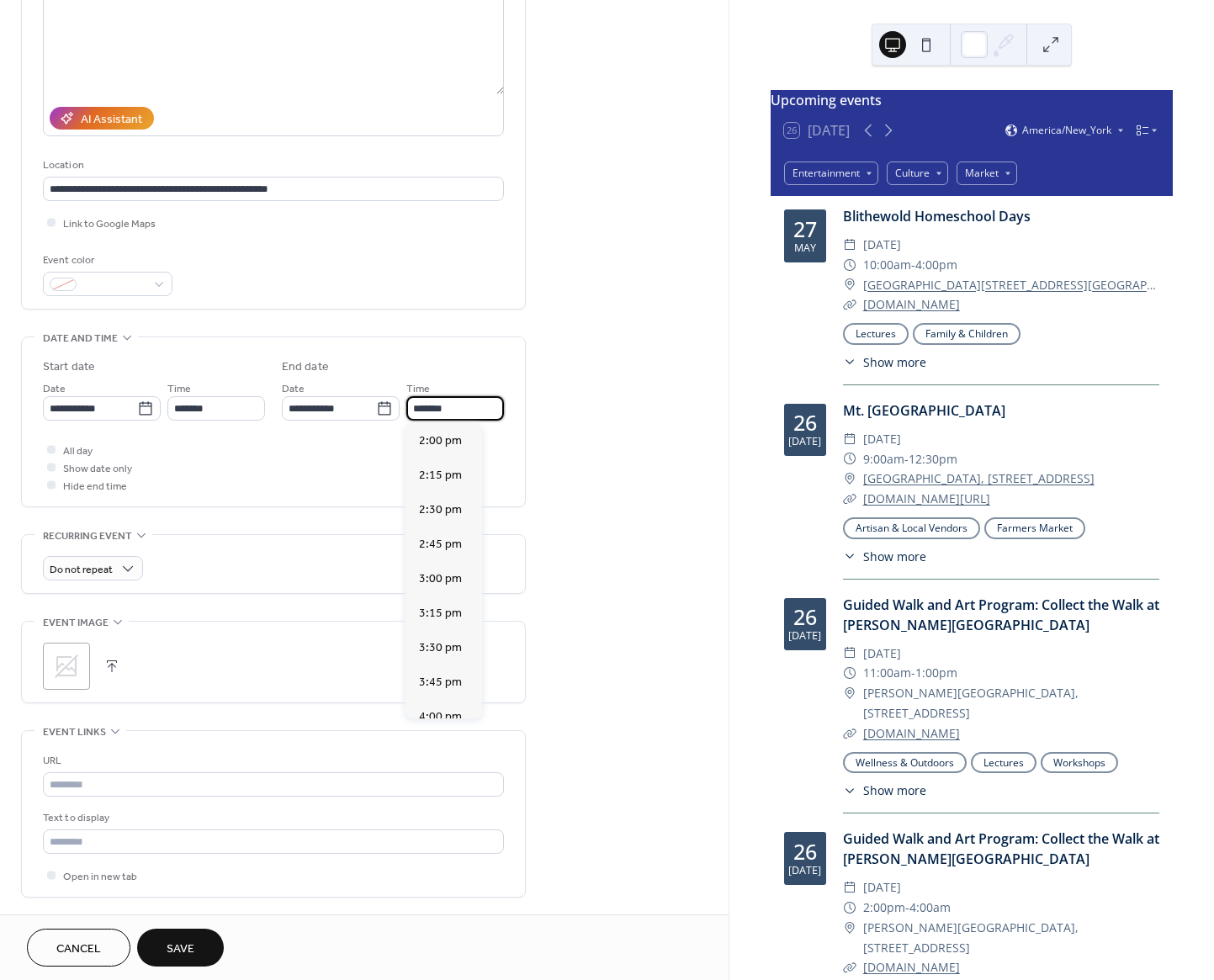 click on "**********" at bounding box center (364, 581) 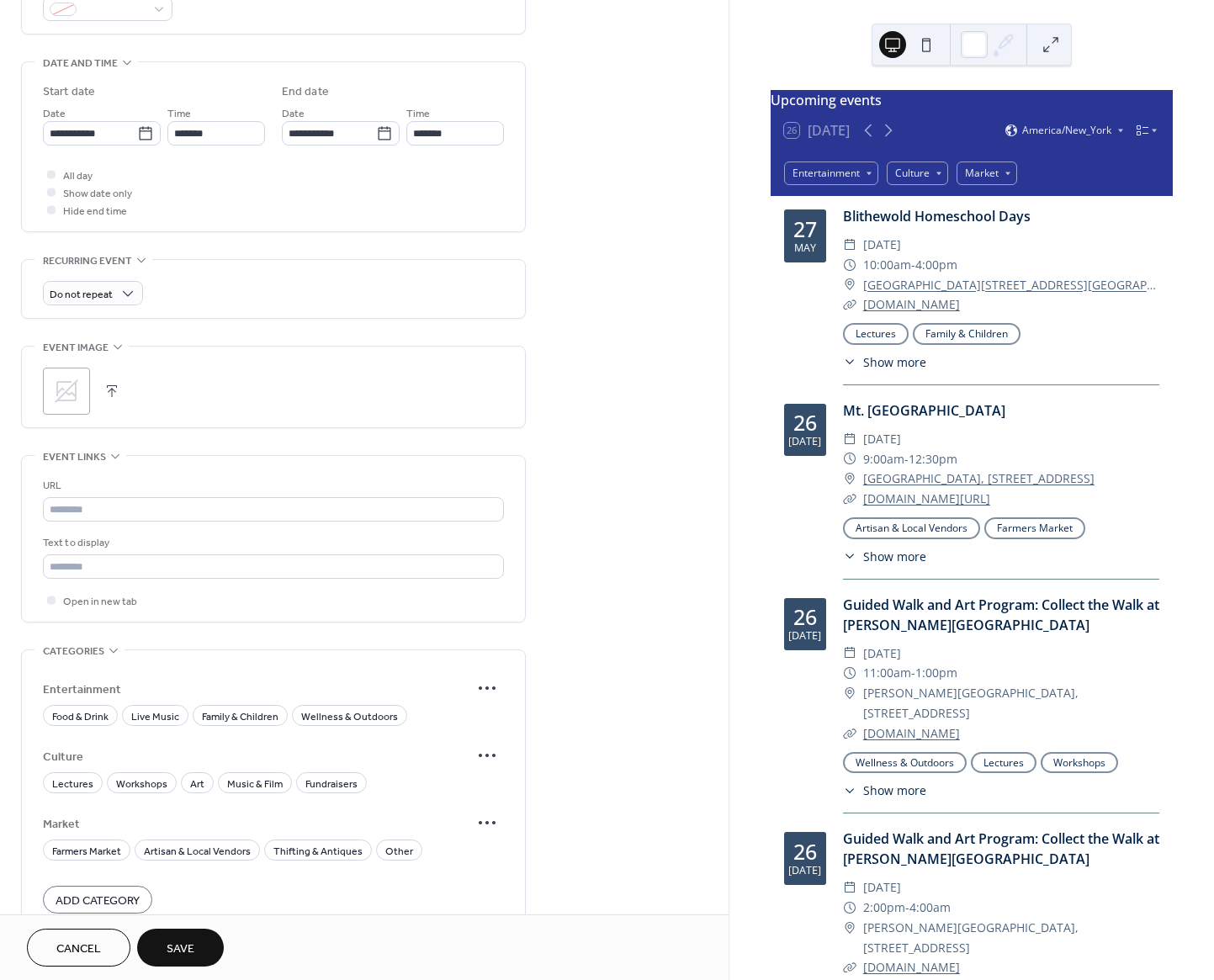 scroll, scrollTop: 578, scrollLeft: 0, axis: vertical 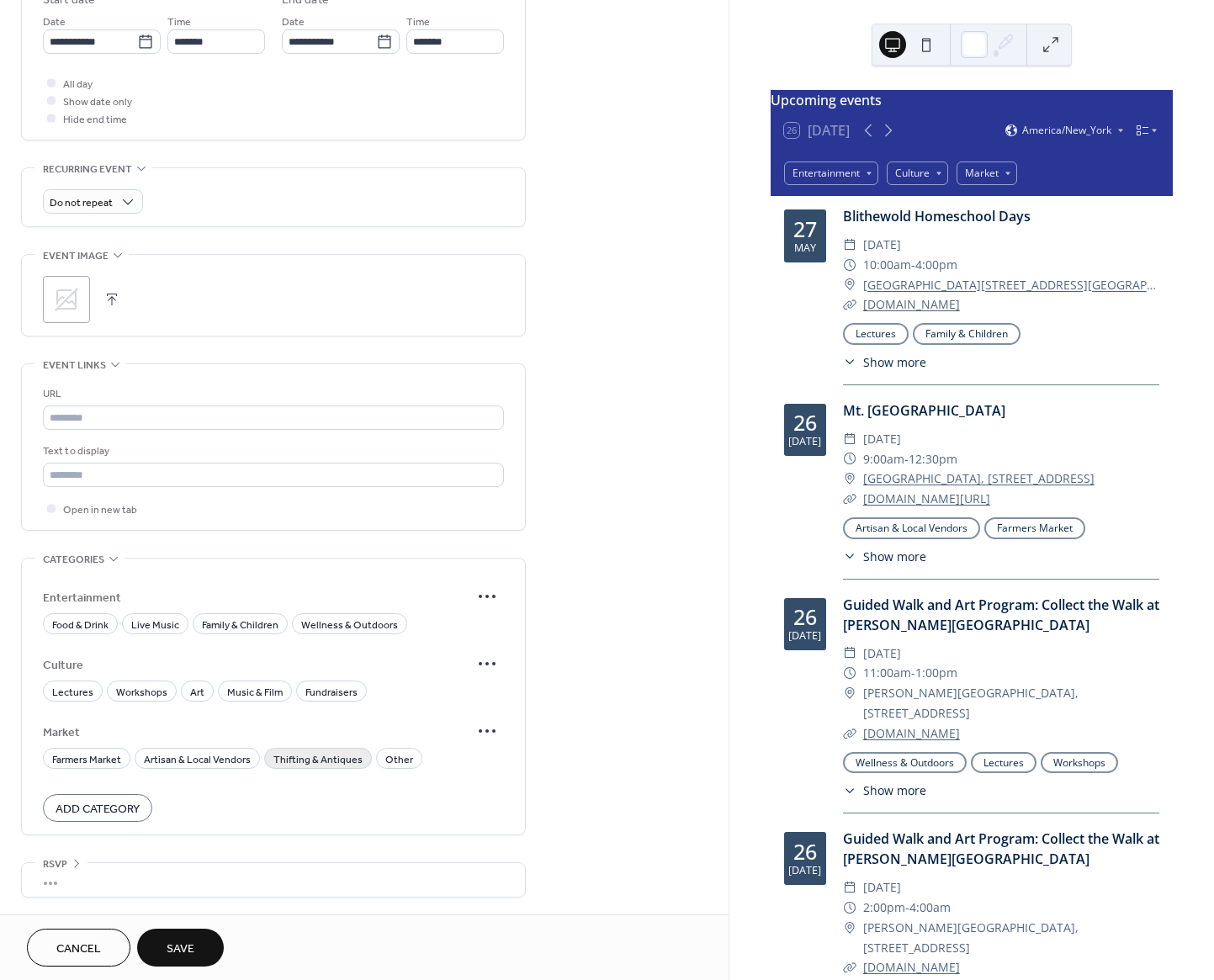 click on "Thifting & Antiques" at bounding box center [318, 760] 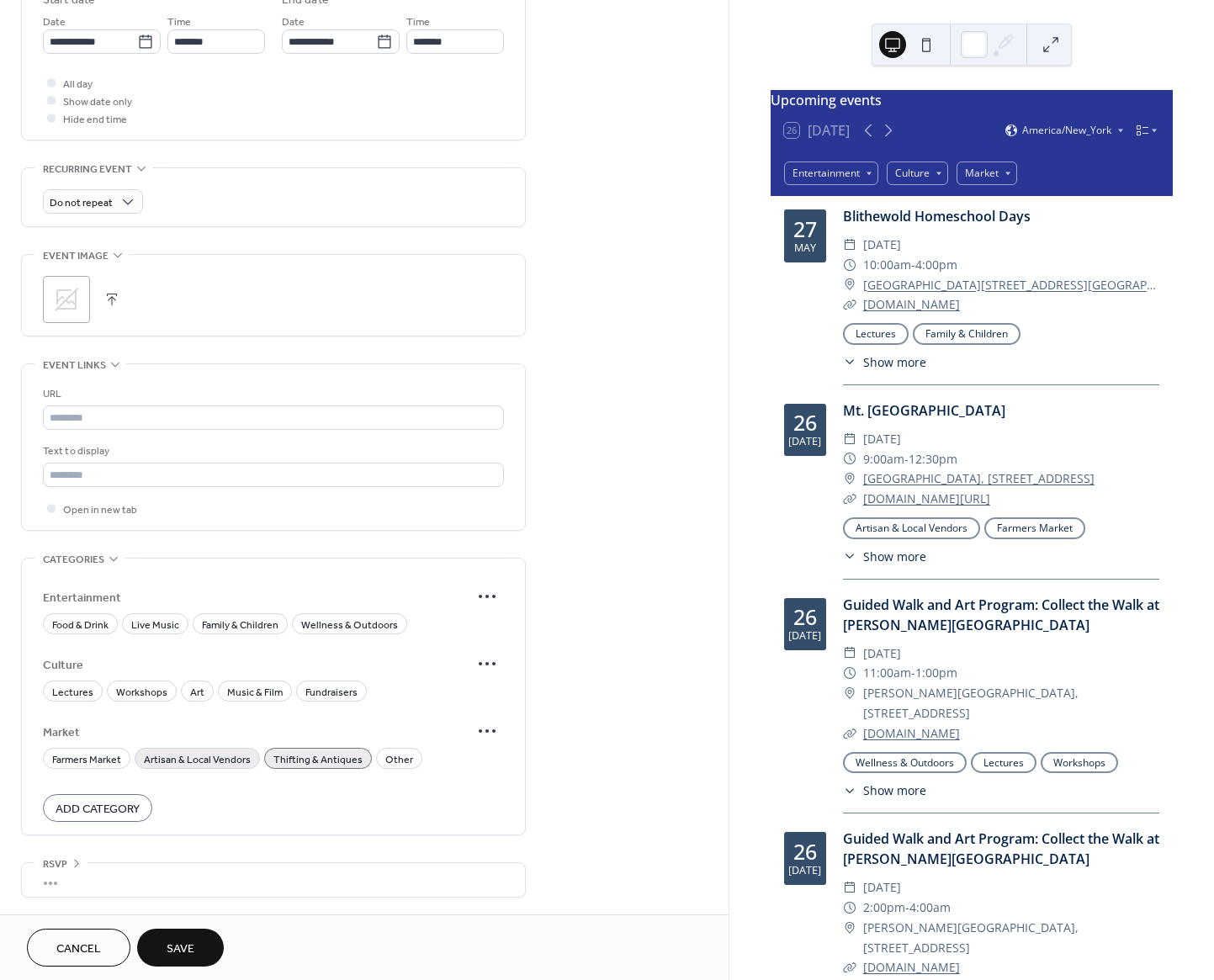 click on "Artisan & Local Vendors" at bounding box center (197, 760) 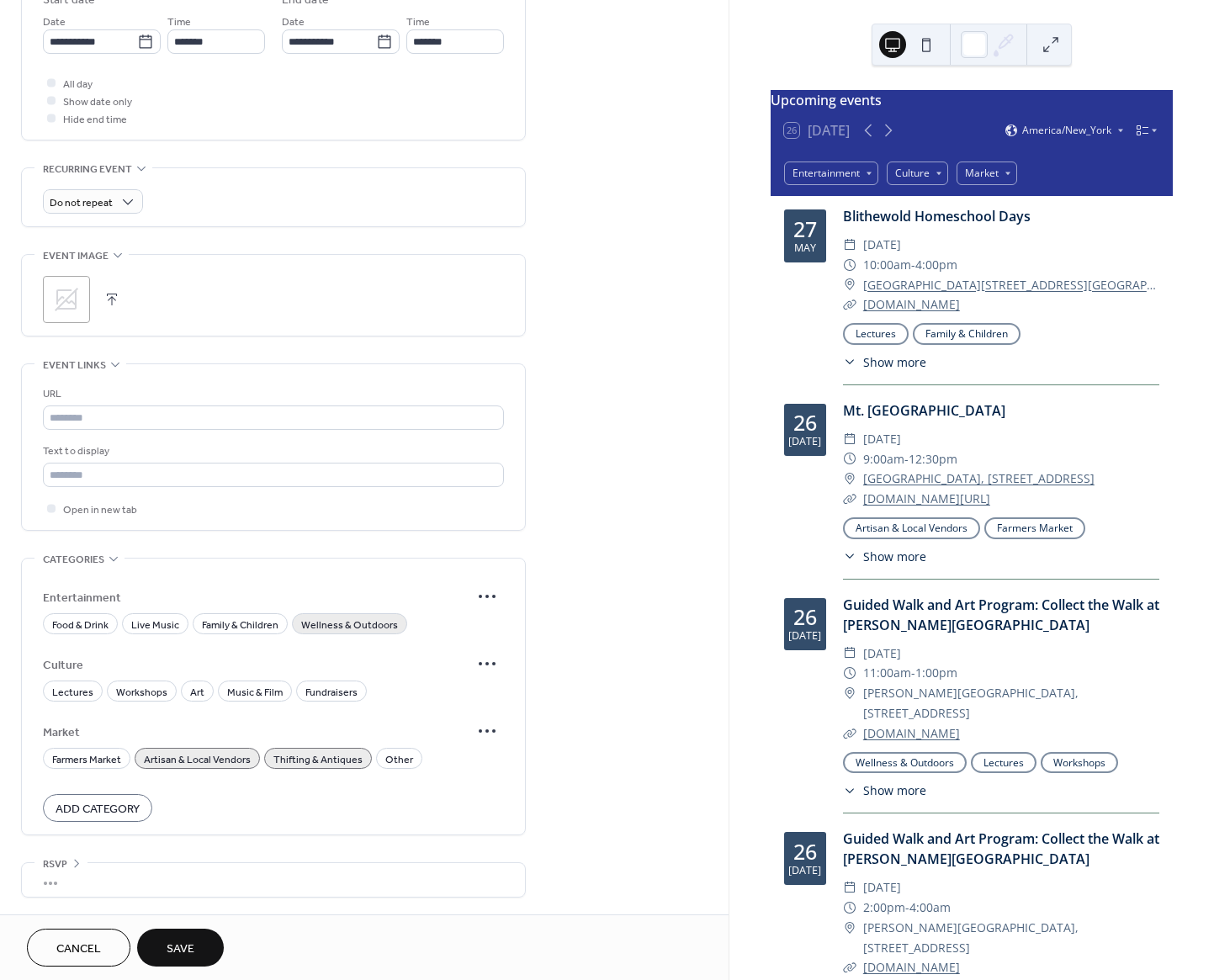 click on "Wellness & Outdoors" at bounding box center (349, 625) 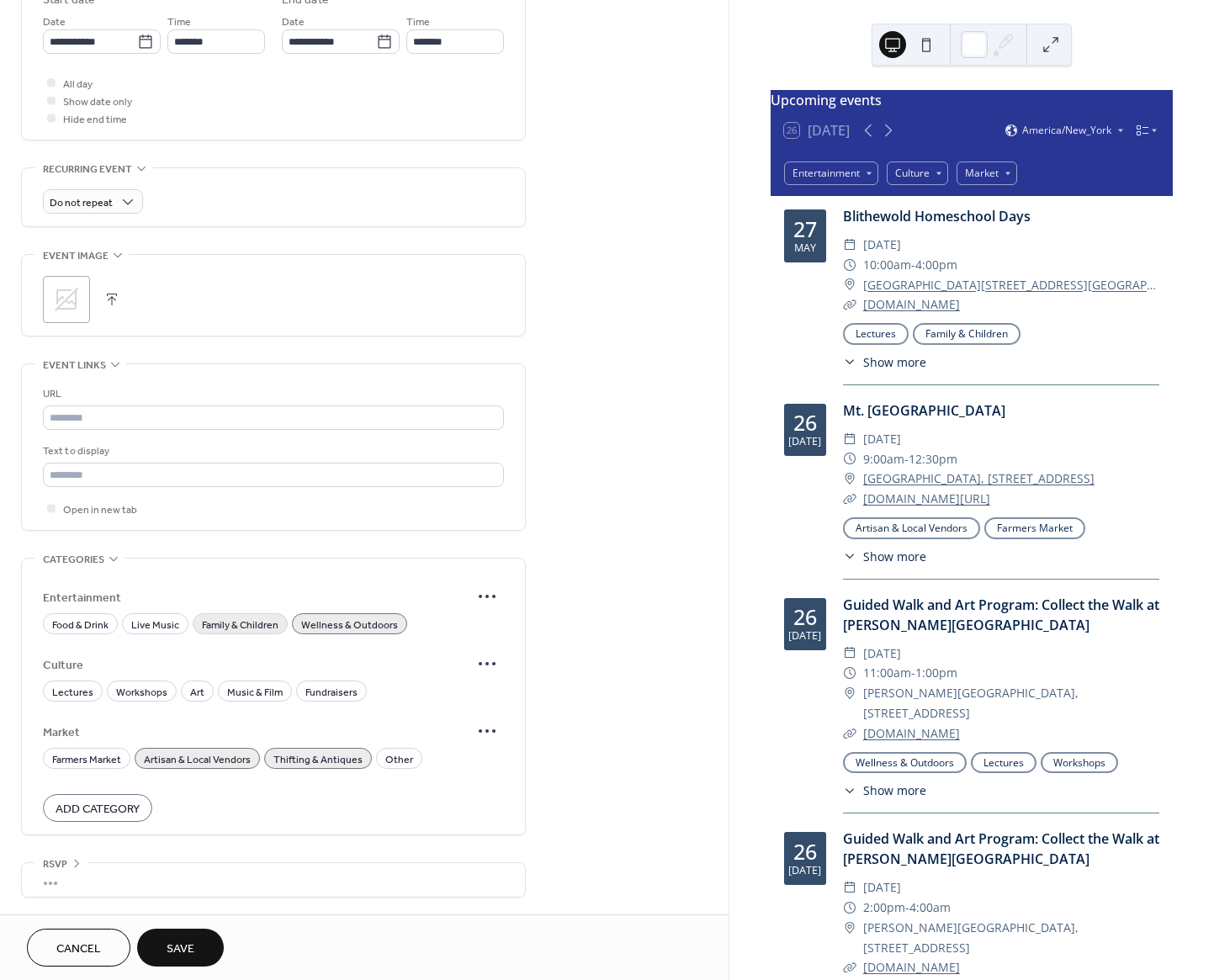 click on "Family & Children" at bounding box center (240, 625) 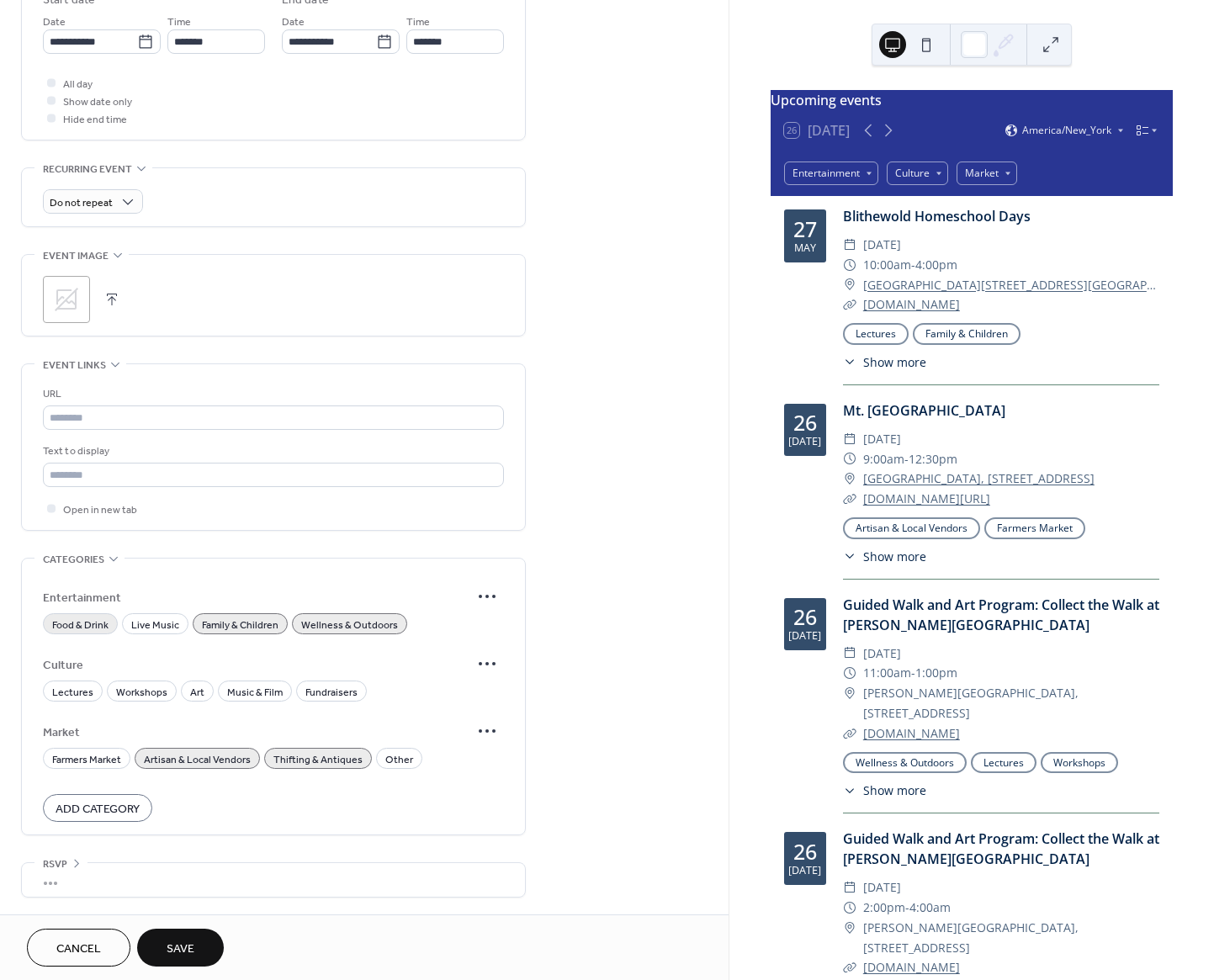 click on "Food & Drink" at bounding box center [80, 625] 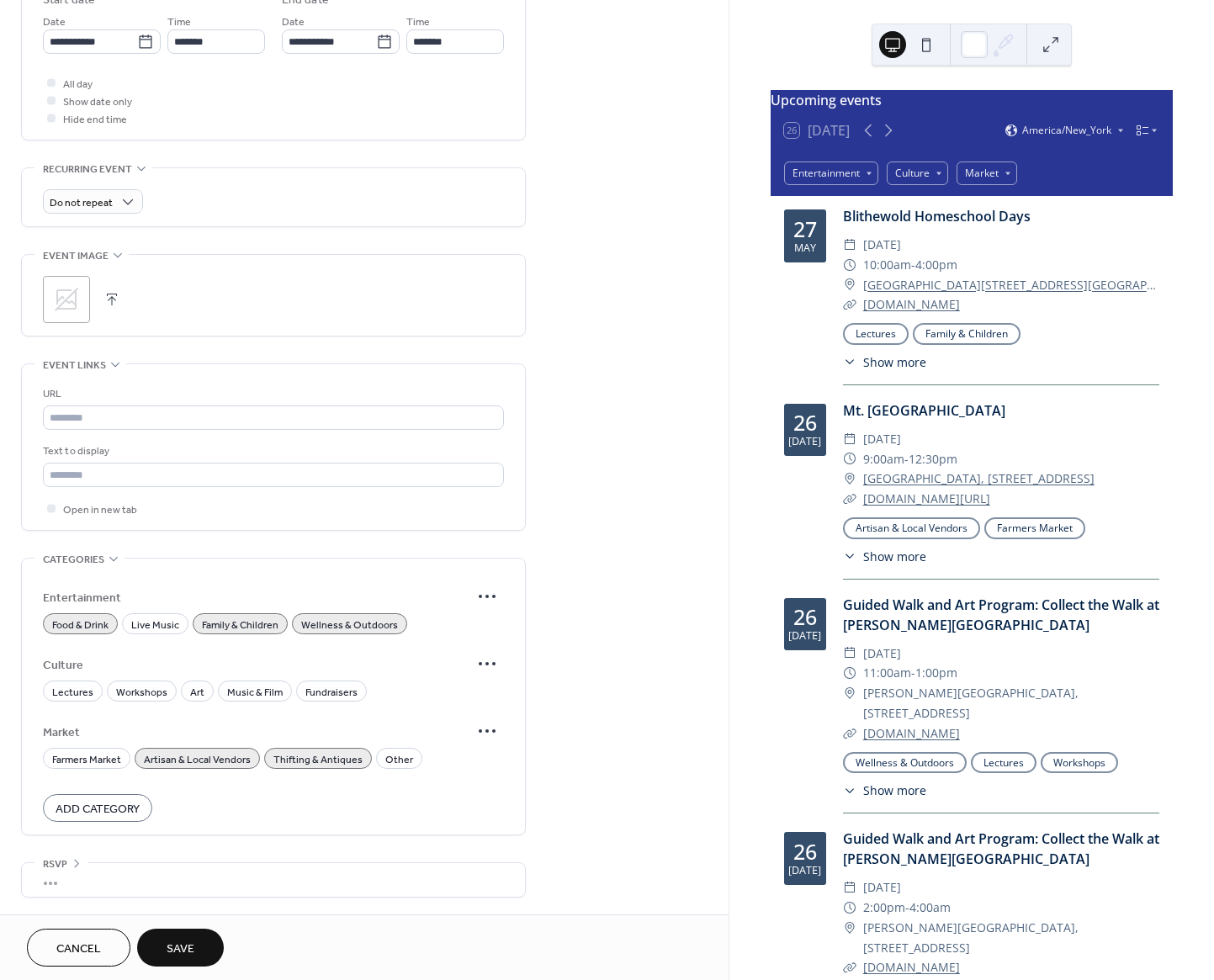 click on "Save" at bounding box center [180, 947] 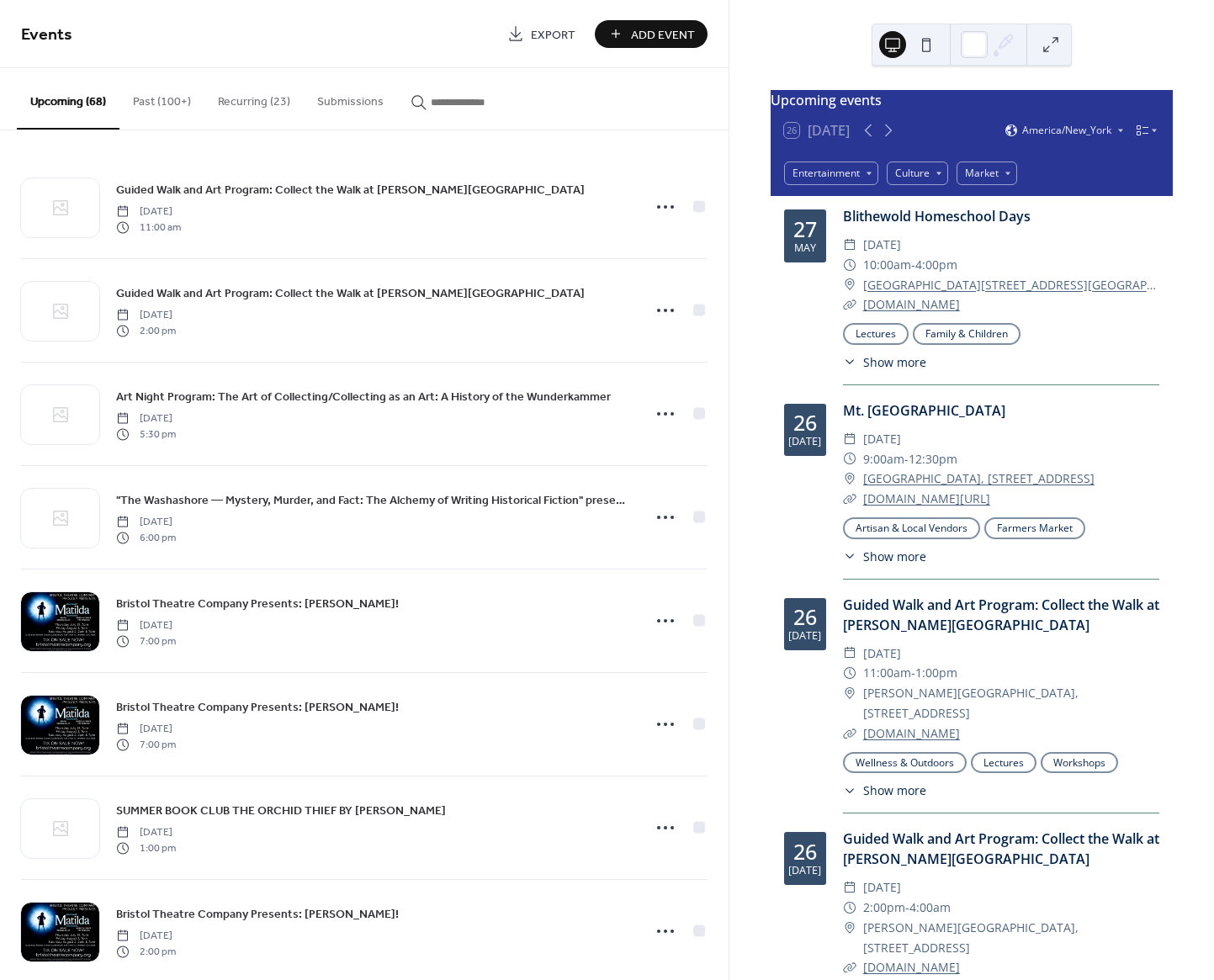 click at bounding box center [471, 98] 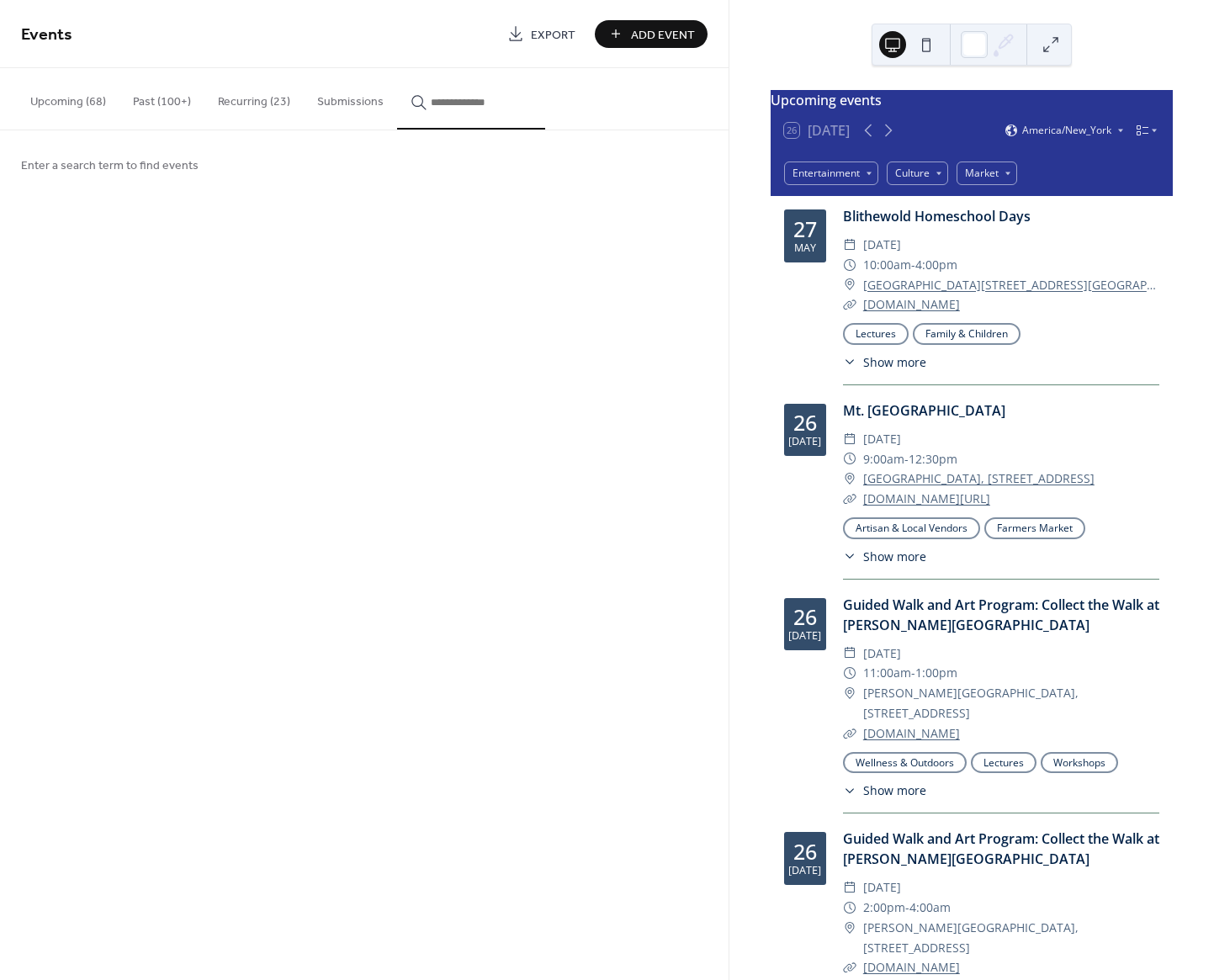 click at bounding box center [471, 98] 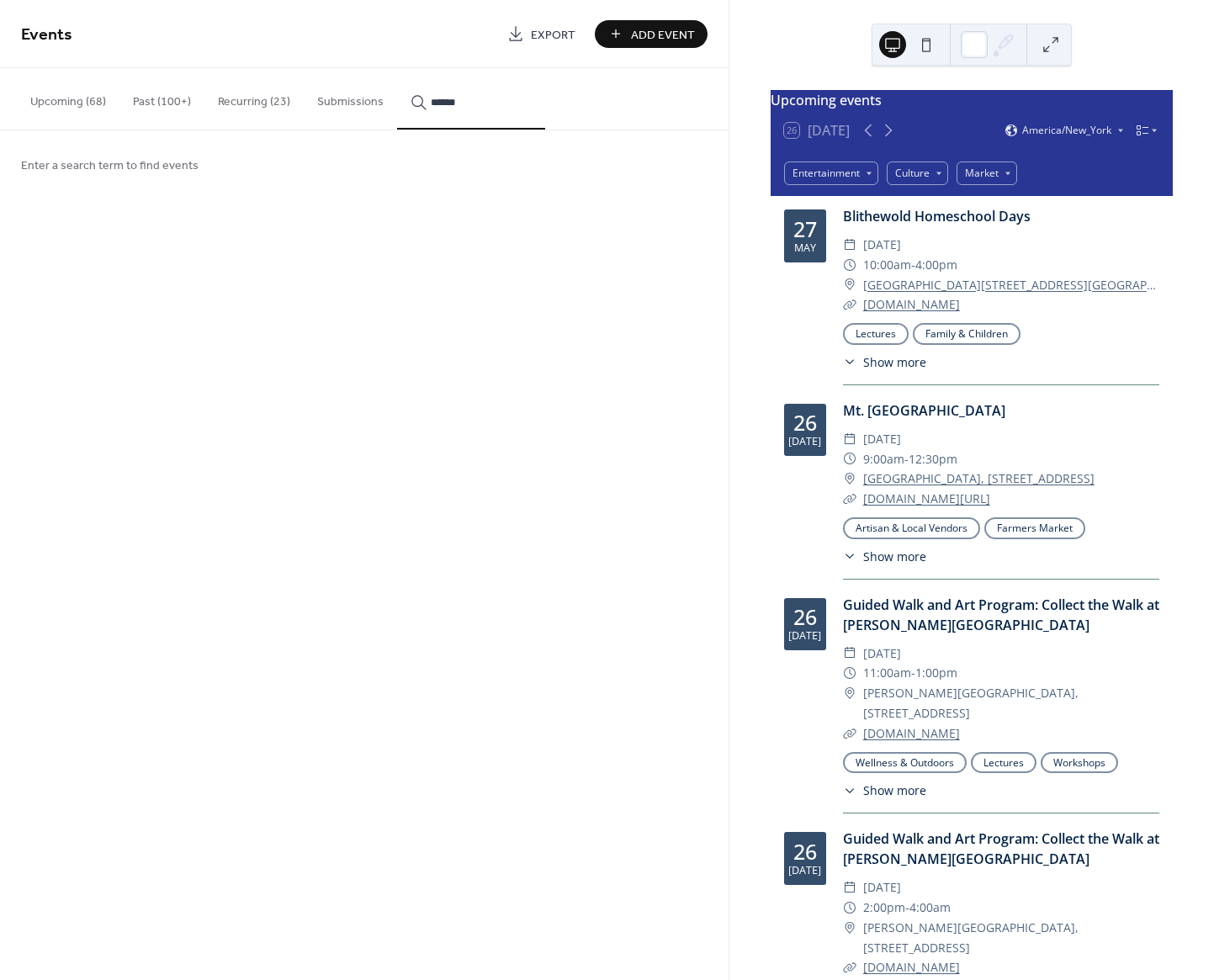 click on "*****" at bounding box center (471, 98) 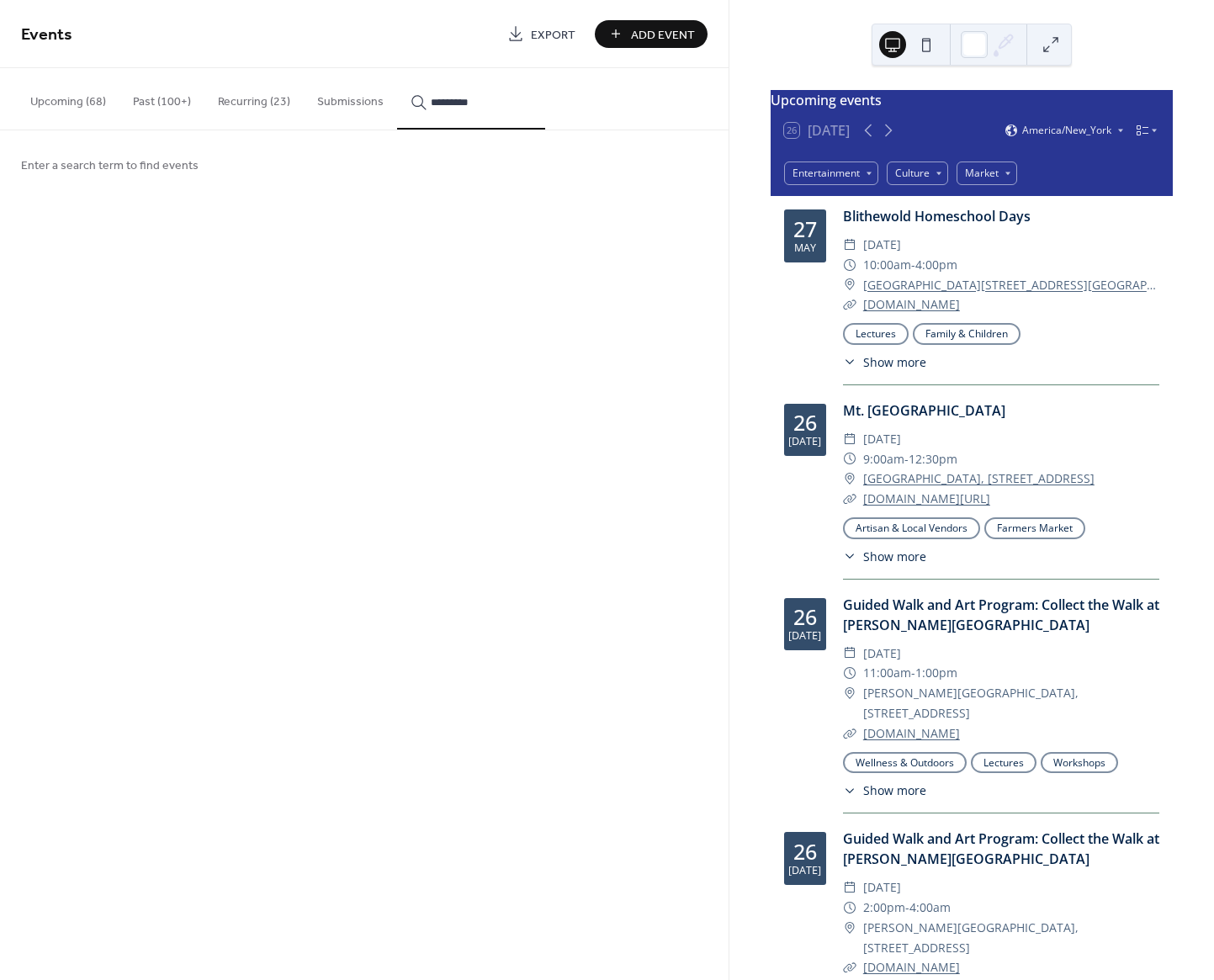 click on "********" at bounding box center (471, 98) 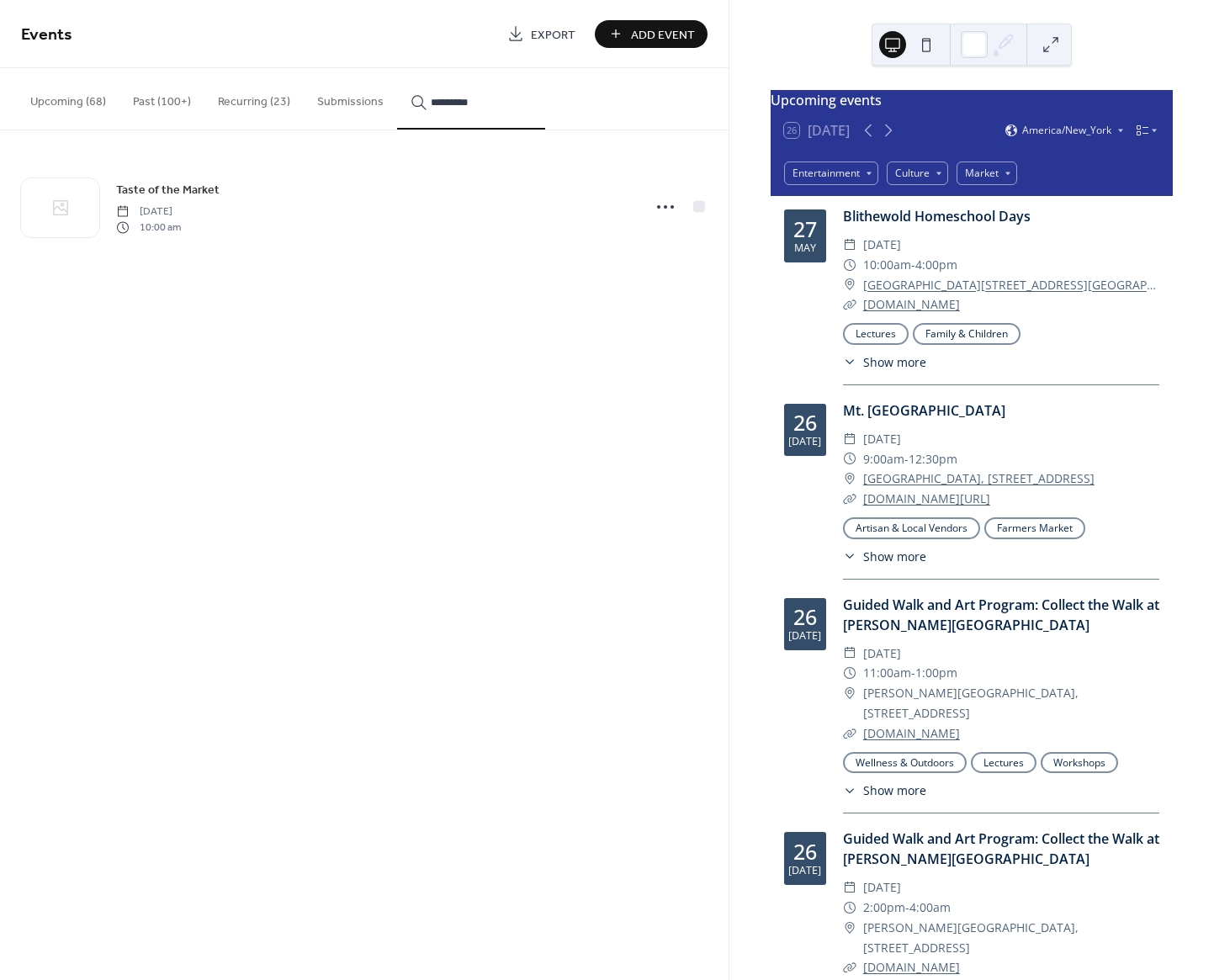 type on "********" 